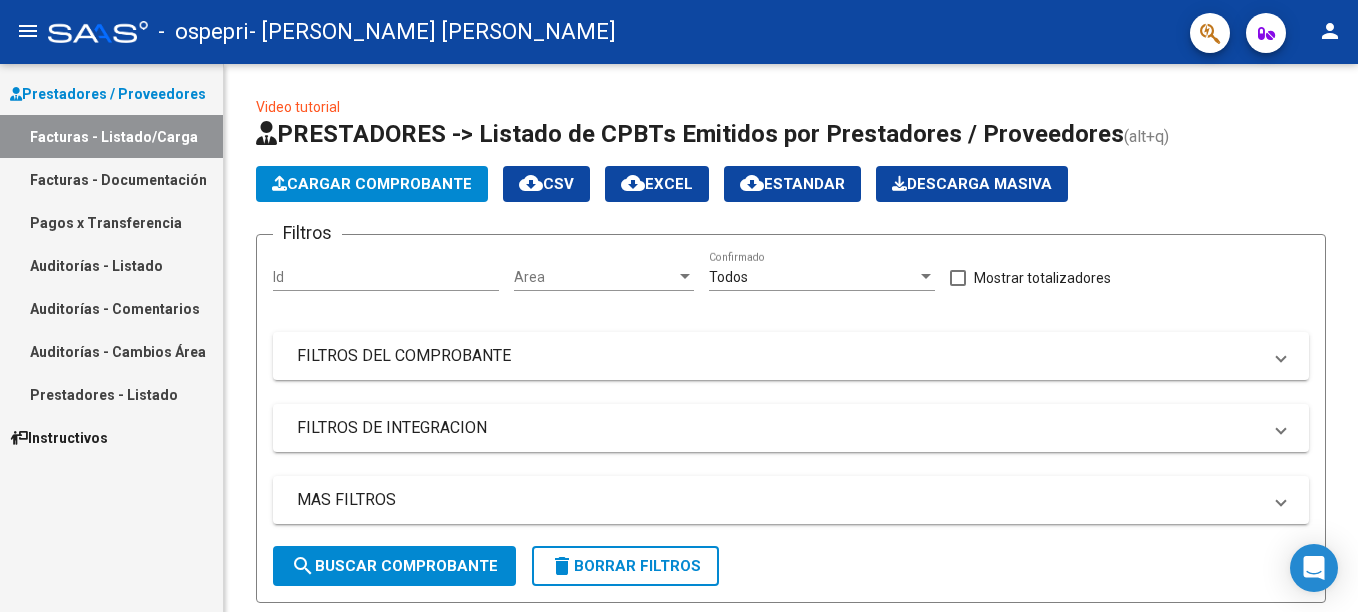 scroll, scrollTop: 0, scrollLeft: 0, axis: both 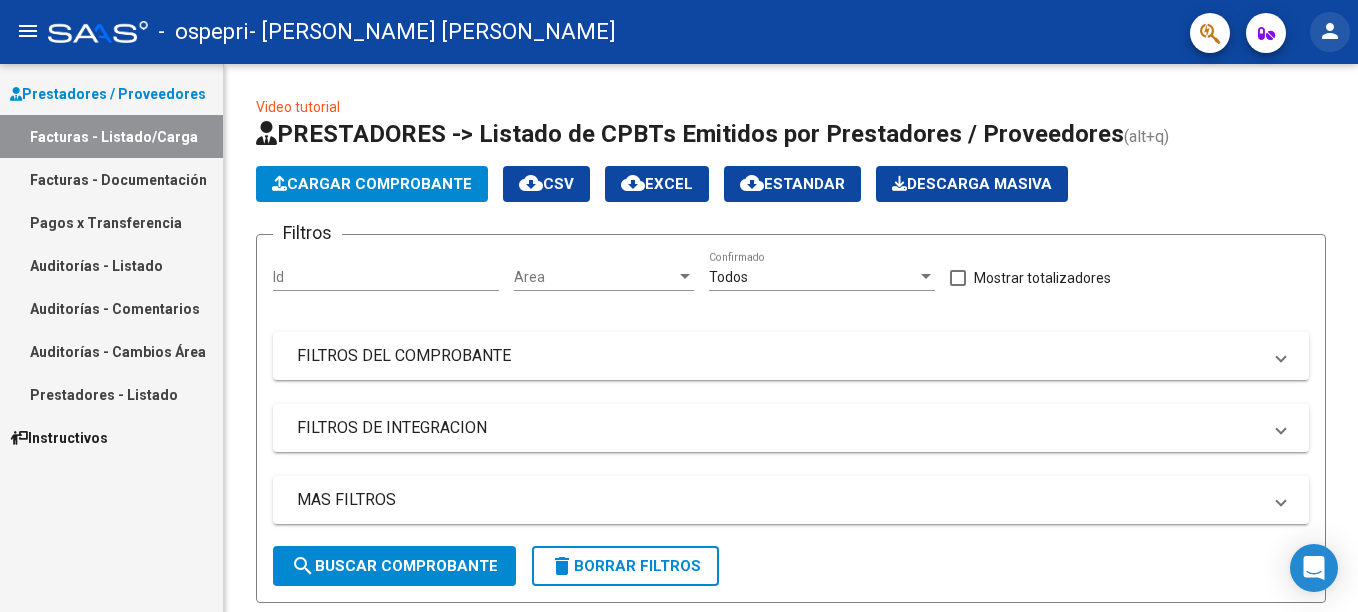 click on "person" 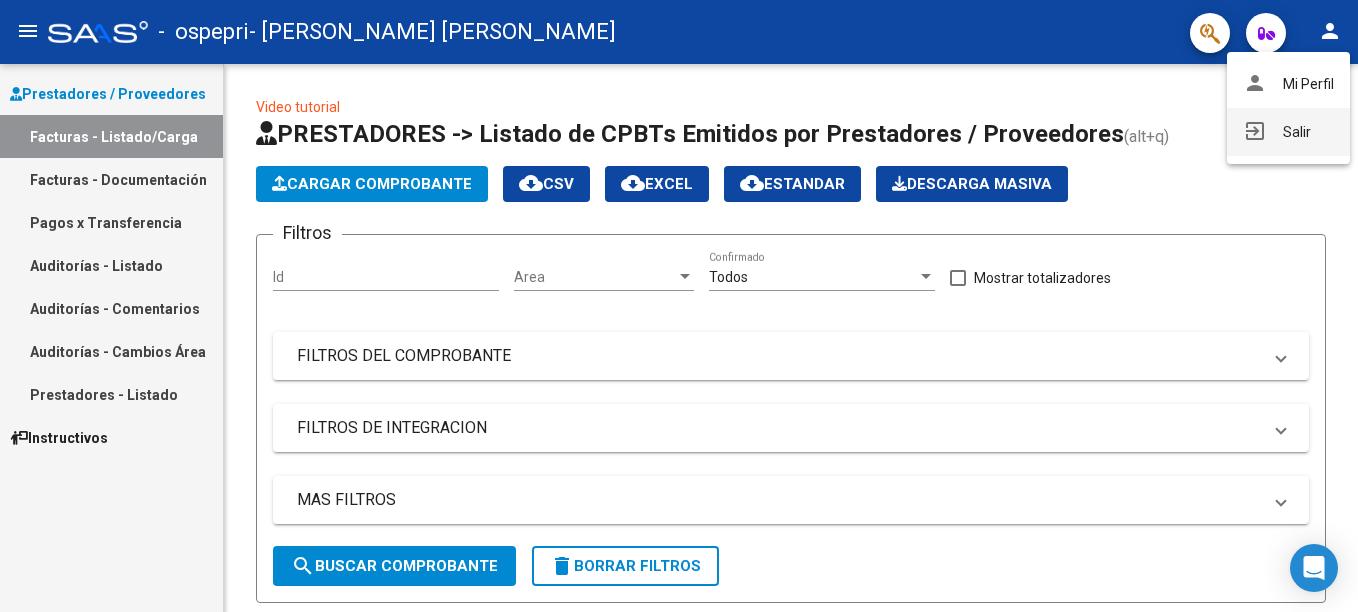 click on "exit_to_app  Salir" at bounding box center [1288, 132] 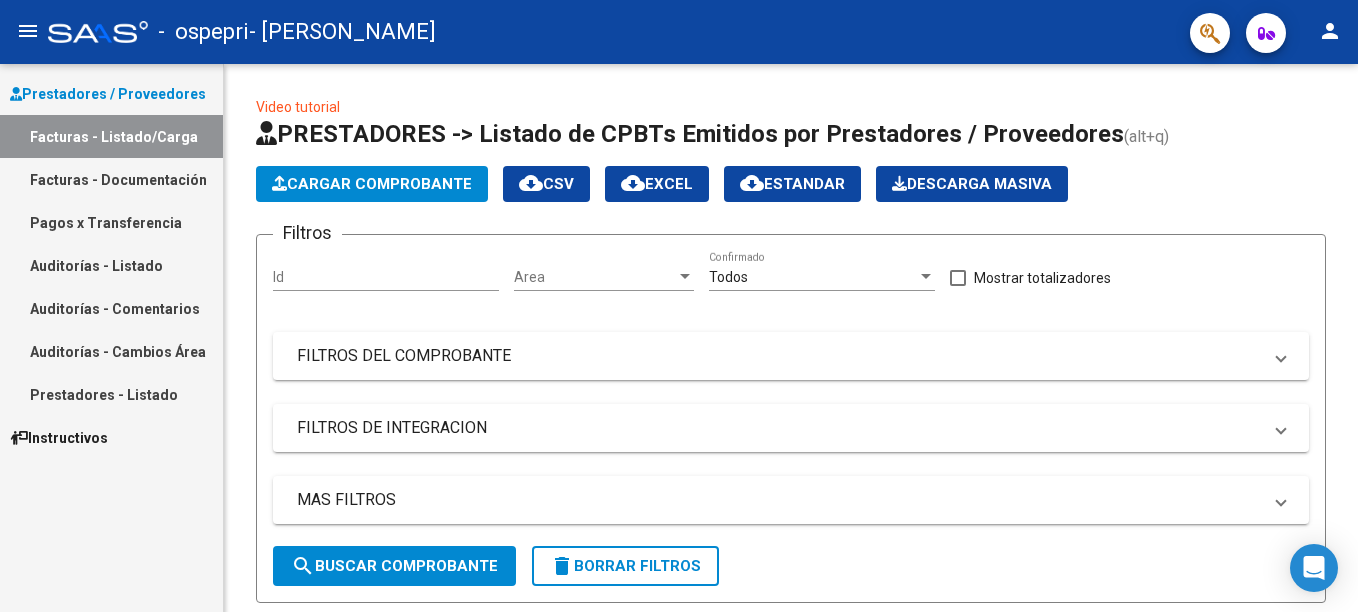 scroll, scrollTop: 0, scrollLeft: 0, axis: both 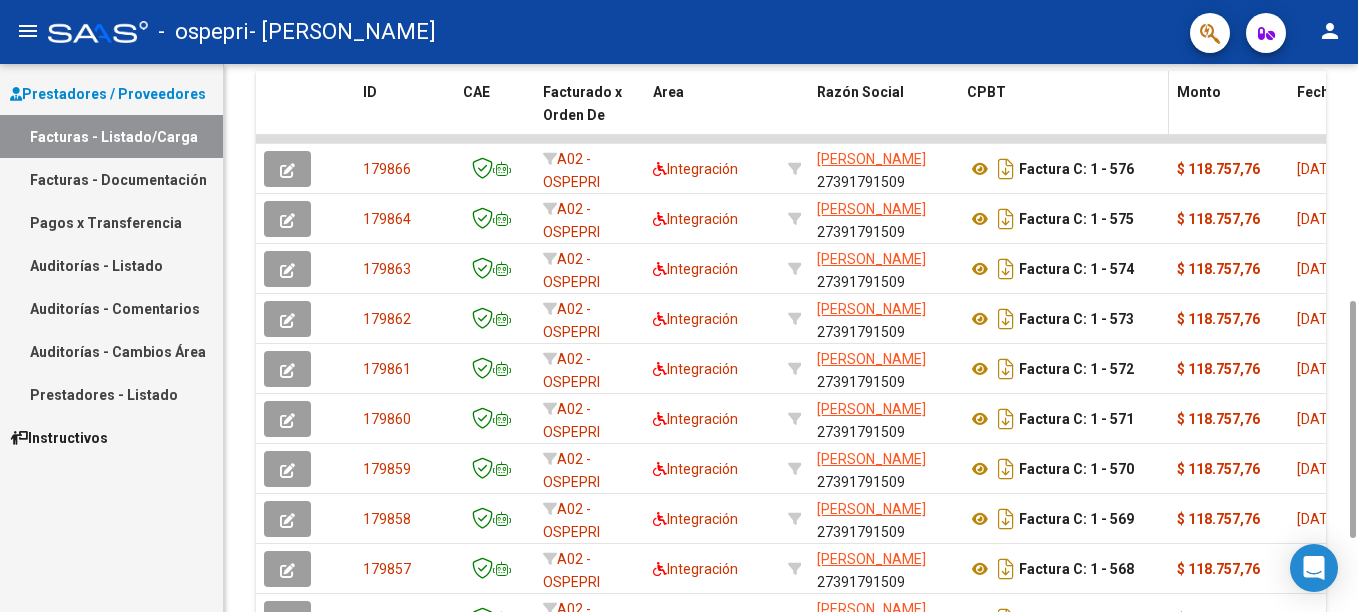 drag, startPoint x: 1357, startPoint y: 249, endPoint x: 1079, endPoint y: 84, distance: 323.2785 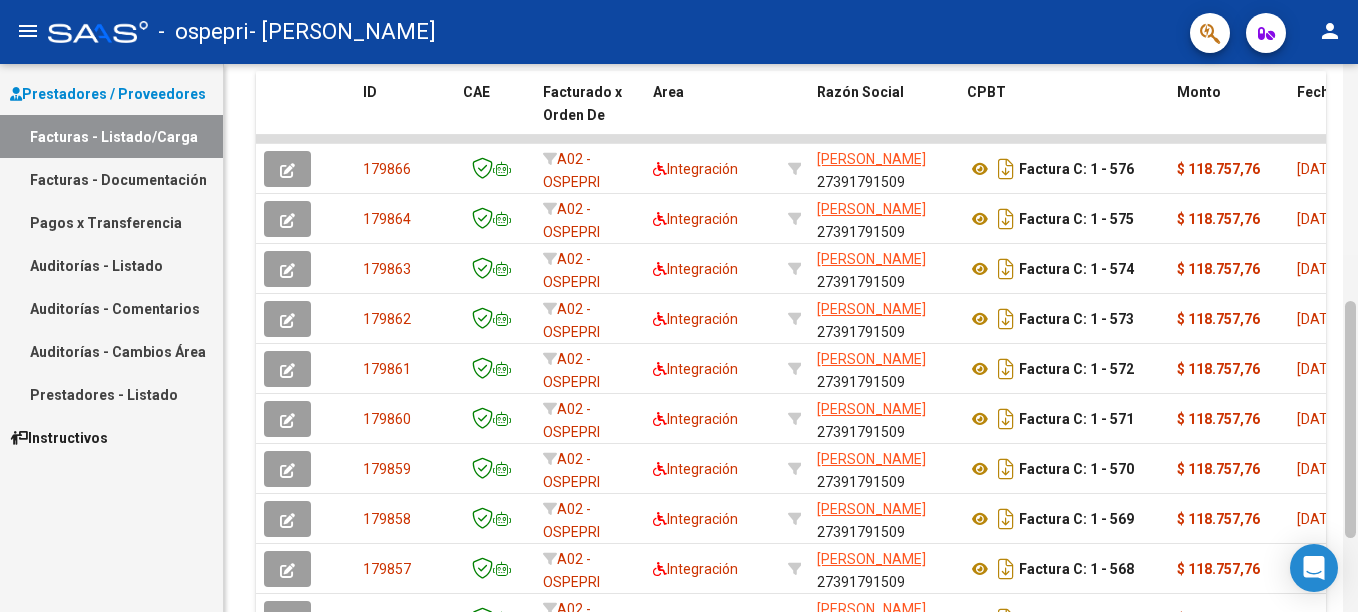 scroll, scrollTop: 717, scrollLeft: 0, axis: vertical 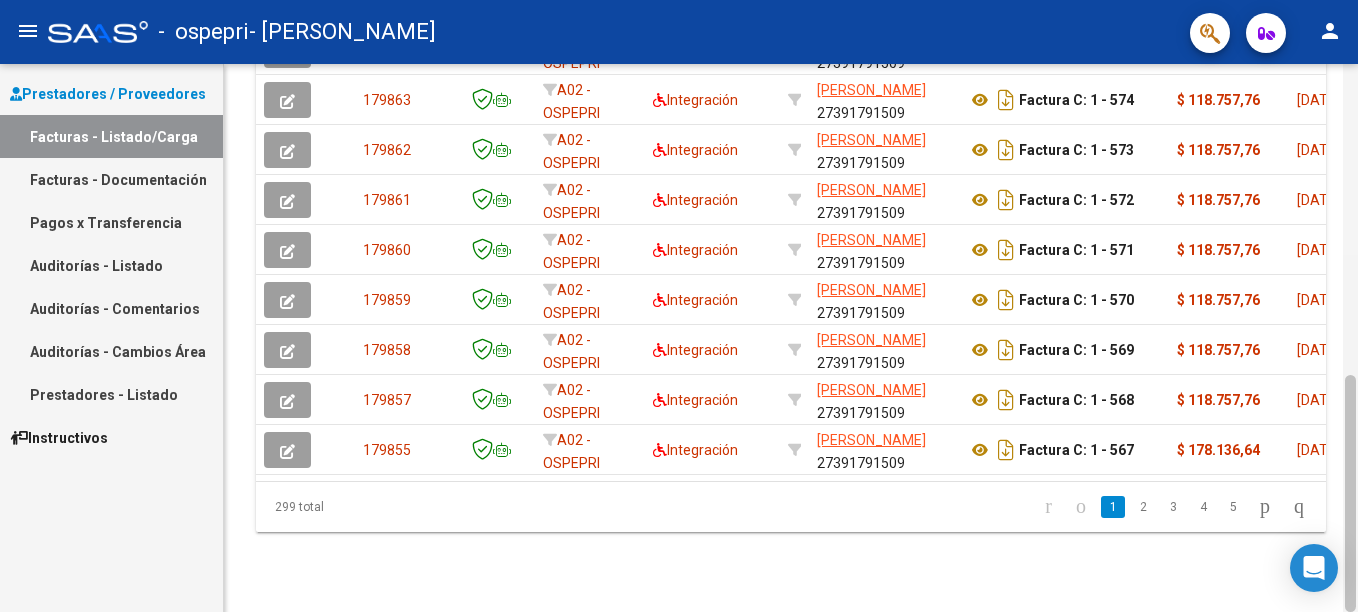 click 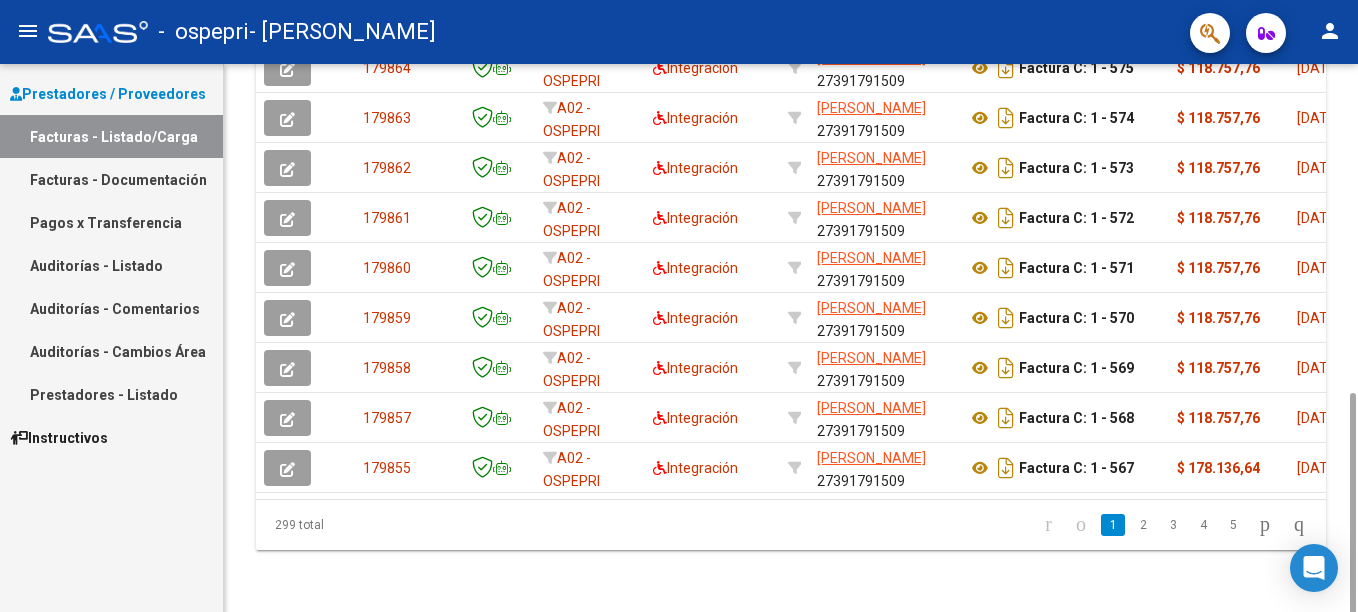 scroll, scrollTop: 717, scrollLeft: 0, axis: vertical 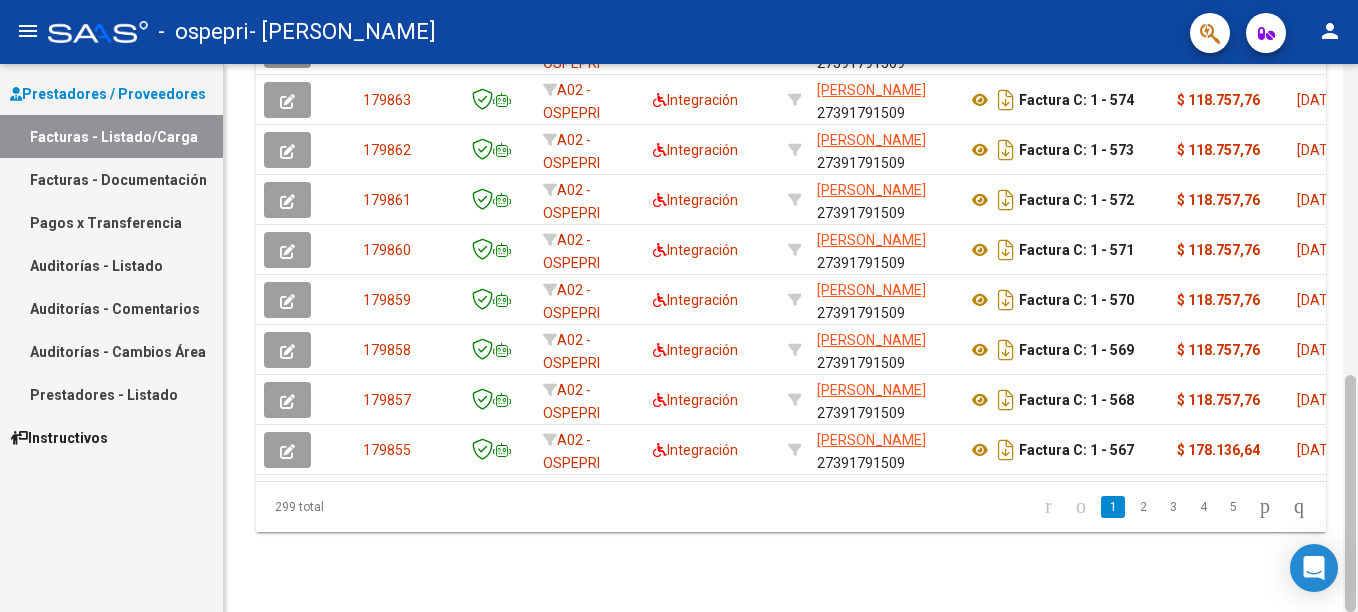 click on "menu -   ospepri   - SANDOVAL ADRIANA NOEMI person    Prestadores / Proveedores Facturas - Listado/Carga Facturas - Documentación Pagos x Transferencia Auditorías - Listado Auditorías - Comentarios Auditorías - Cambios Área Prestadores - Listado    Instructivos  Video tutorial   PRESTADORES -> Listado de CPBTs Emitidos por Prestadores / Proveedores (alt+q)   Cargar Comprobante
cloud_download  CSV  cloud_download  EXCEL  cloud_download  Estandar   Descarga Masiva
Filtros Id Area Area Todos  Confirmado   Mostrar totalizadores   FILTROS DEL COMPROBANTE  Comprobante Tipo Comprobante Tipo Start date – Fec. Comprobante Desde / Hasta Días Emisión Desde(cant. días) Días Emisión Hasta(cant. días) CUIT / Razón Social Pto. Venta Nro. Comprobante Código SSS CAE Válido CAE Válido Todos  Cargado Módulo Hosp. Todos  Tiene facturacion Apócrifa Hospital Refes  FILTROS DE INTEGRACION  Período De Prestación Campos del Archivo de Rendición Devuelto x SSS (dr_envio) Todos  Tipo de Registro Op" at bounding box center [679, 306] 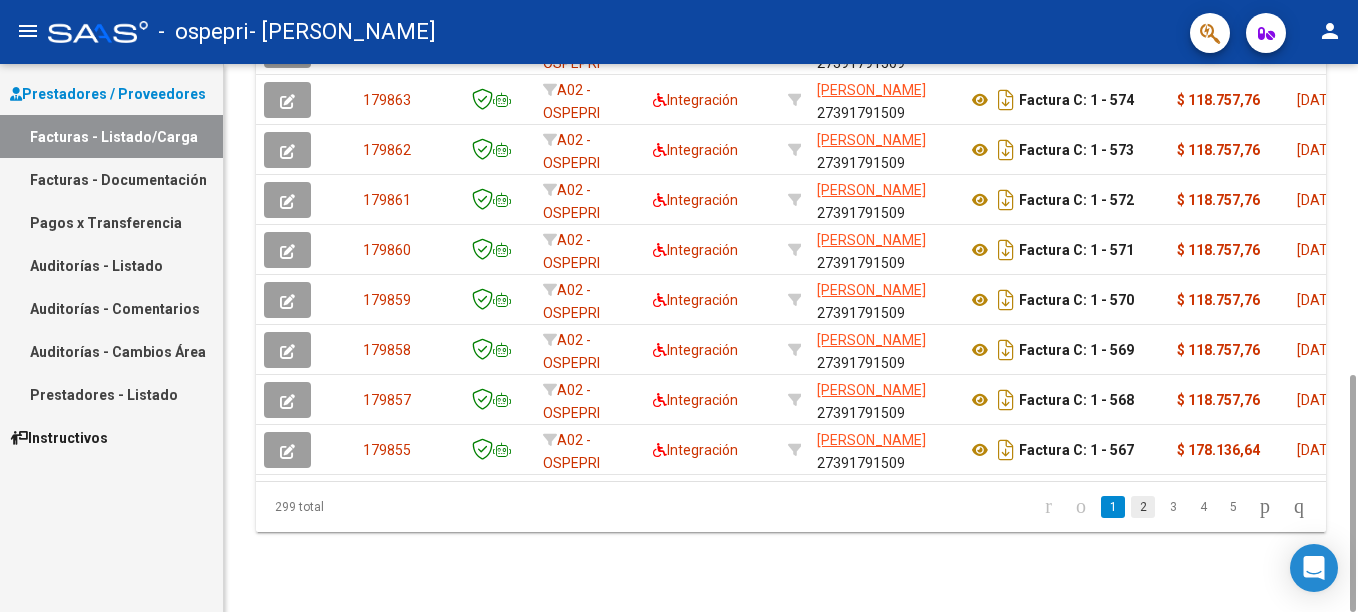 click on "2" 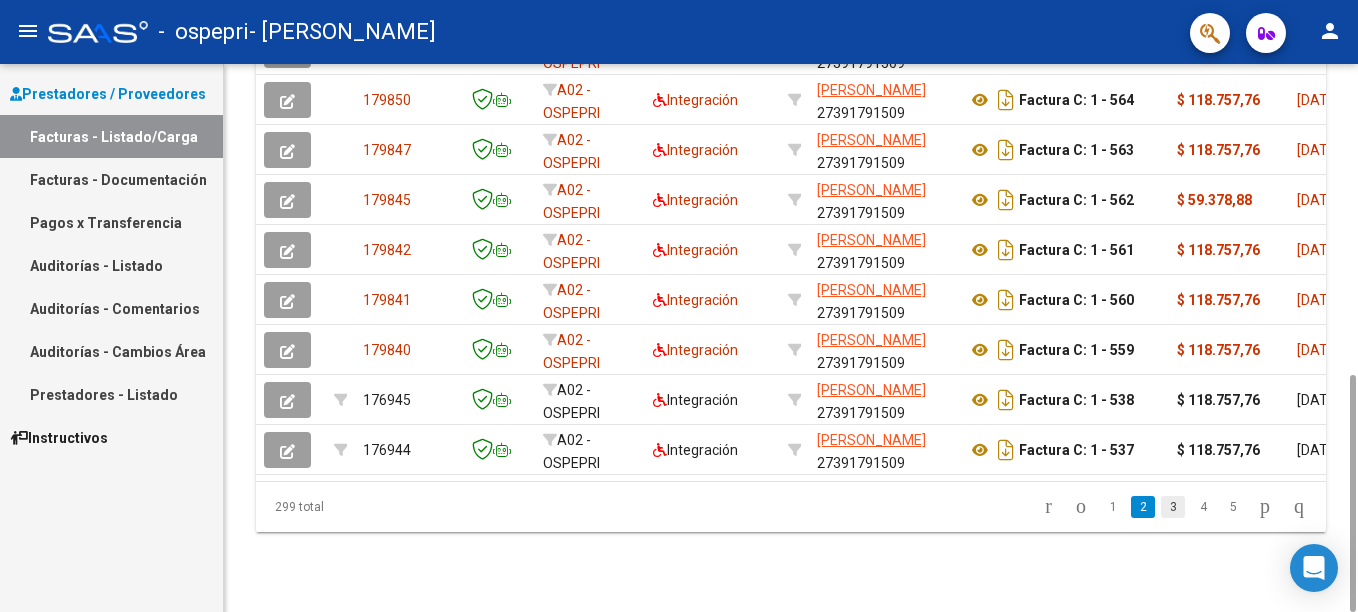 click on "3" 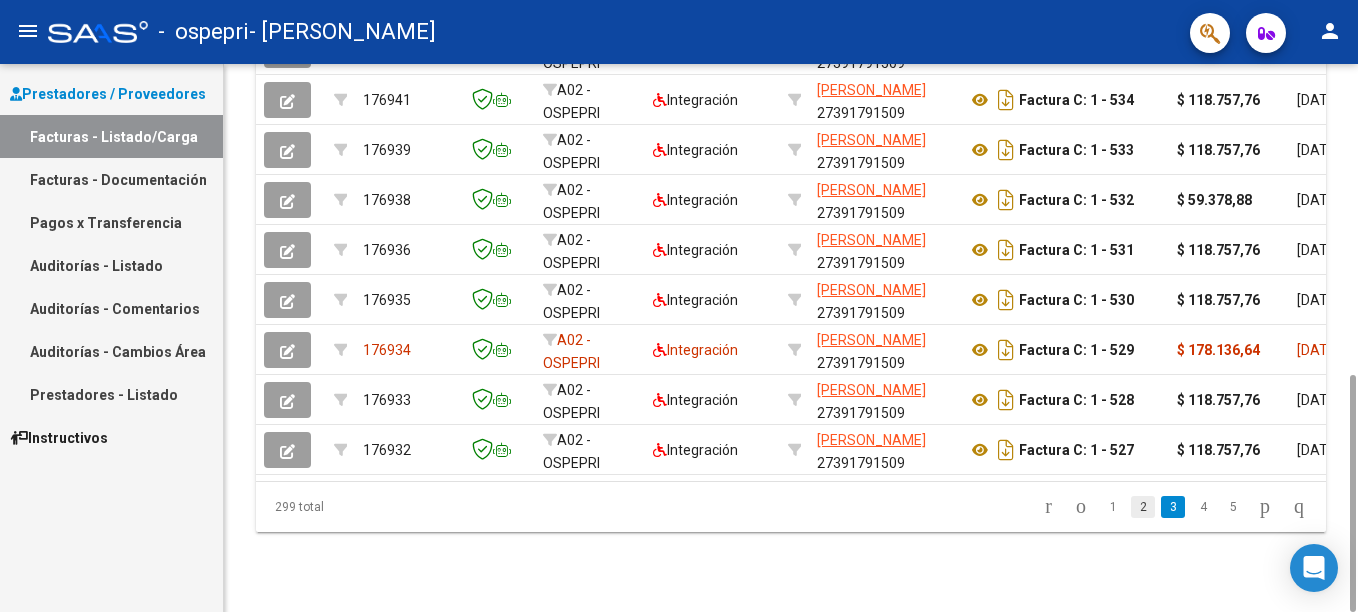 click on "2" 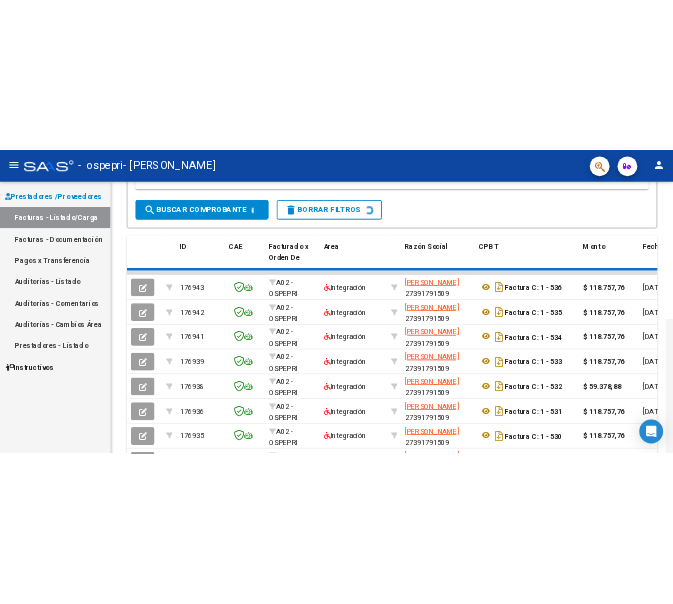scroll, scrollTop: 722, scrollLeft: 0, axis: vertical 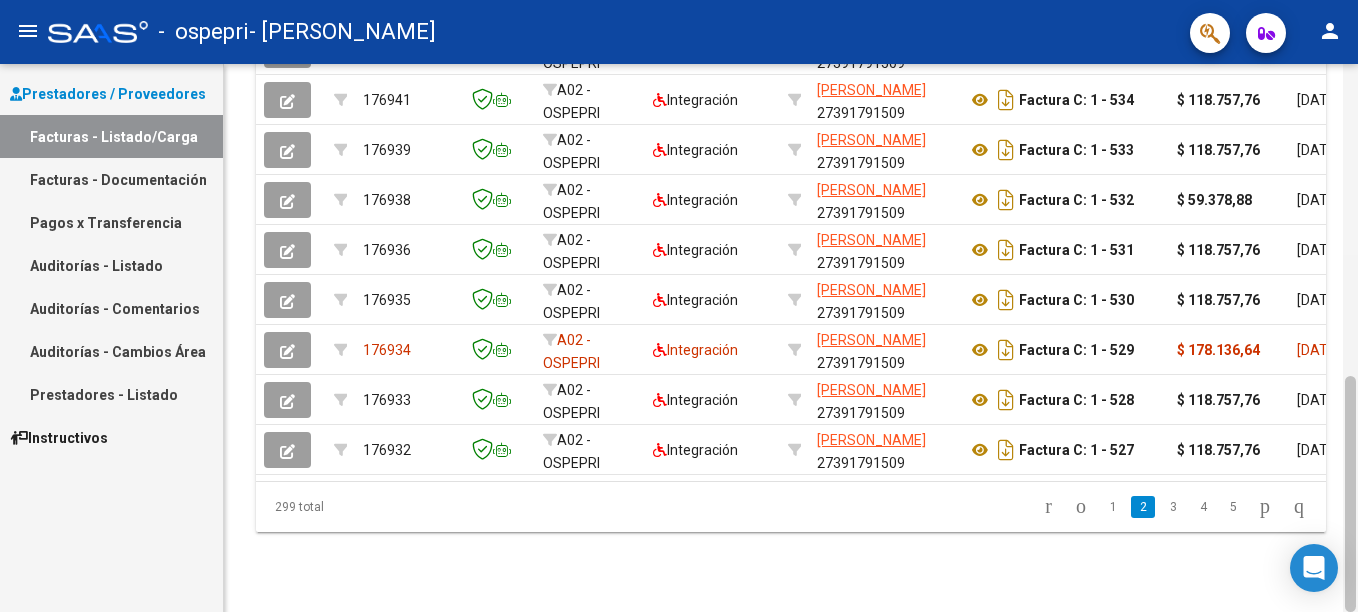 drag, startPoint x: 1352, startPoint y: 444, endPoint x: 1349, endPoint y: 490, distance: 46.09772 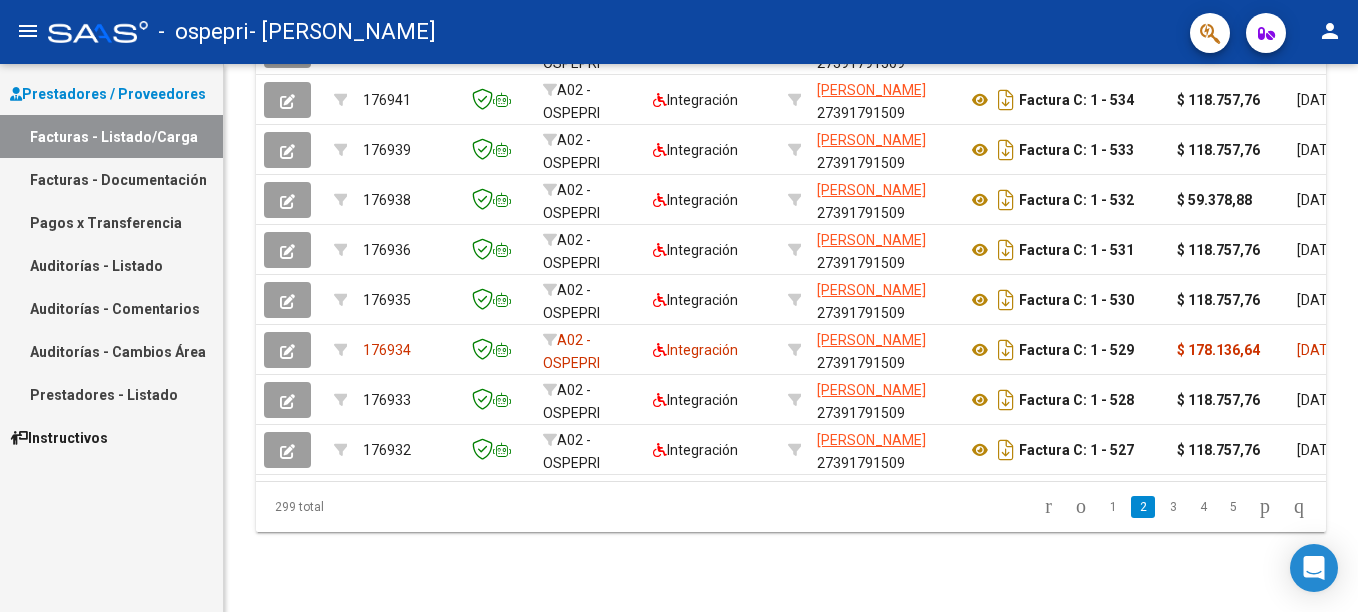 click on "299 total   1   2   3   4   5" 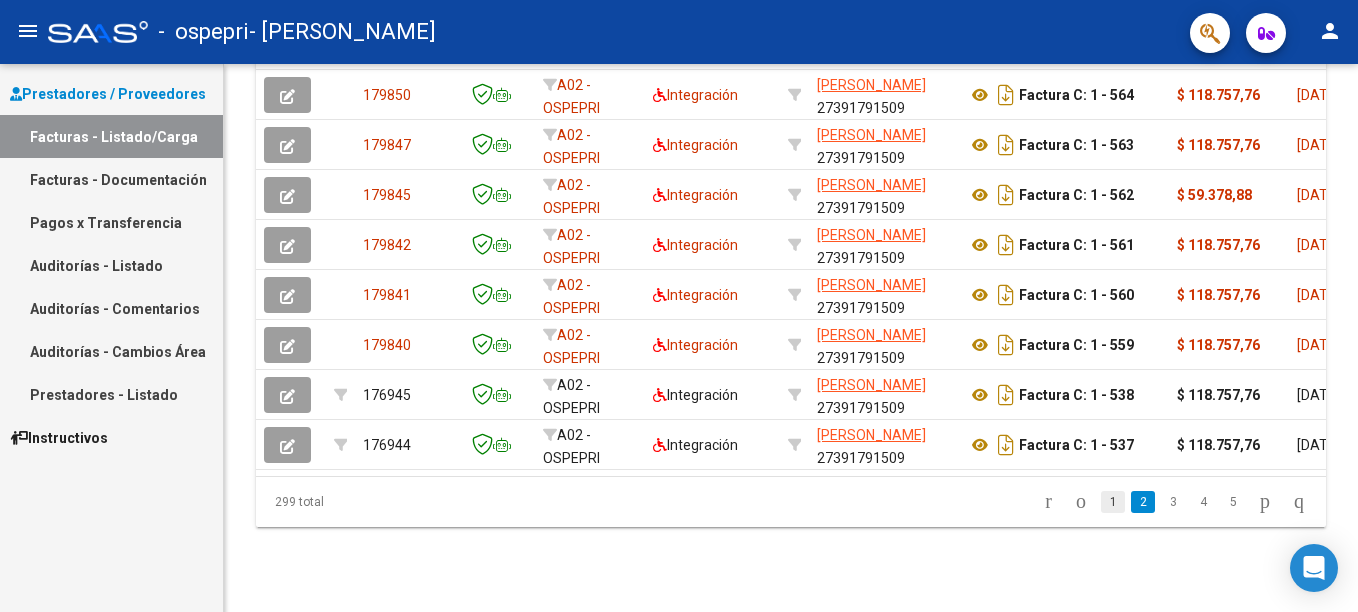 click on "1" 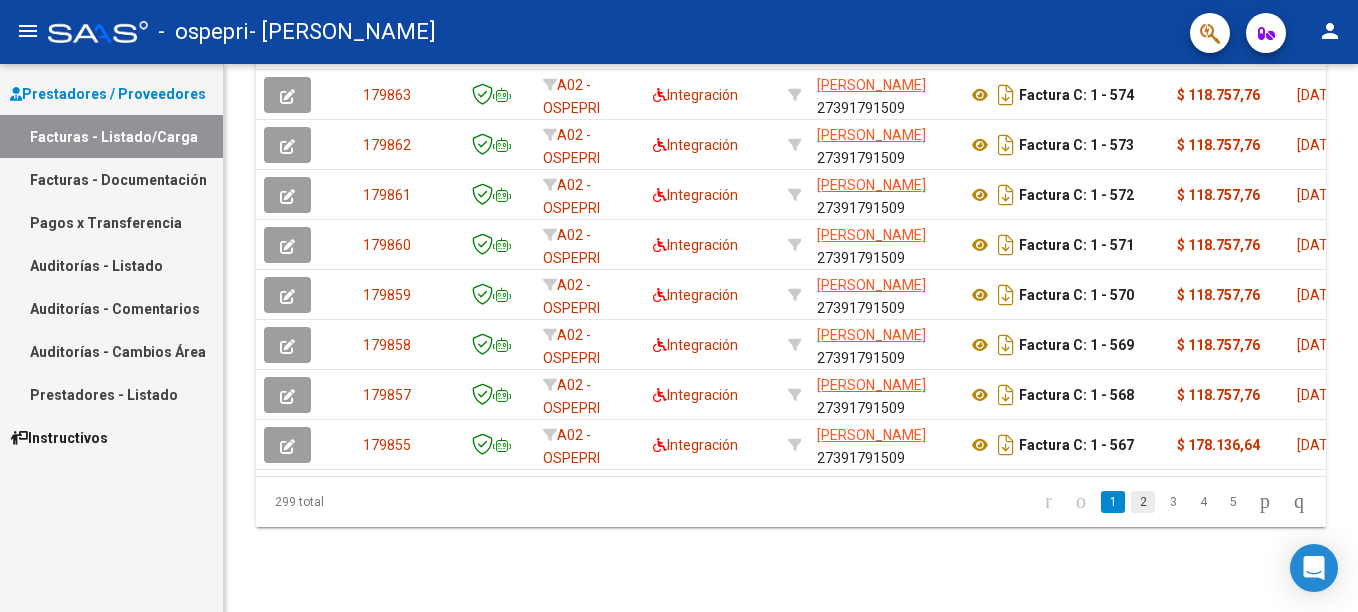 click on "2" 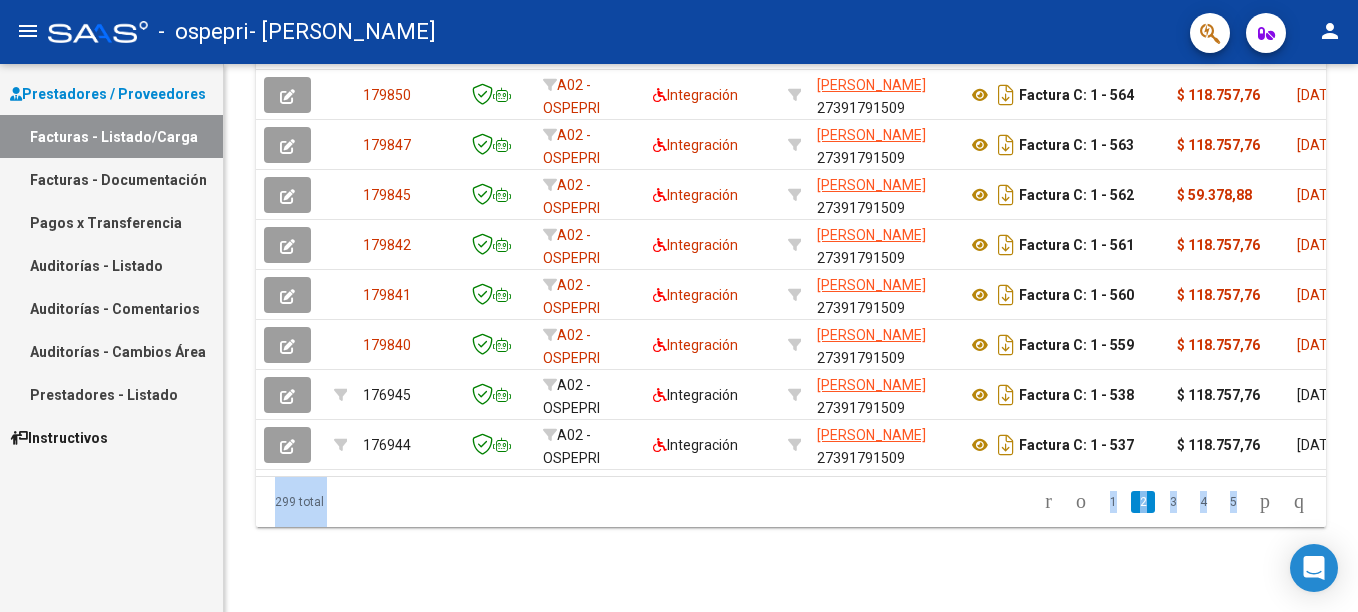 click on "menu -   ospepri   - SANDOVAL ADRIANA NOEMI person    Prestadores / Proveedores Facturas - Listado/Carga Facturas - Documentación Pagos x Transferencia Auditorías - Listado Auditorías - Comentarios Auditorías - Cambios Área Prestadores - Listado    Instructivos  Video tutorial   PRESTADORES -> Listado de CPBTs Emitidos por Prestadores / Proveedores (alt+q)   Cargar Comprobante
cloud_download  CSV  cloud_download  EXCEL  cloud_download  Estandar   Descarga Masiva
Filtros Id Area Area Todos  Confirmado   Mostrar totalizadores   FILTROS DEL COMPROBANTE  Comprobante Tipo Comprobante Tipo Start date – Fec. Comprobante Desde / Hasta Días Emisión Desde(cant. días) Días Emisión Hasta(cant. días) CUIT / Razón Social Pto. Venta Nro. Comprobante Código SSS CAE Válido CAE Válido Todos  Cargado Módulo Hosp. Todos  Tiene facturacion Apócrifa Hospital Refes  FILTROS DE INTEGRACION  Período De Prestación Campos del Archivo de Rendición Devuelto x SSS (dr_envio) Todos  Tipo de Registro Op" at bounding box center (679, 306) 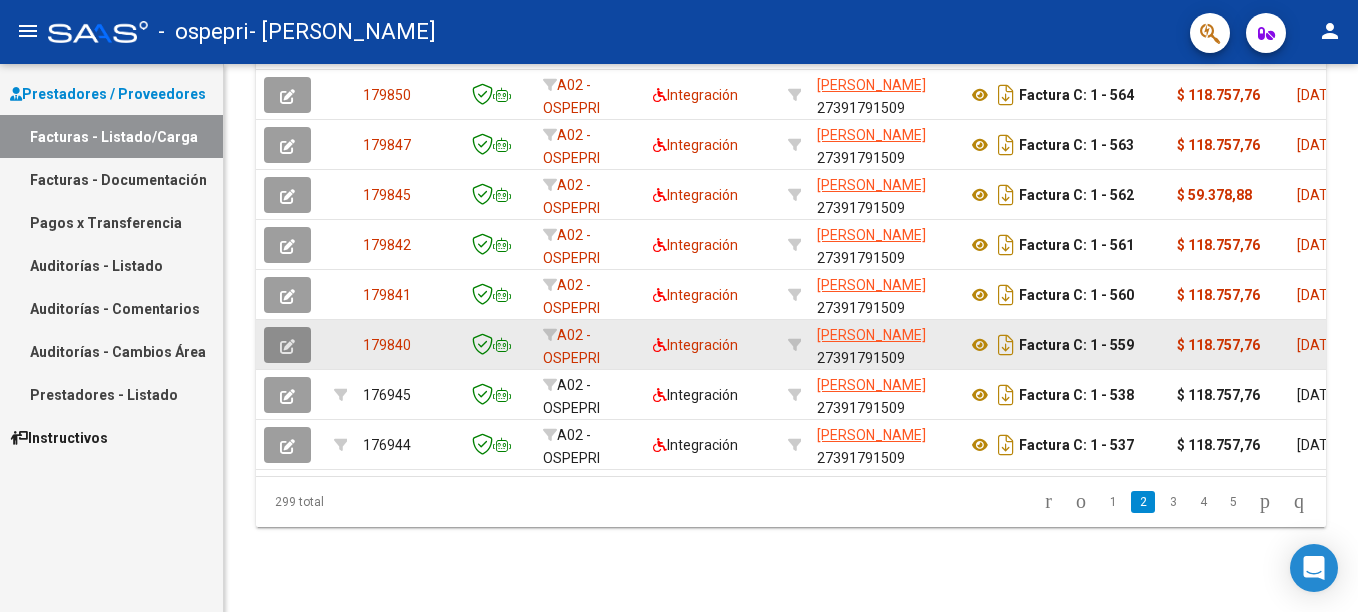 click 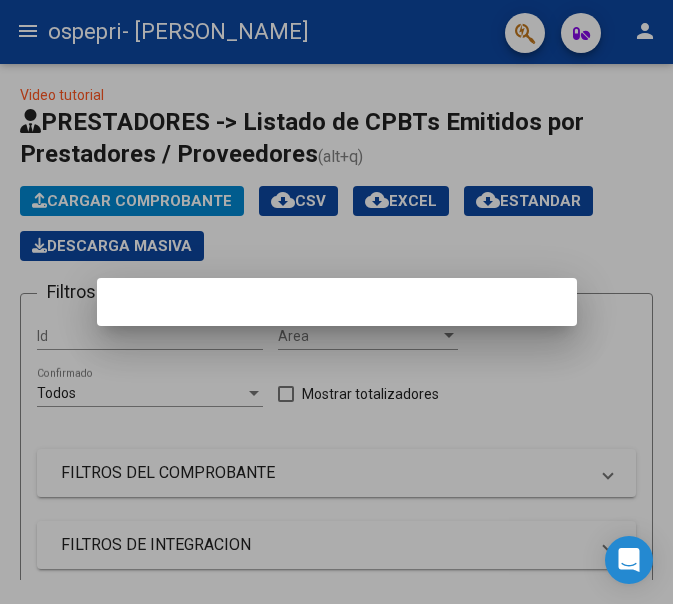 click at bounding box center [336, 302] 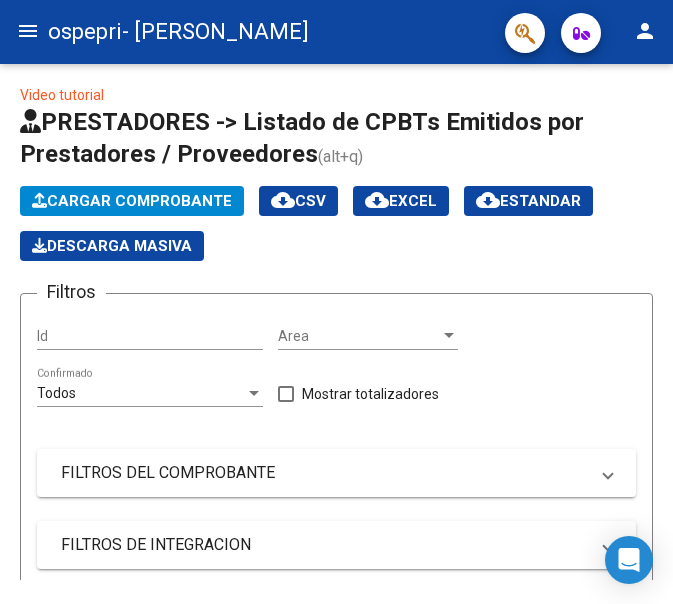 scroll, scrollTop: 855, scrollLeft: 0, axis: vertical 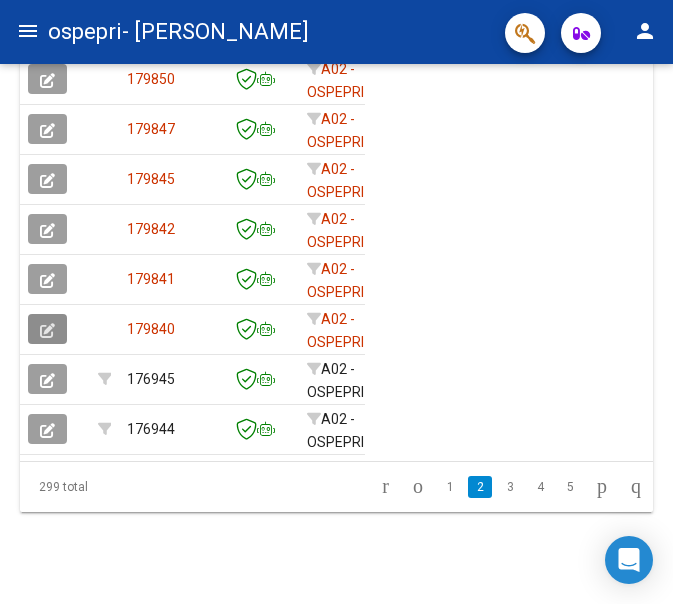 click 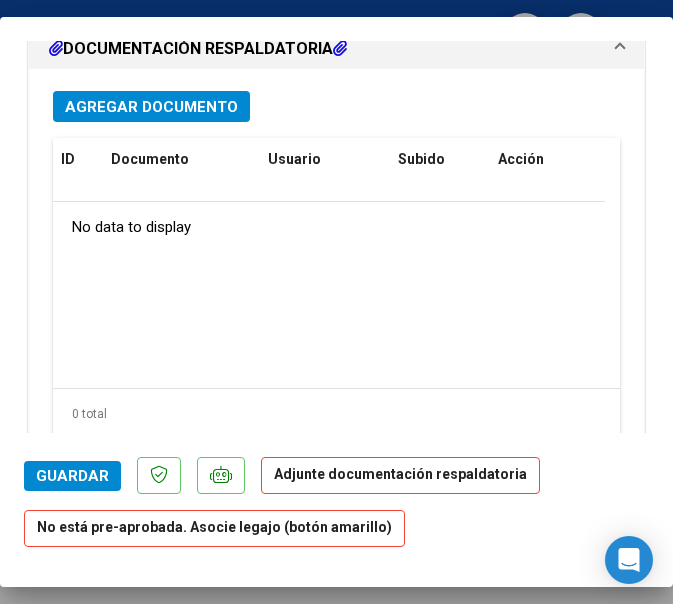 scroll, scrollTop: 1894, scrollLeft: 0, axis: vertical 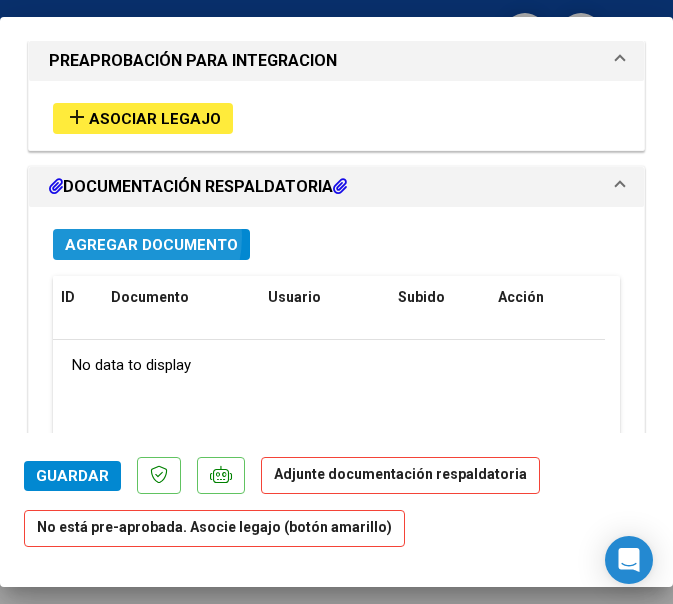 click on "Agregar Documento" at bounding box center [151, 245] 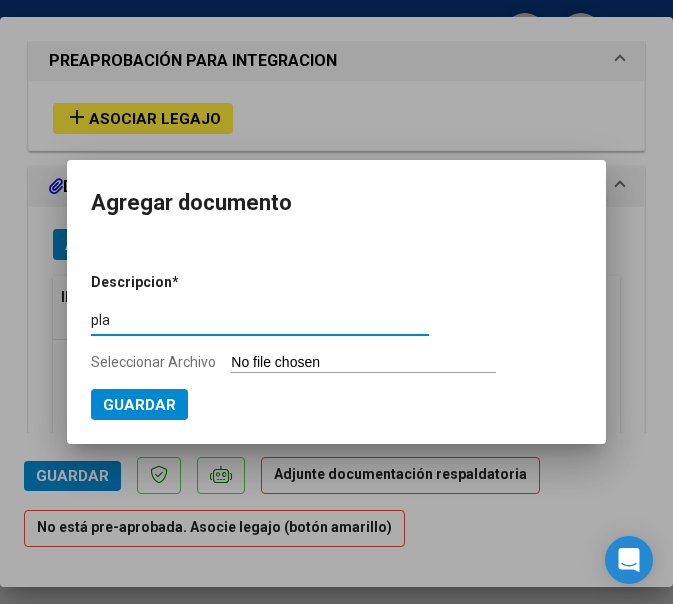 type on "planilla de asistencia" 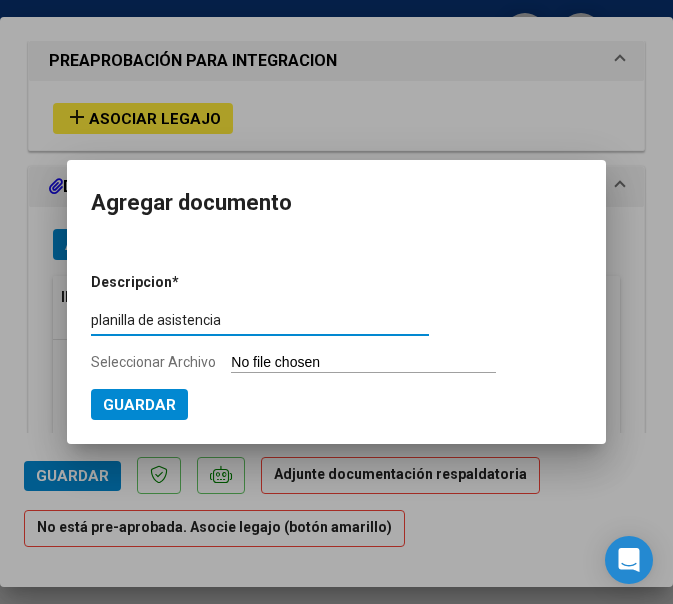 drag, startPoint x: 254, startPoint y: 320, endPoint x: 67, endPoint y: 320, distance: 187 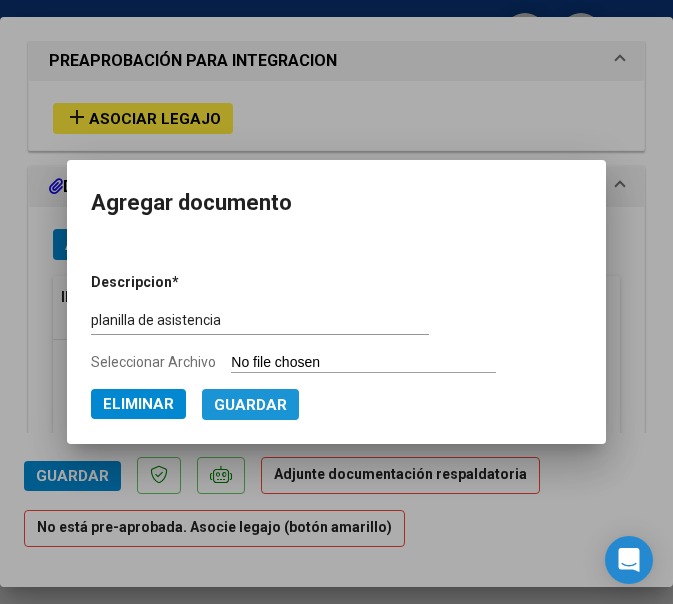 click on "Guardar" at bounding box center [250, 405] 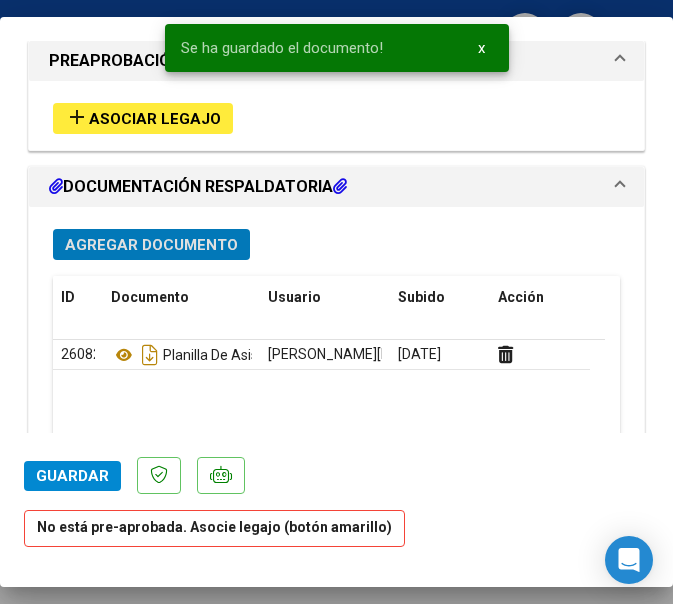 click at bounding box center [336, 302] 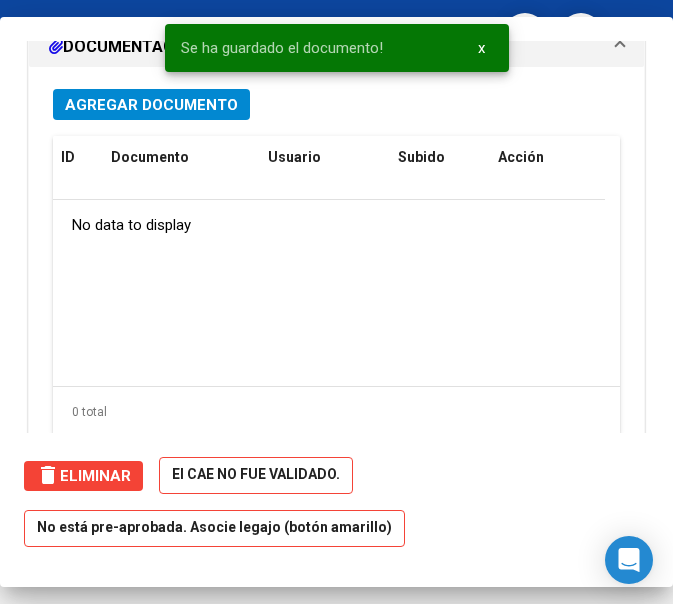 scroll, scrollTop: 0, scrollLeft: 0, axis: both 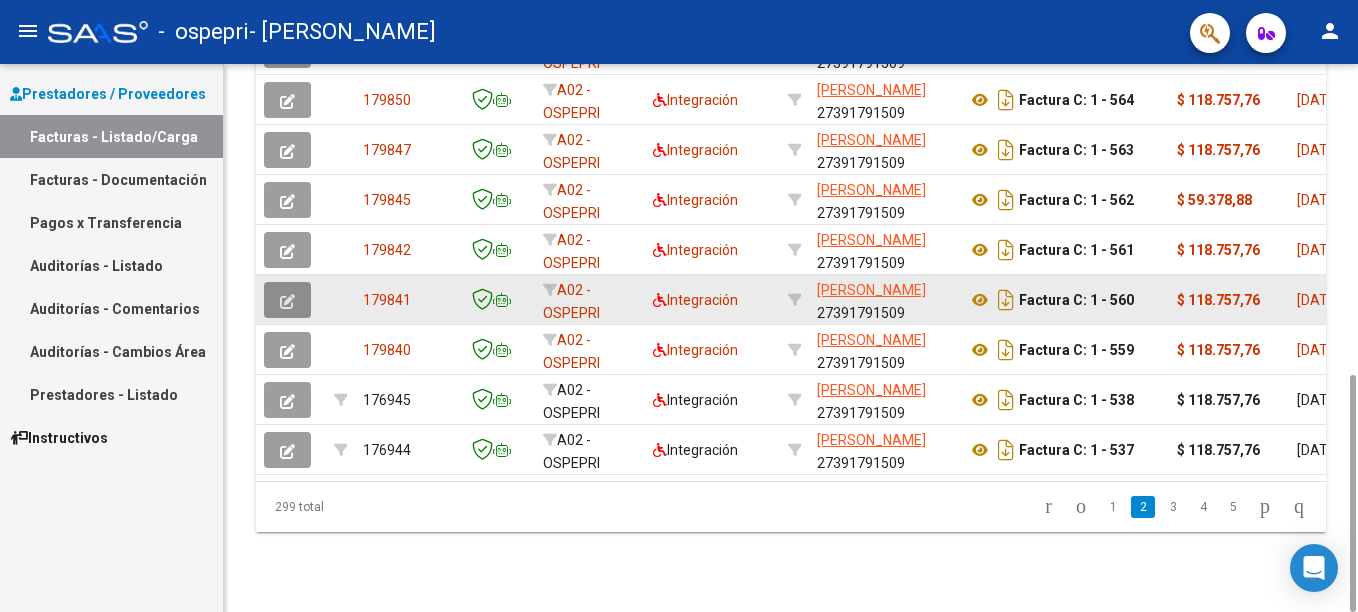 click 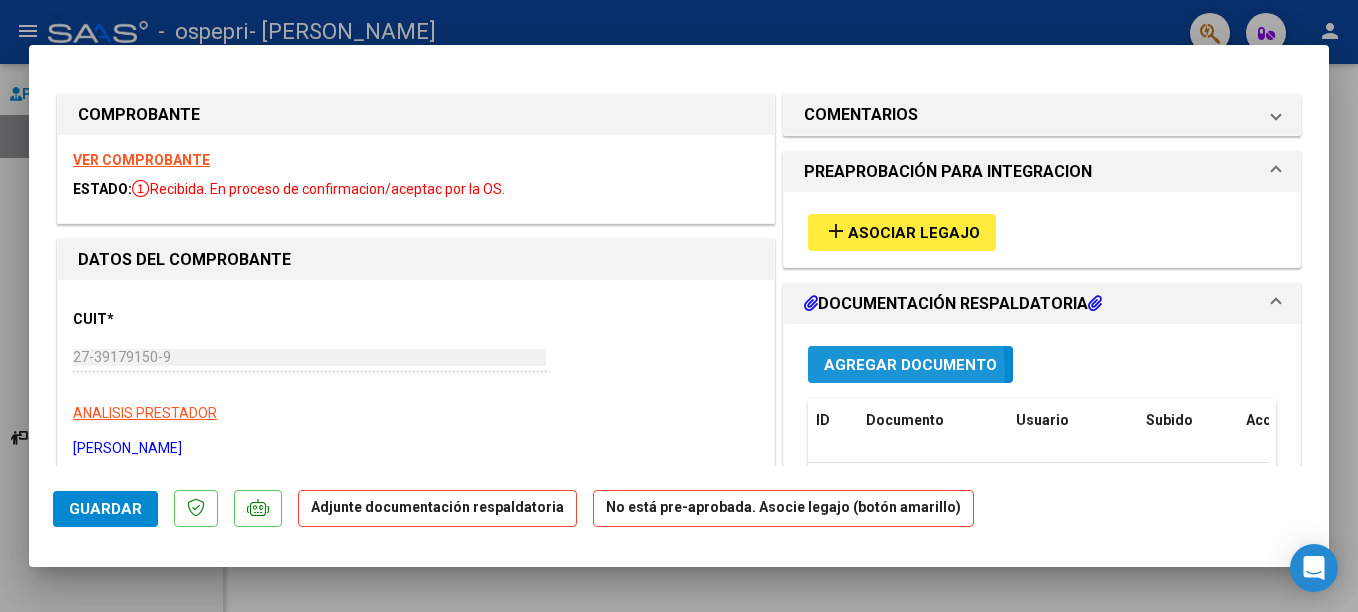 click on "Agregar Documento" at bounding box center (910, 364) 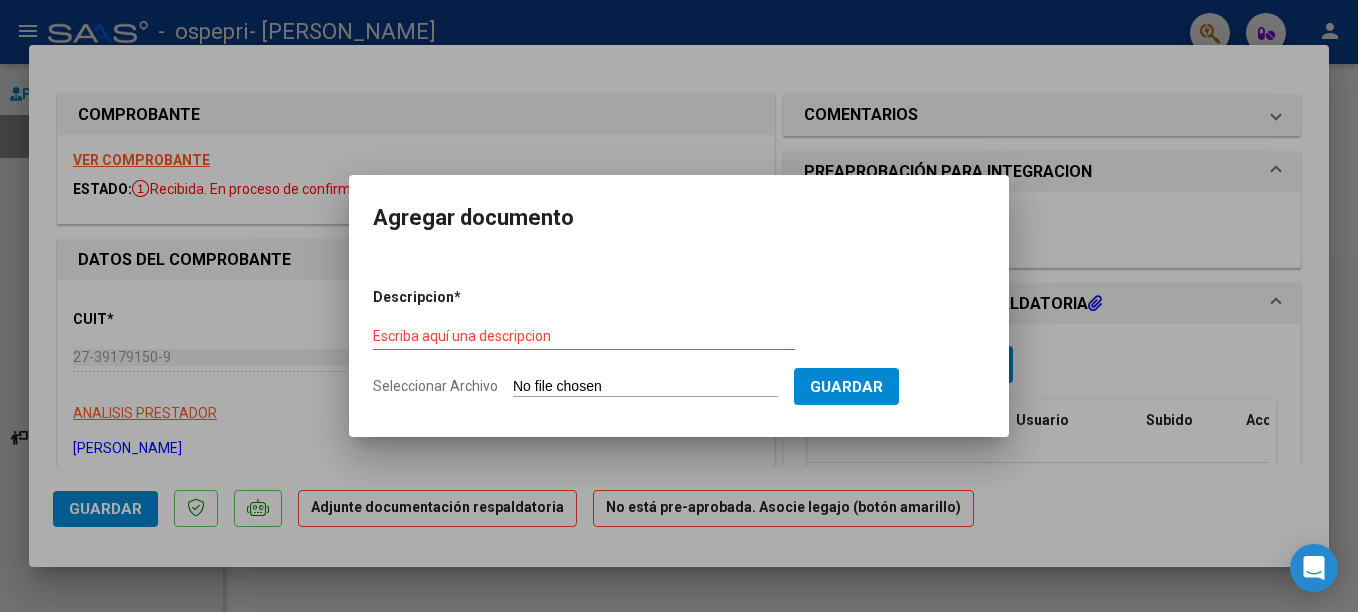 click on "Descripcion  *   Escriba aquí una descripcion  Seleccionar Archivo Guardar" at bounding box center [679, 342] 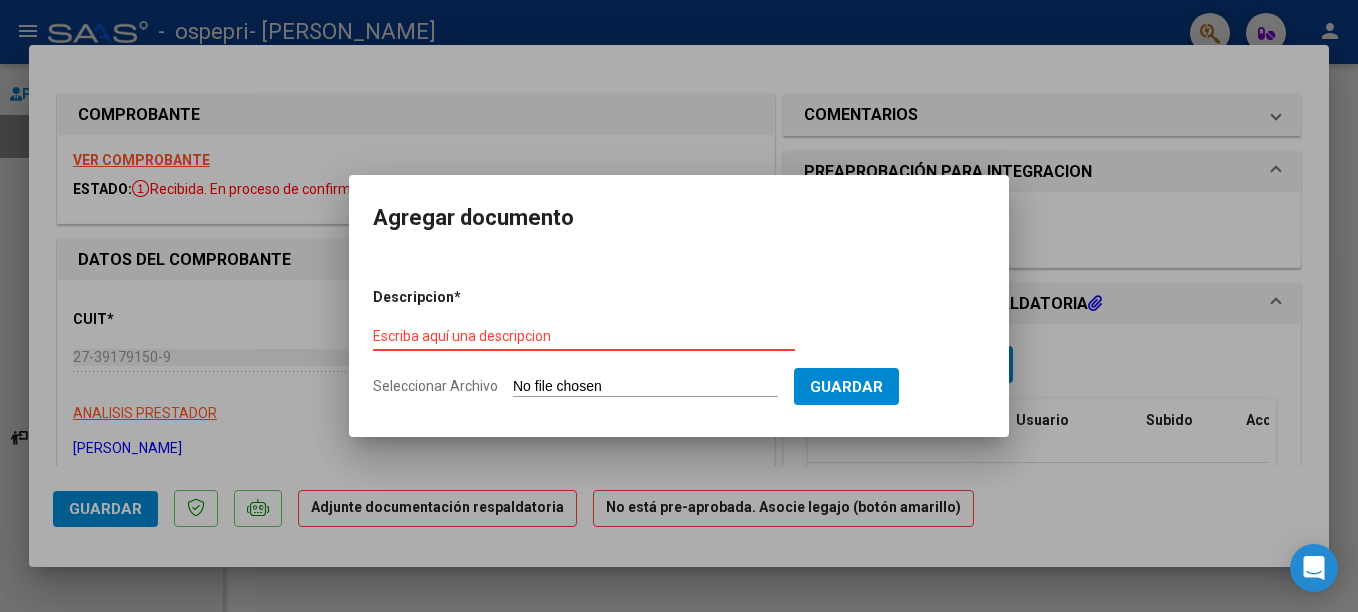 click on "Escriba aquí una descripcion" at bounding box center (584, 336) 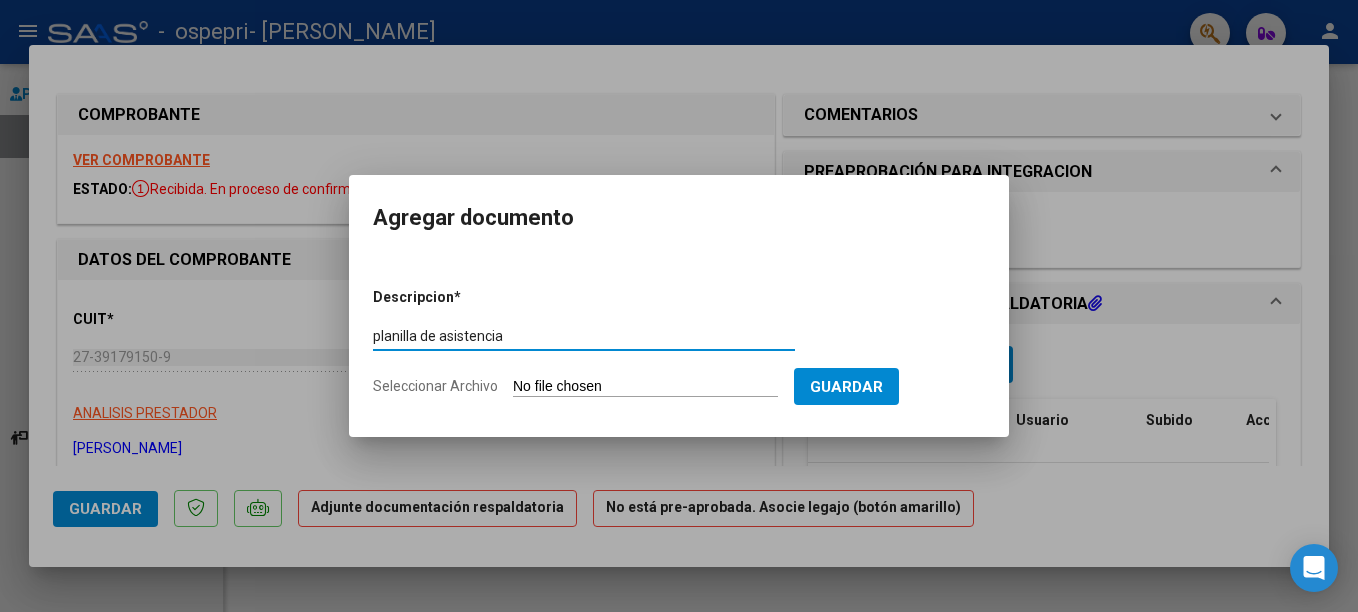 type on "PLANILLA DE ASISTENCIA" 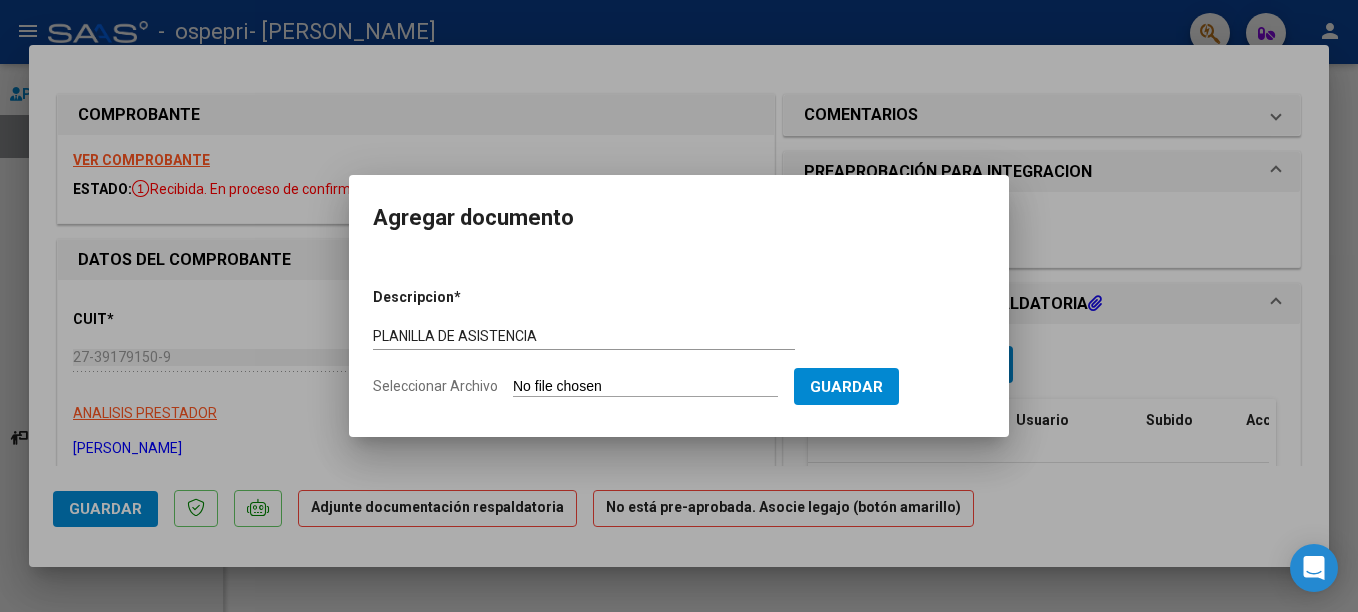 click on "Seleccionar Archivo" at bounding box center (645, 387) 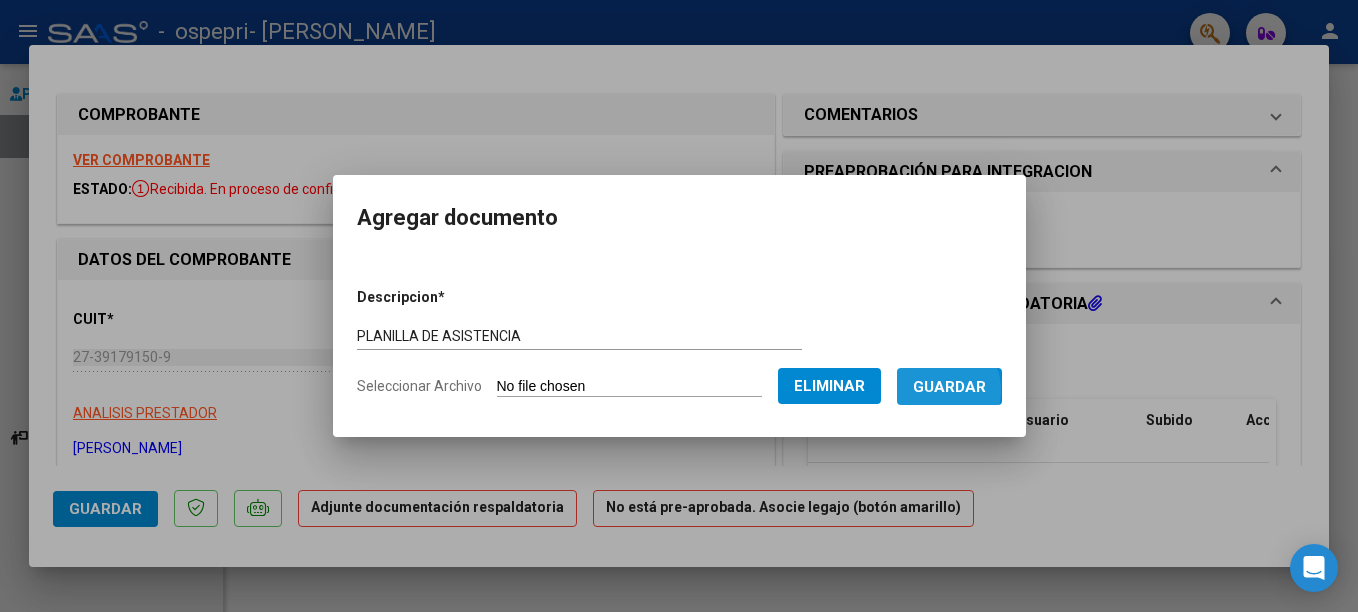 click on "Guardar" at bounding box center [949, 387] 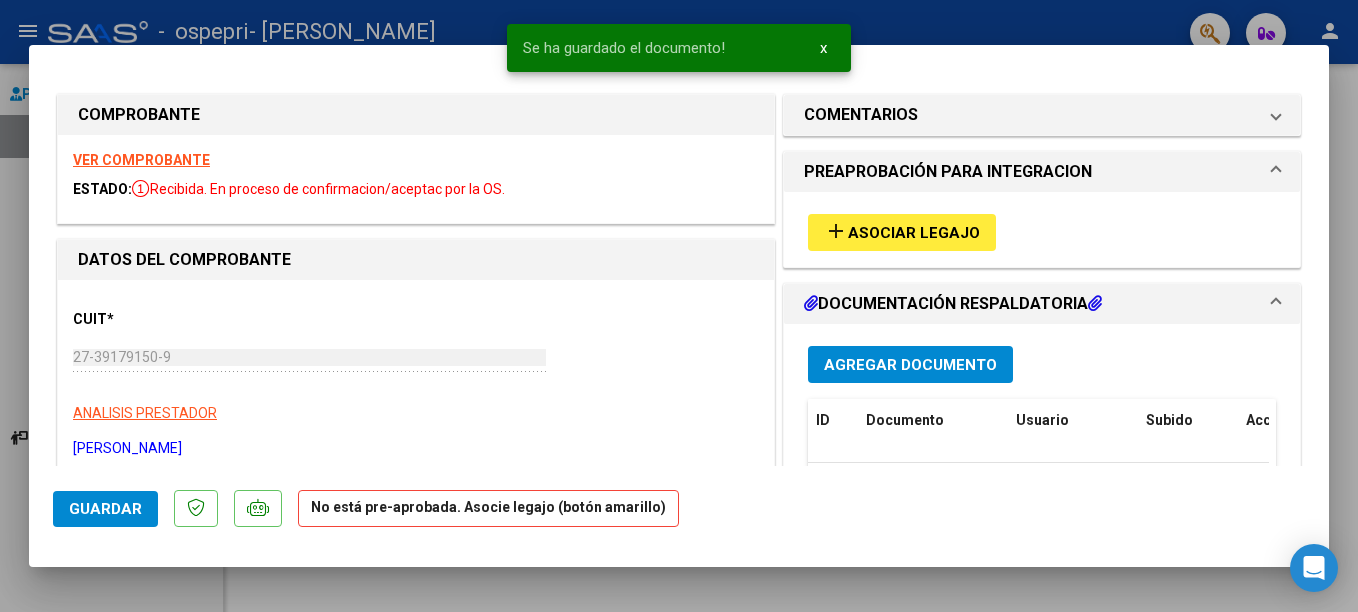 click at bounding box center [679, 306] 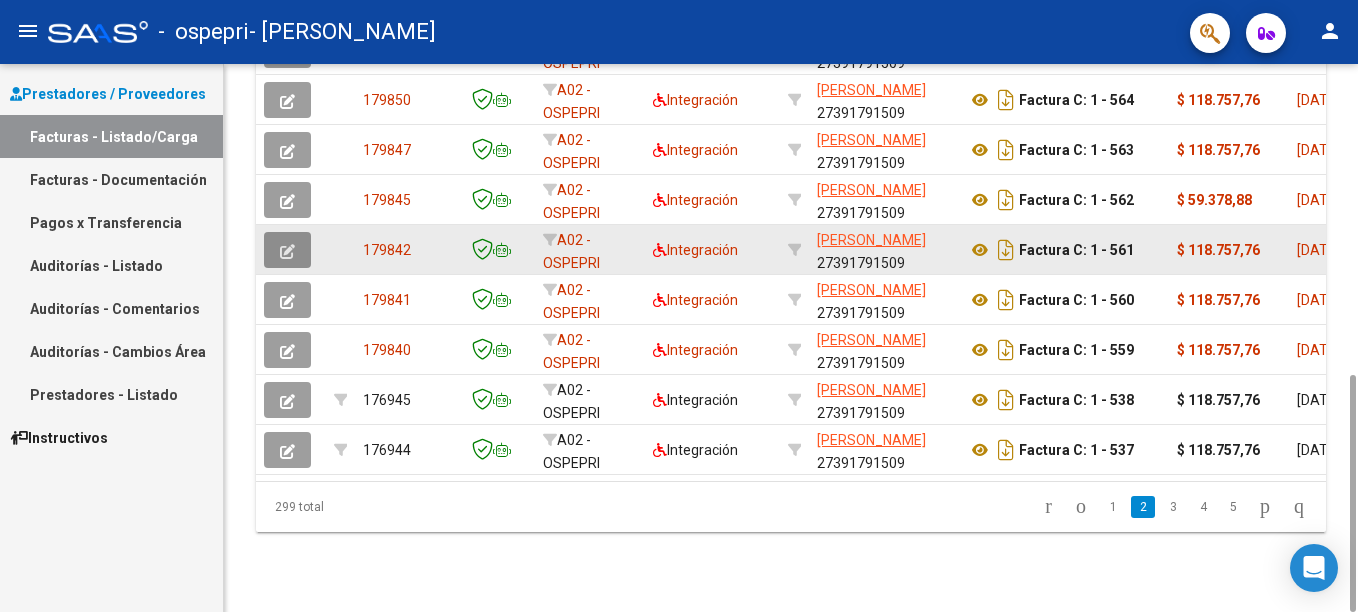 click 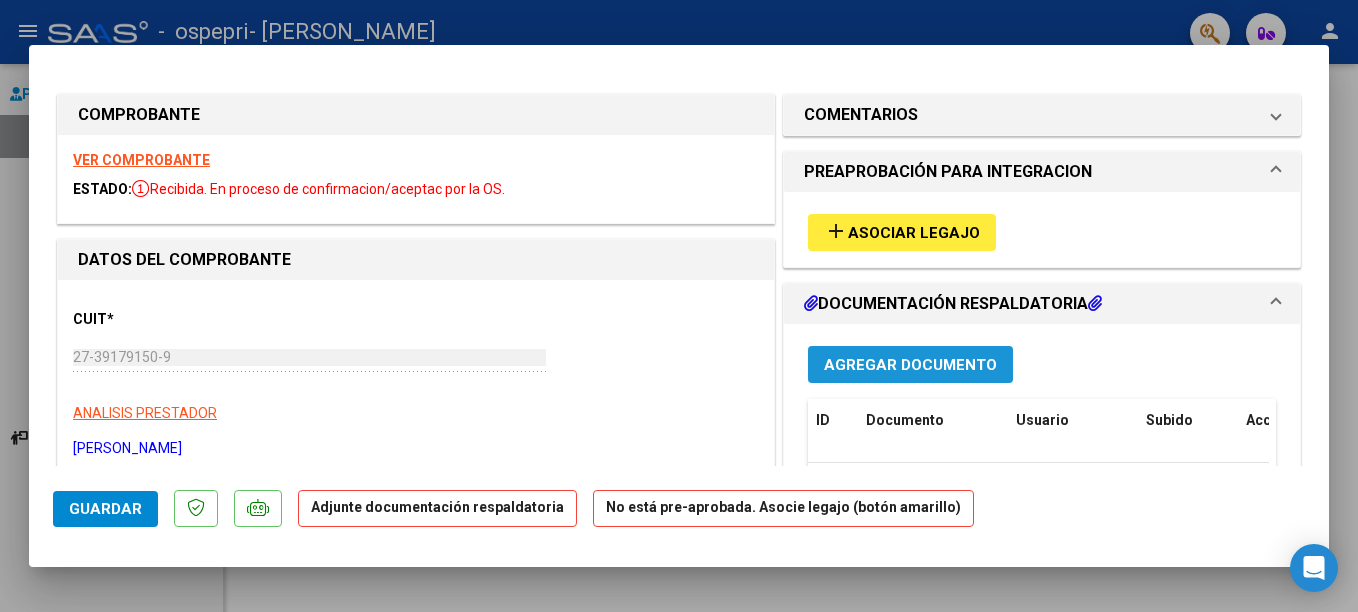 click on "Agregar Documento" at bounding box center [910, 364] 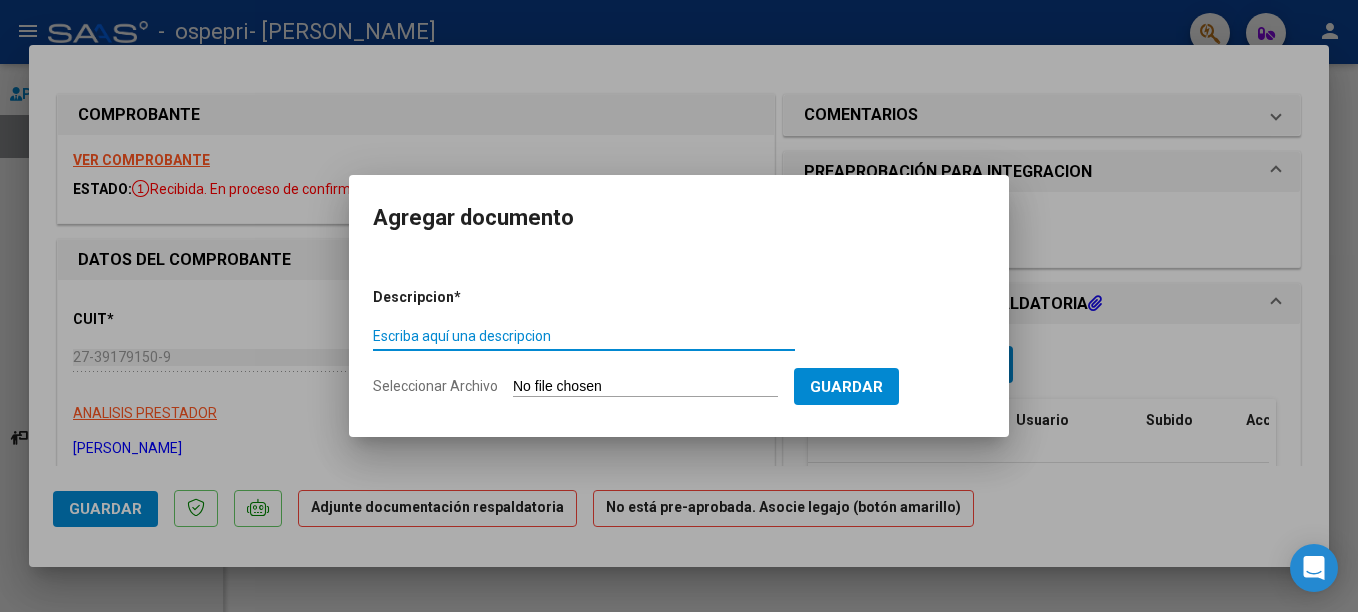 paste on "planilla de asistencia" 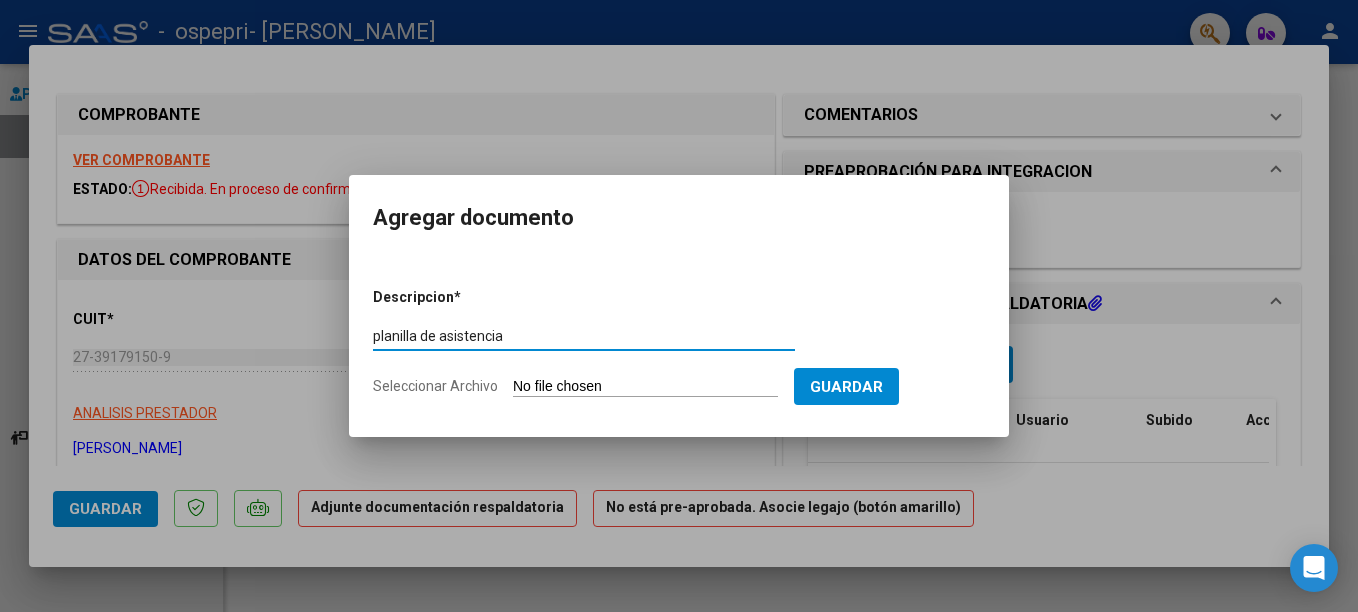 type on "planilla de asistencia" 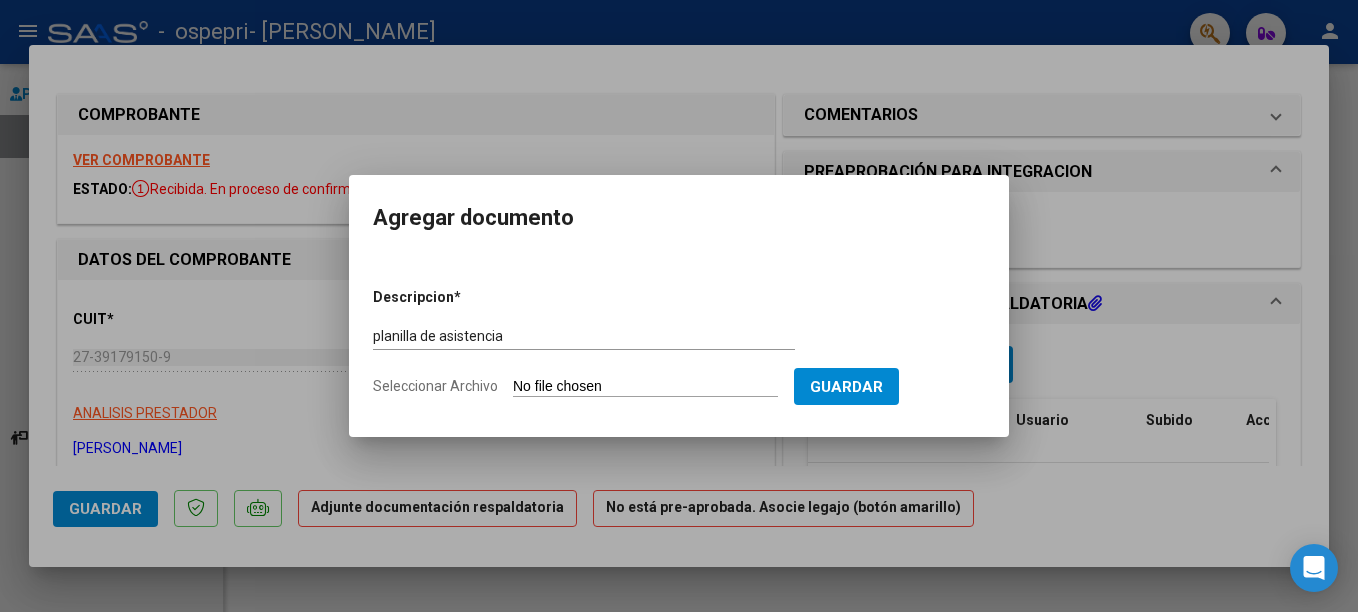 click on "Seleccionar Archivo" 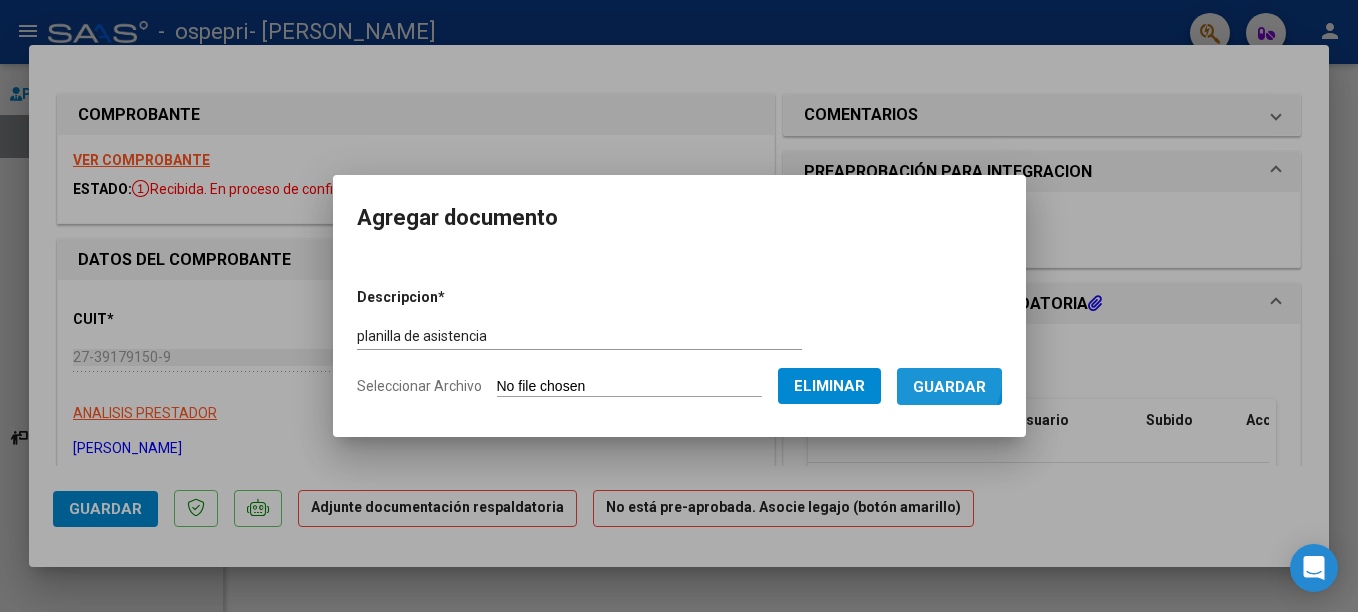 click on "Guardar" at bounding box center (949, 387) 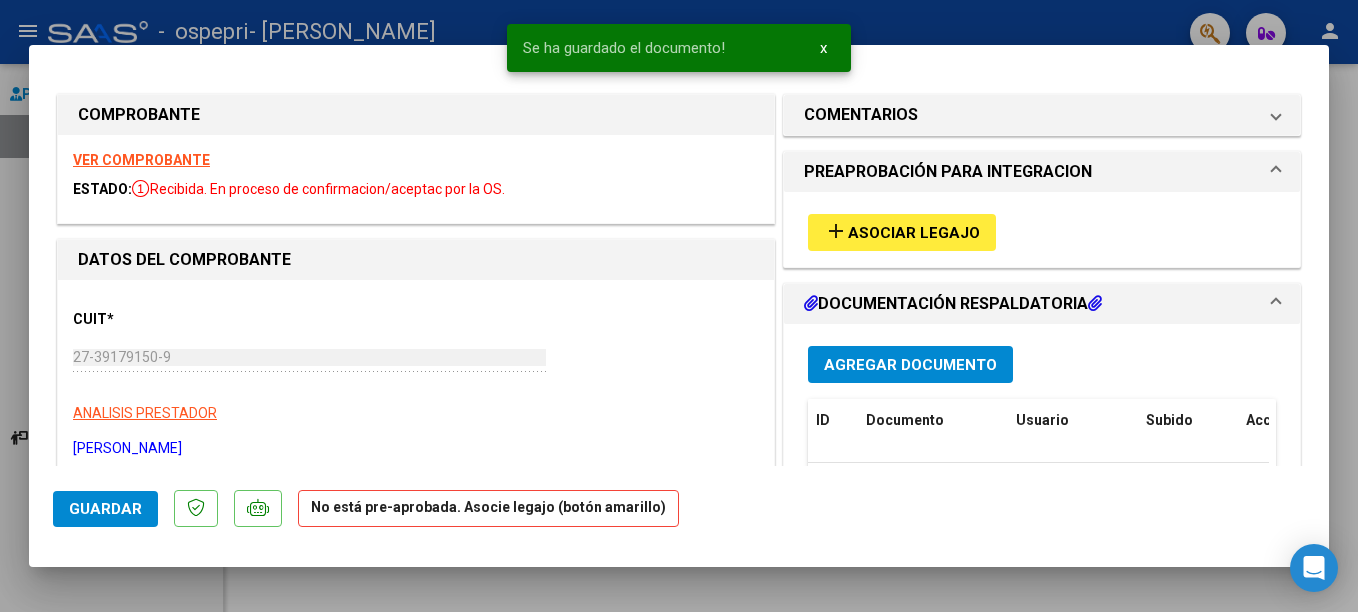 click at bounding box center (679, 306) 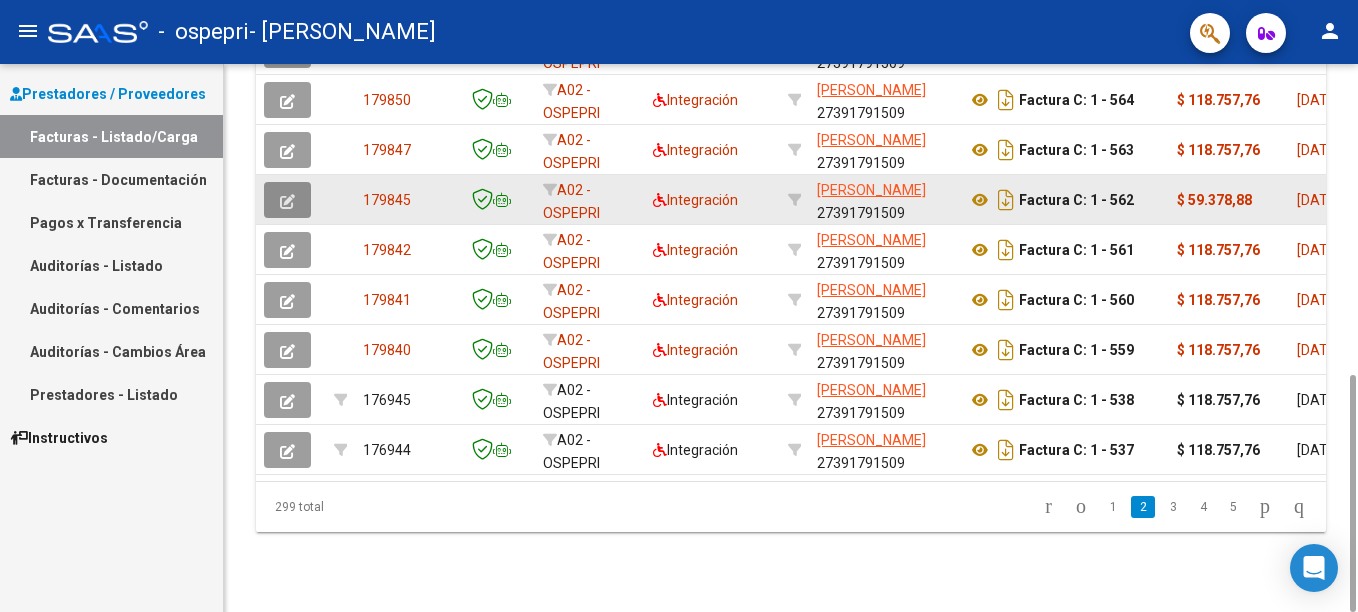 click 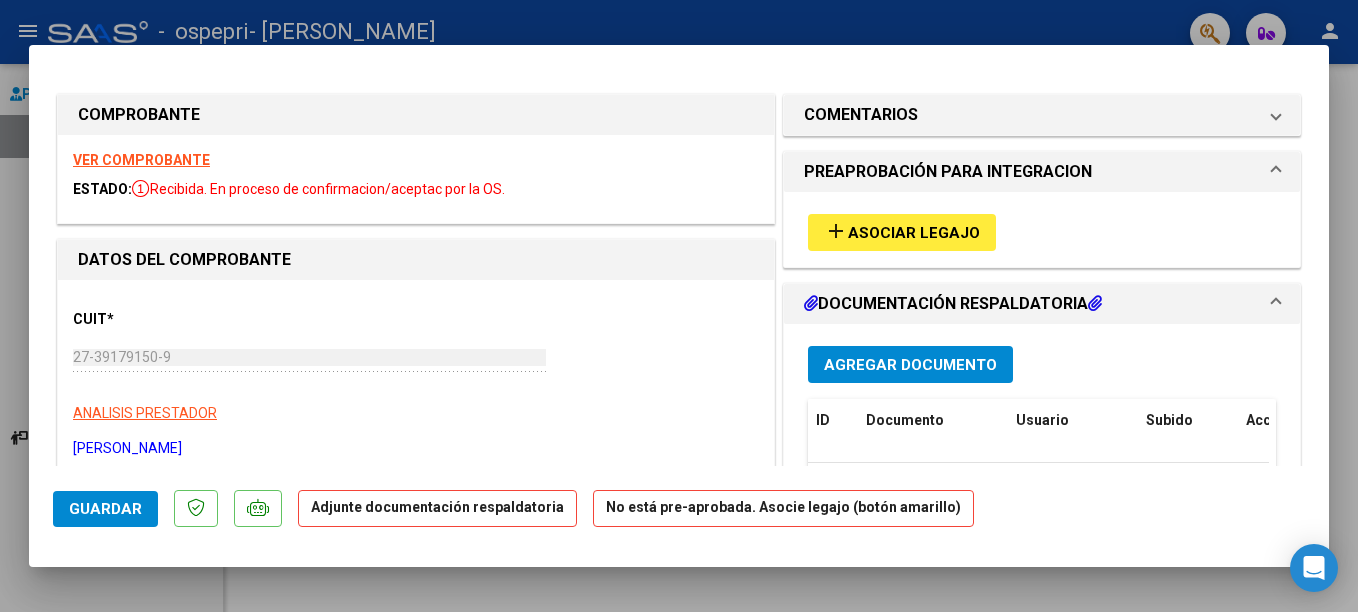 click on "Agregar Documento" at bounding box center (910, 364) 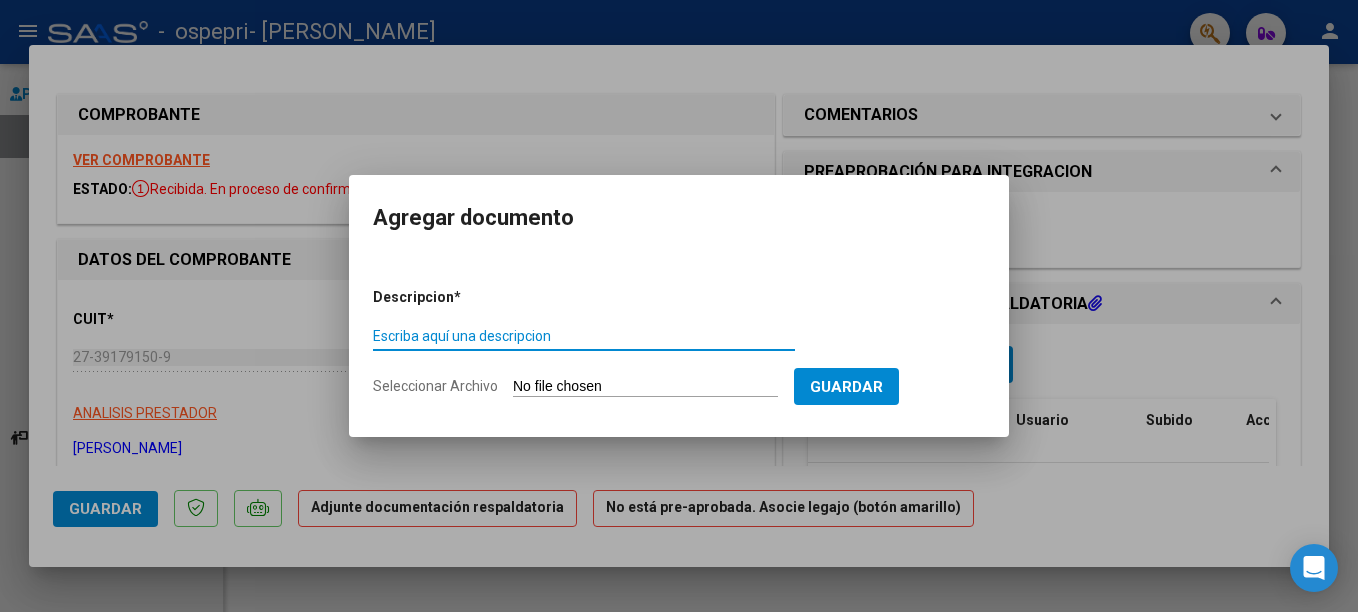paste on "planilla de asistencia" 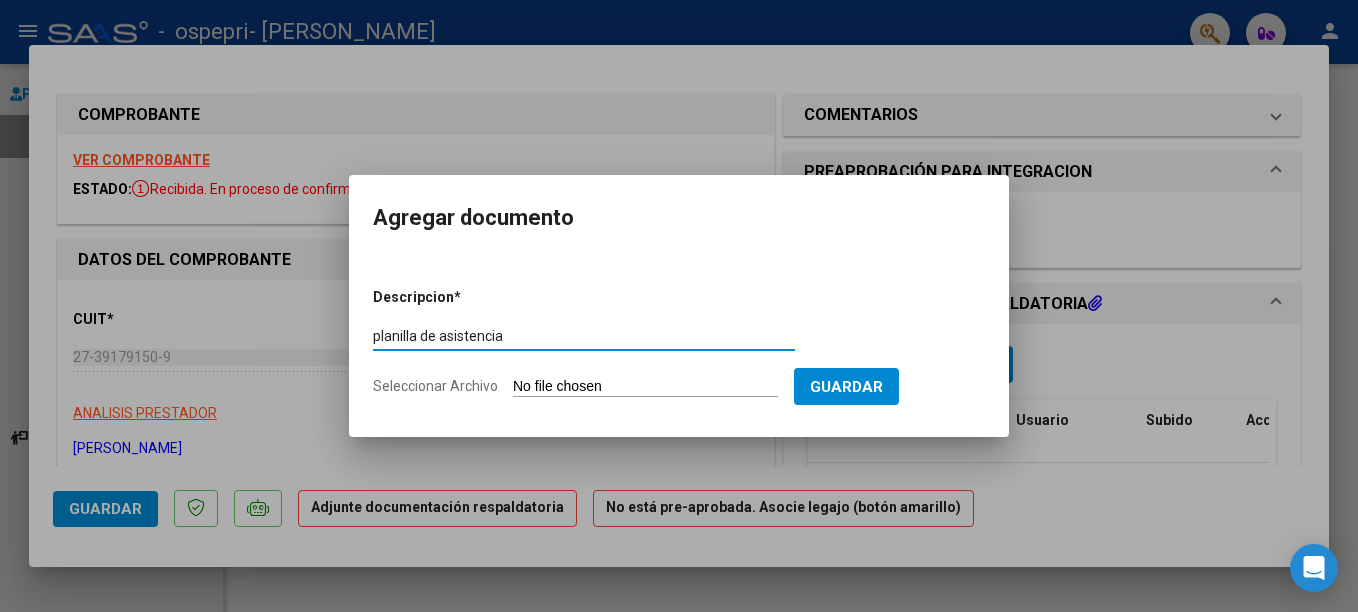 type on "planilla de asistencia" 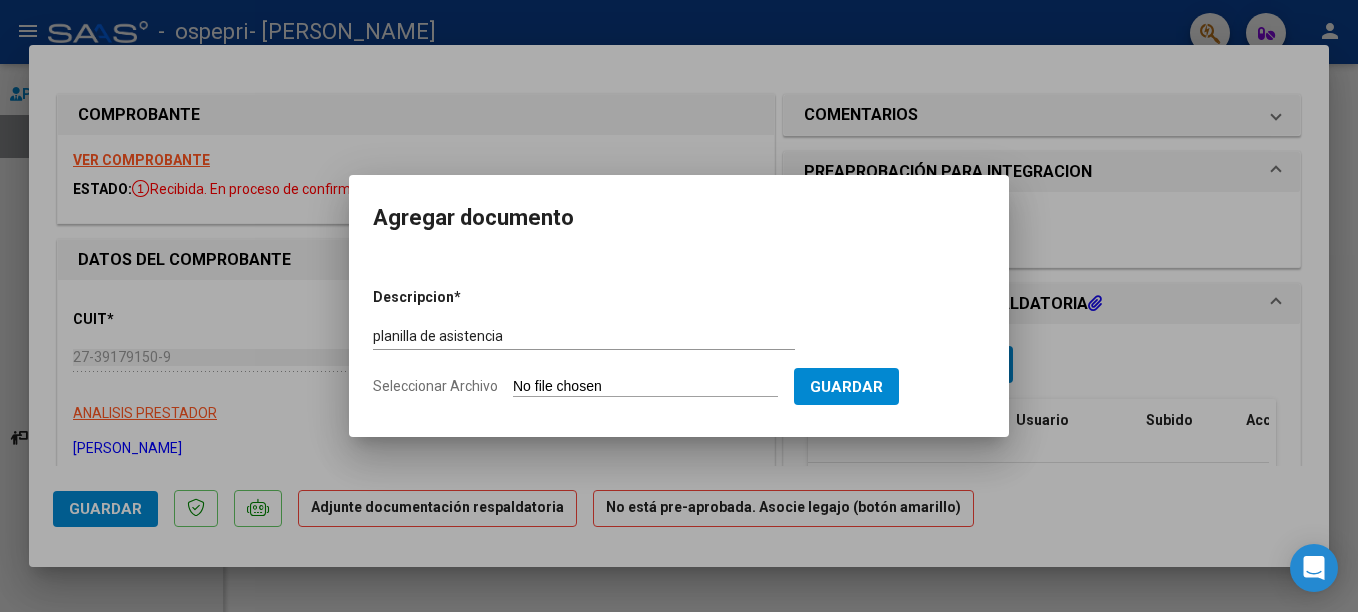 click on "Seleccionar Archivo" 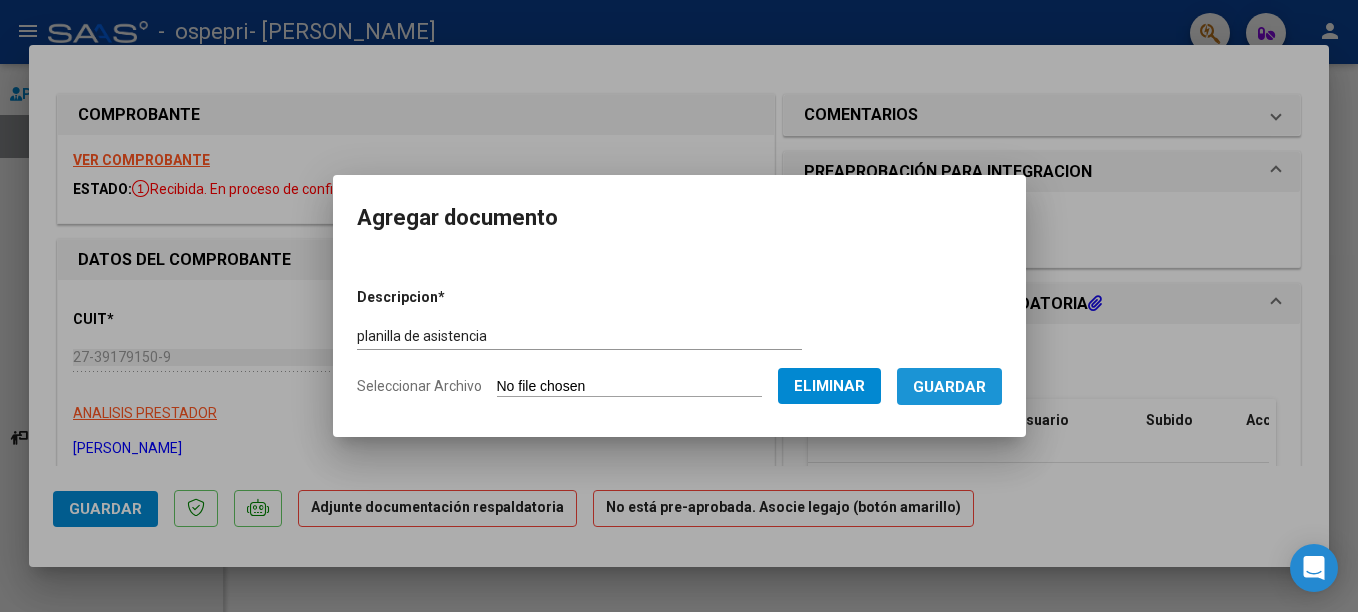 click on "Guardar" at bounding box center [949, 387] 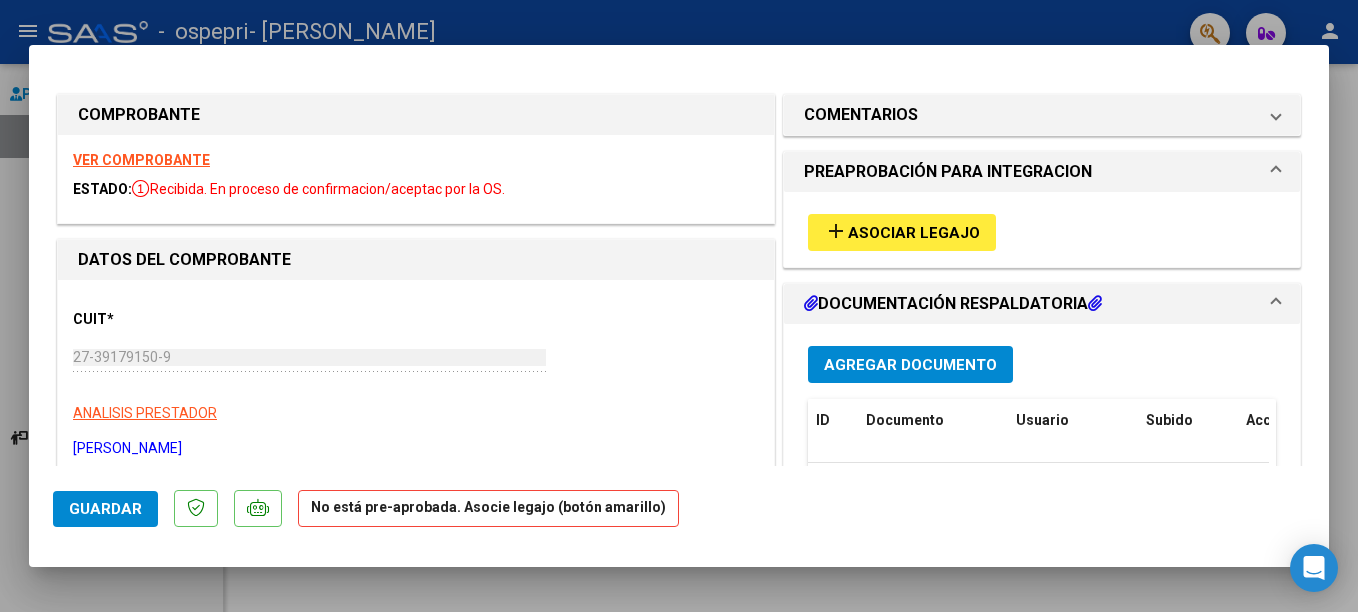 click at bounding box center [679, 306] 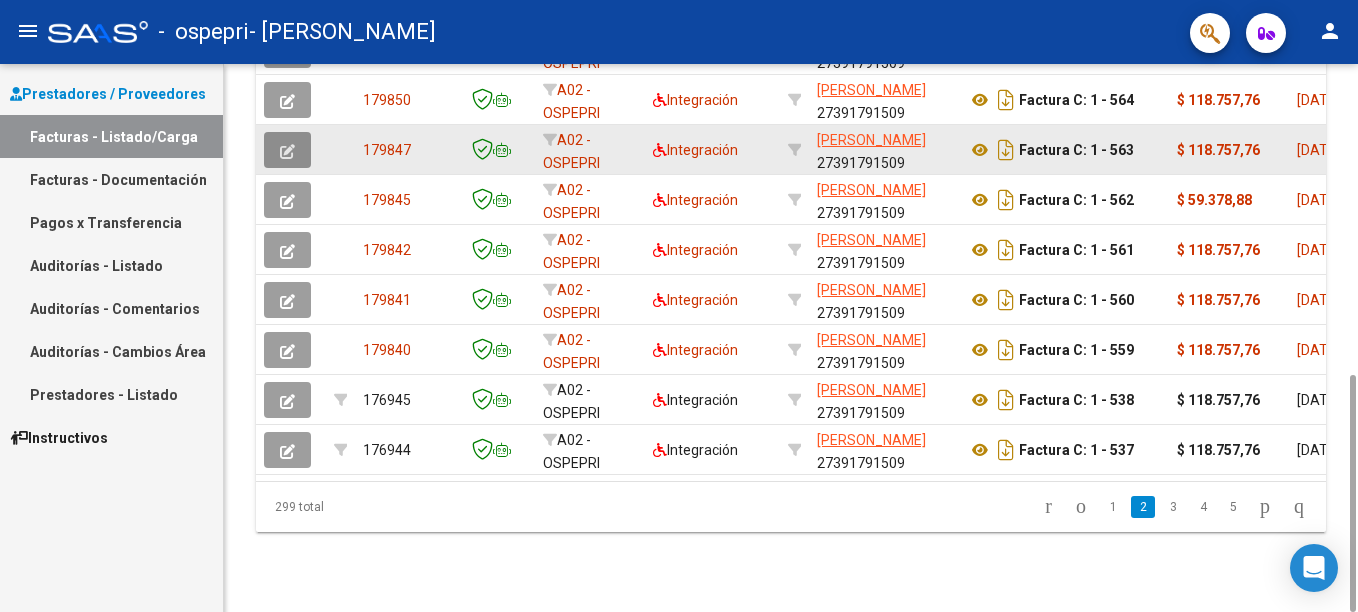 click 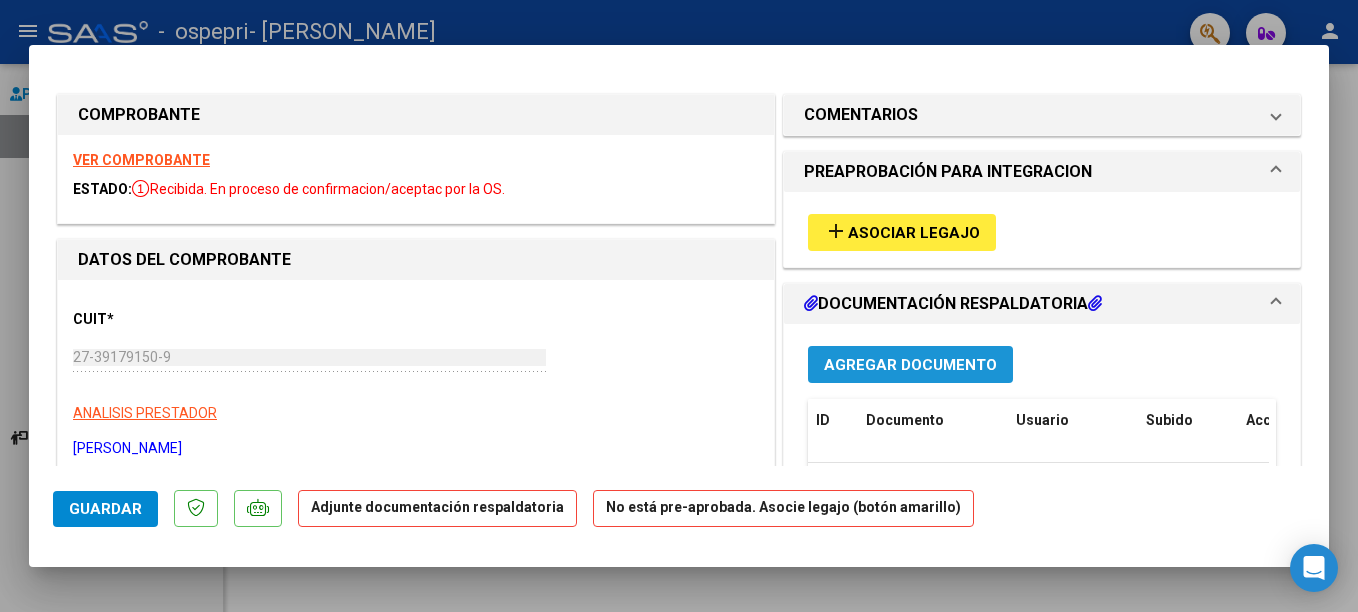click on "Agregar Documento" at bounding box center [910, 365] 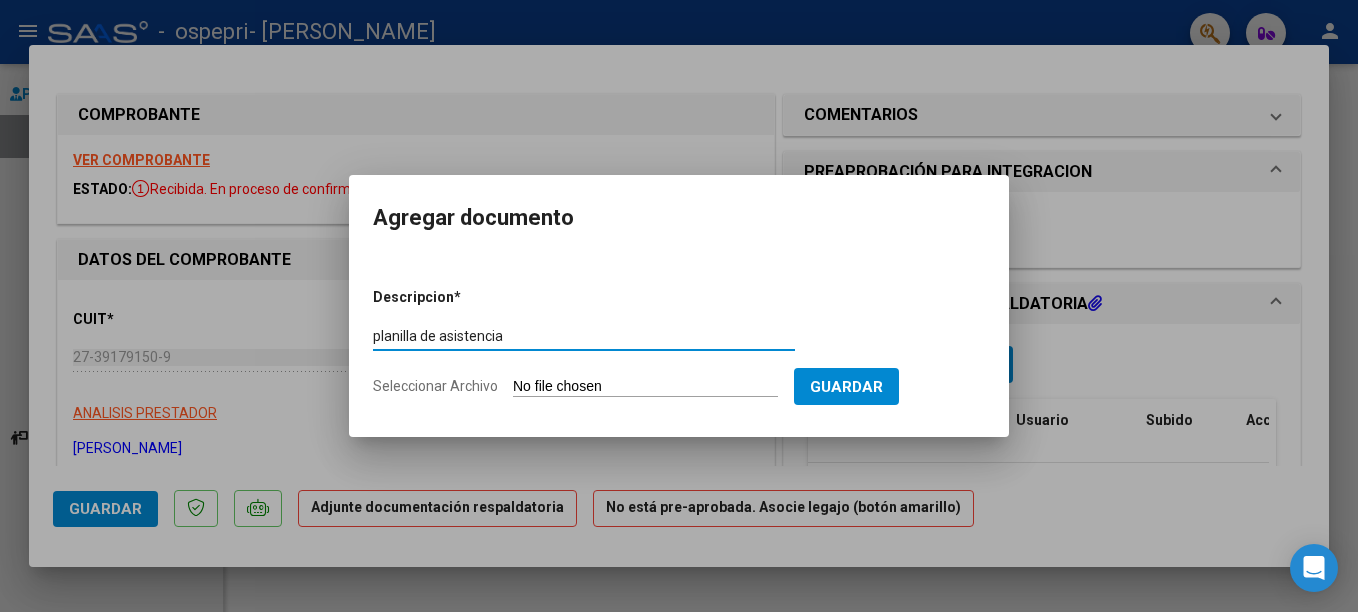 type on "planilla de asistencia" 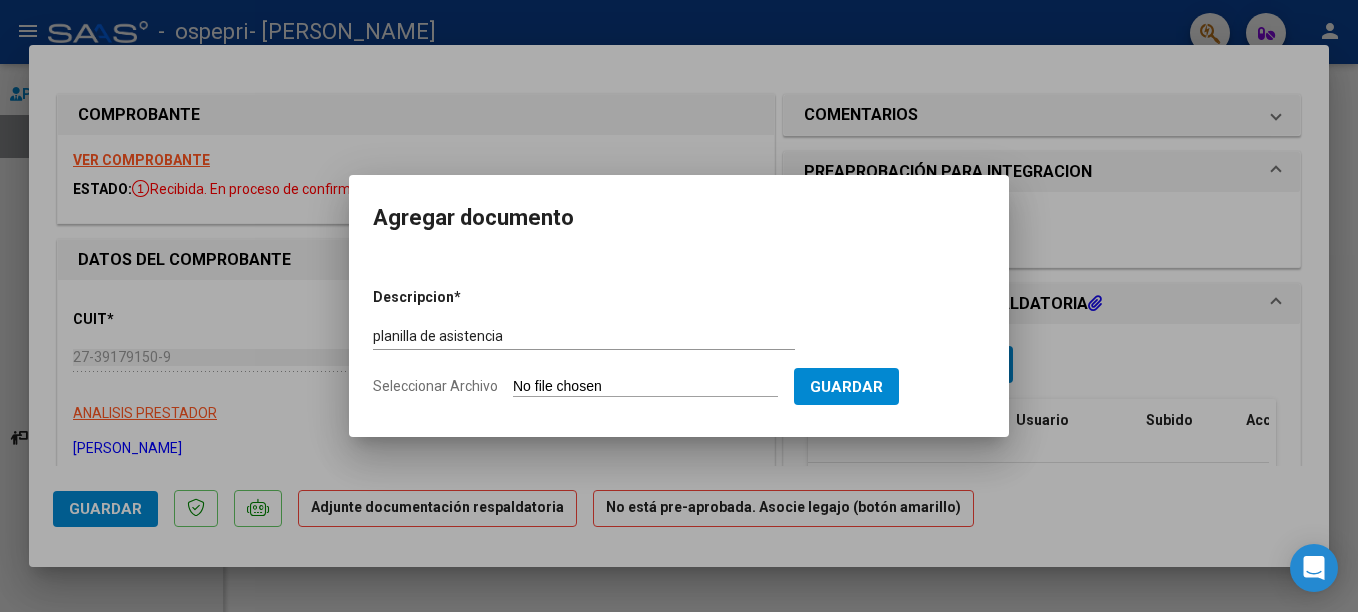 type on "C:\fakepath\escalona junio 2025.pdf" 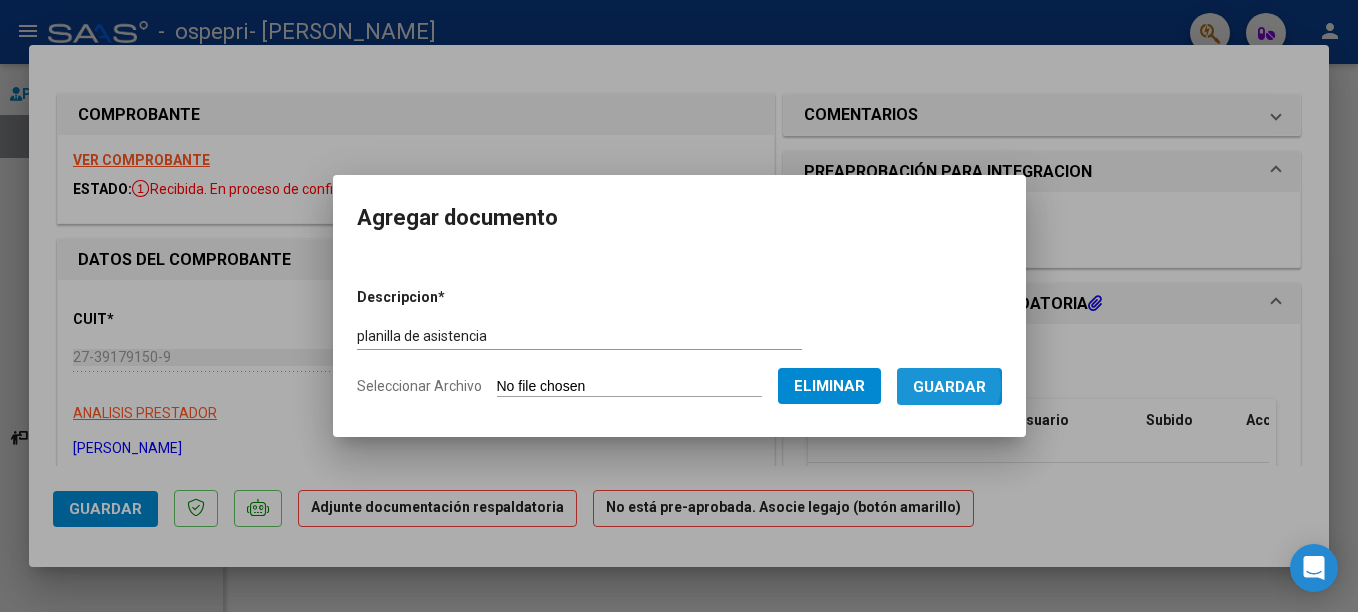 click on "Guardar" at bounding box center (949, 387) 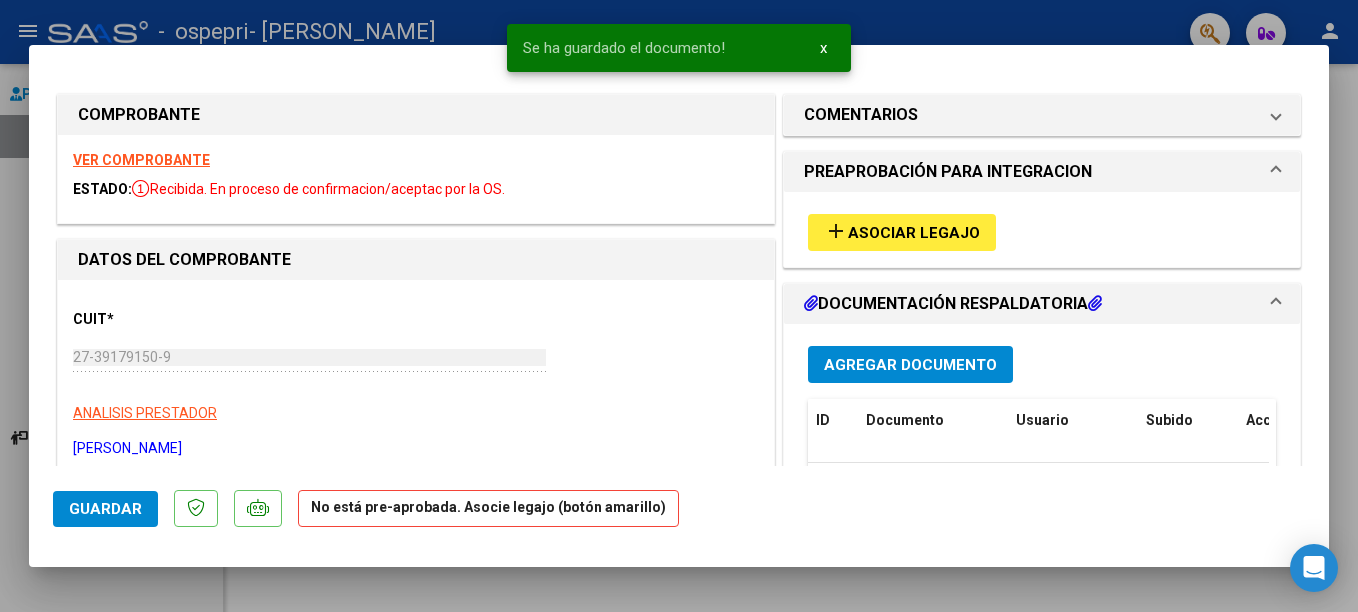 click at bounding box center [679, 306] 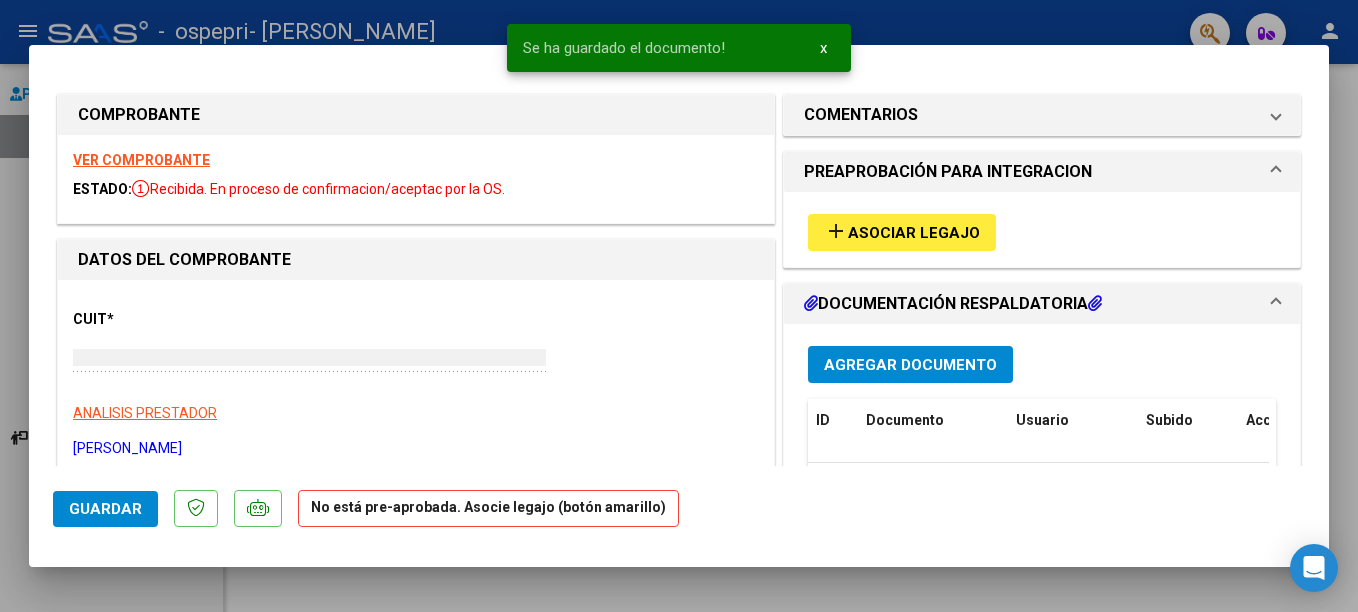 type 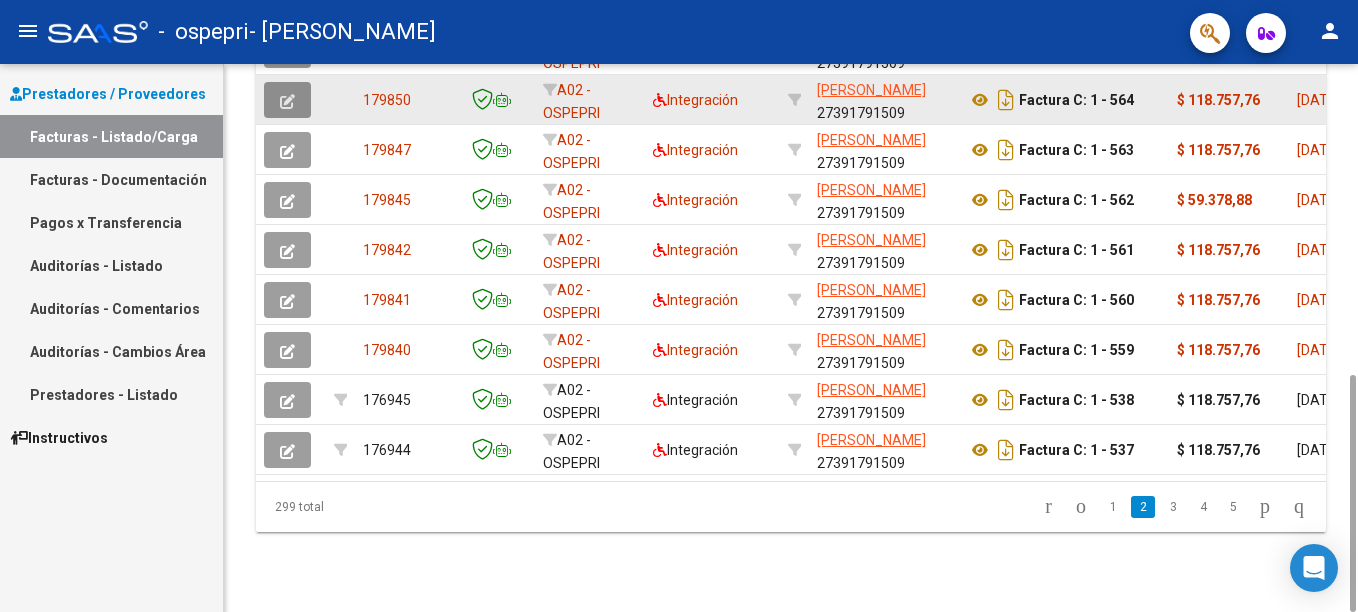 click 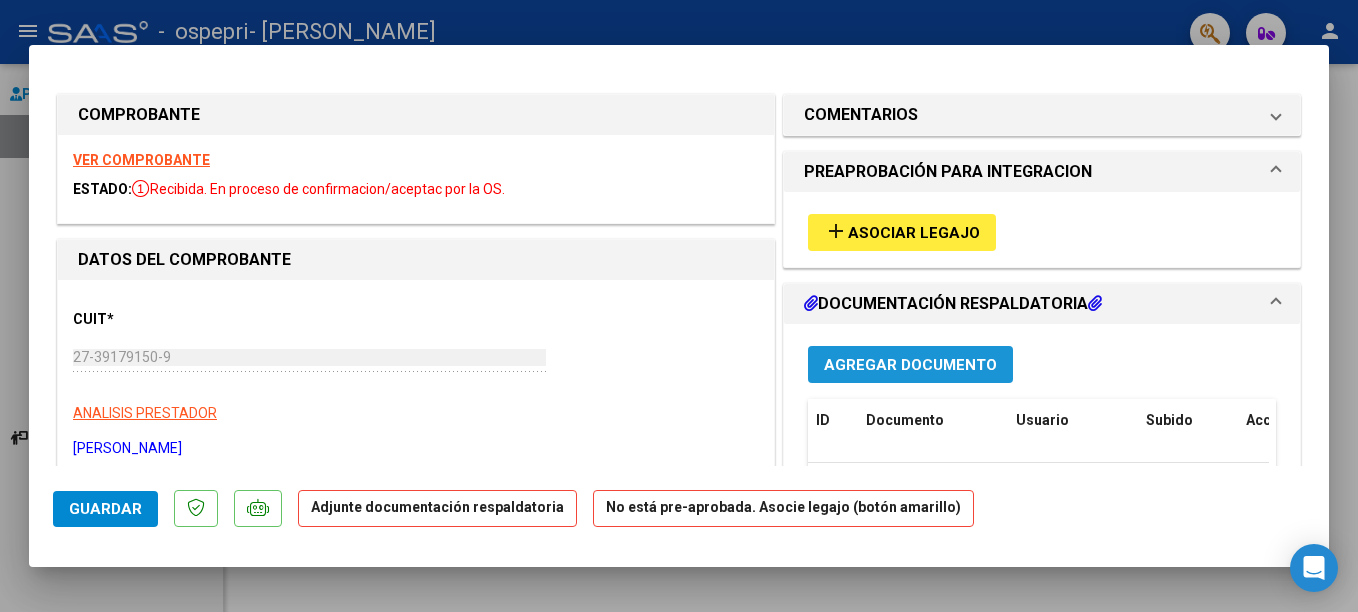 click on "Agregar Documento" at bounding box center [910, 365] 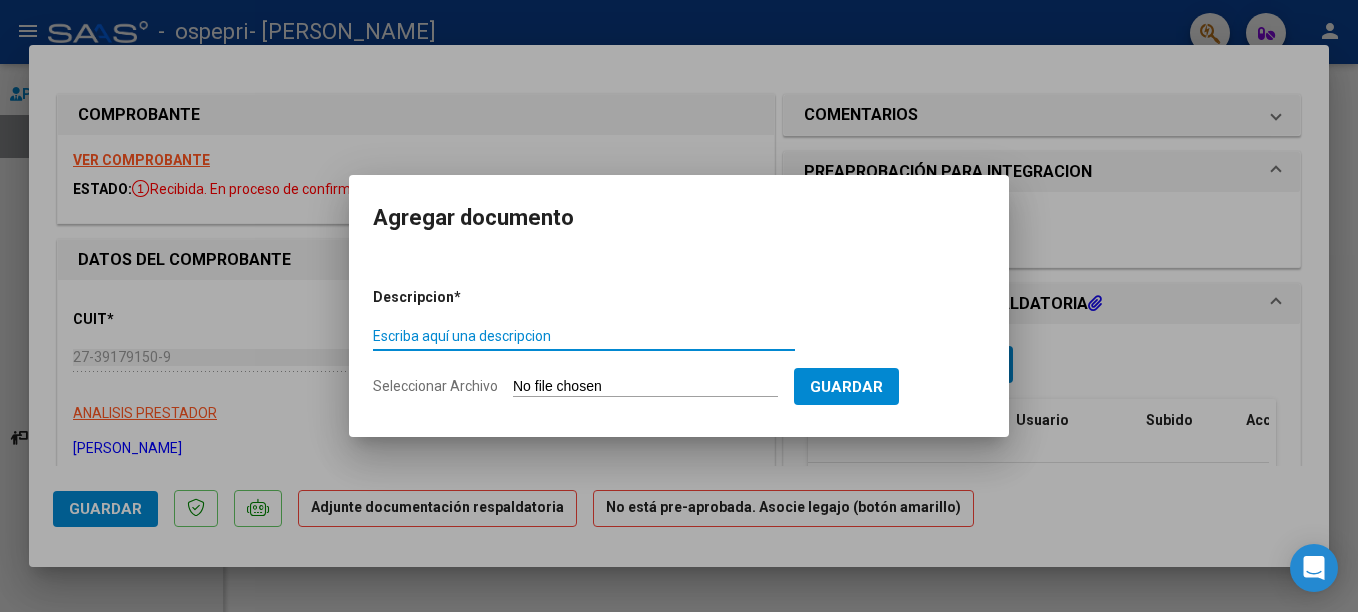 paste on "planilla de asistencia" 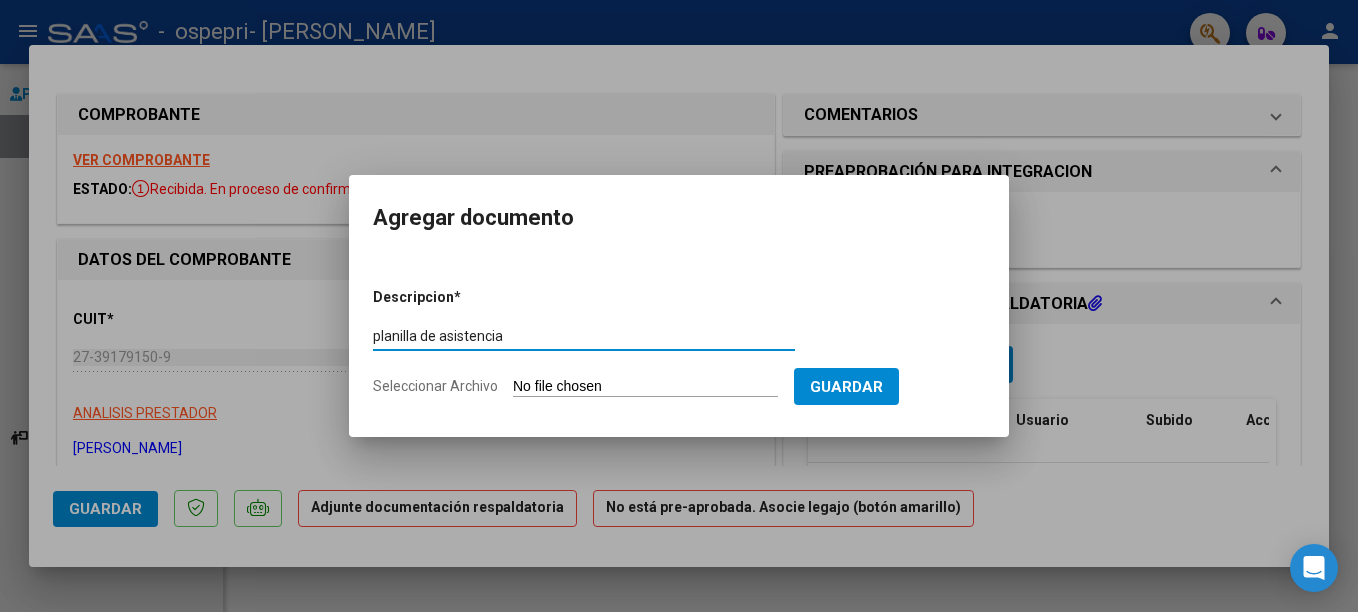 type on "planilla de asistencia" 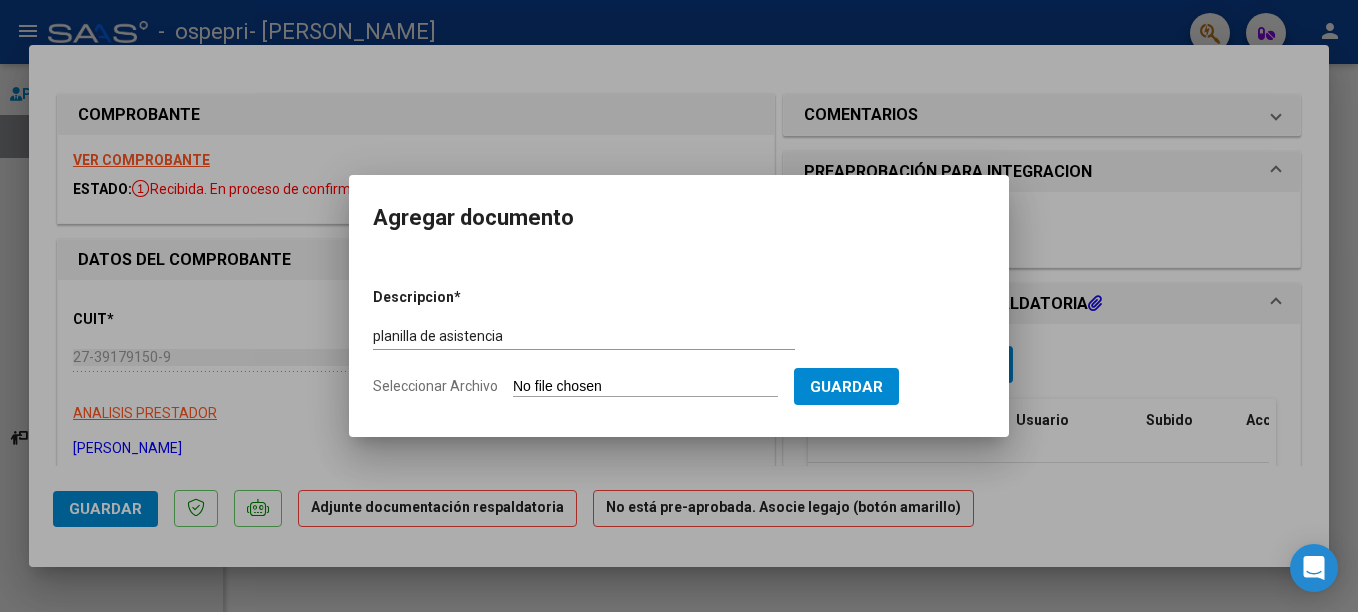 click on "Seleccionar Archivo" 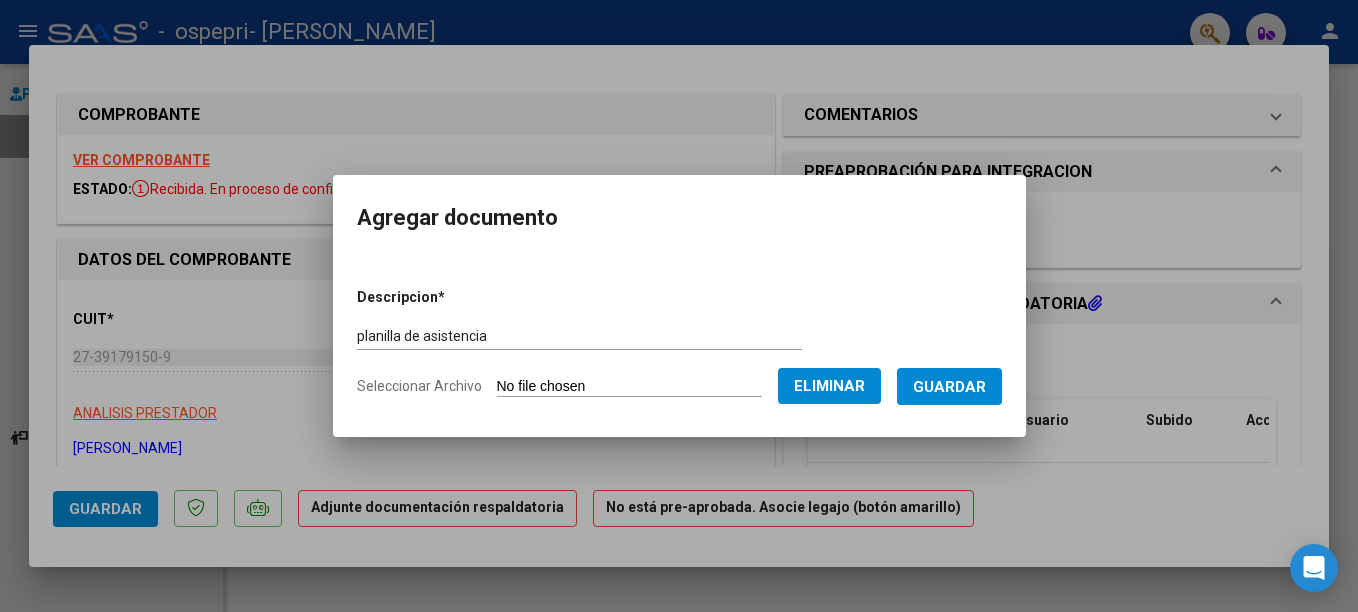 click on "Guardar" at bounding box center [949, 387] 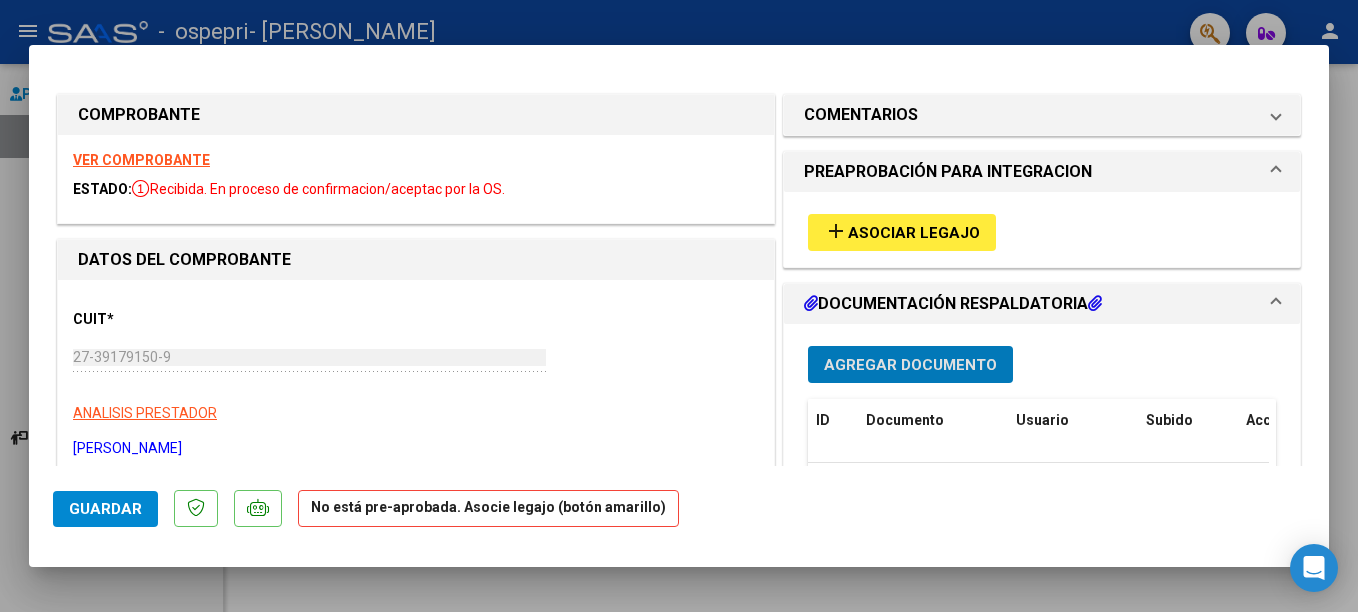 click at bounding box center (679, 306) 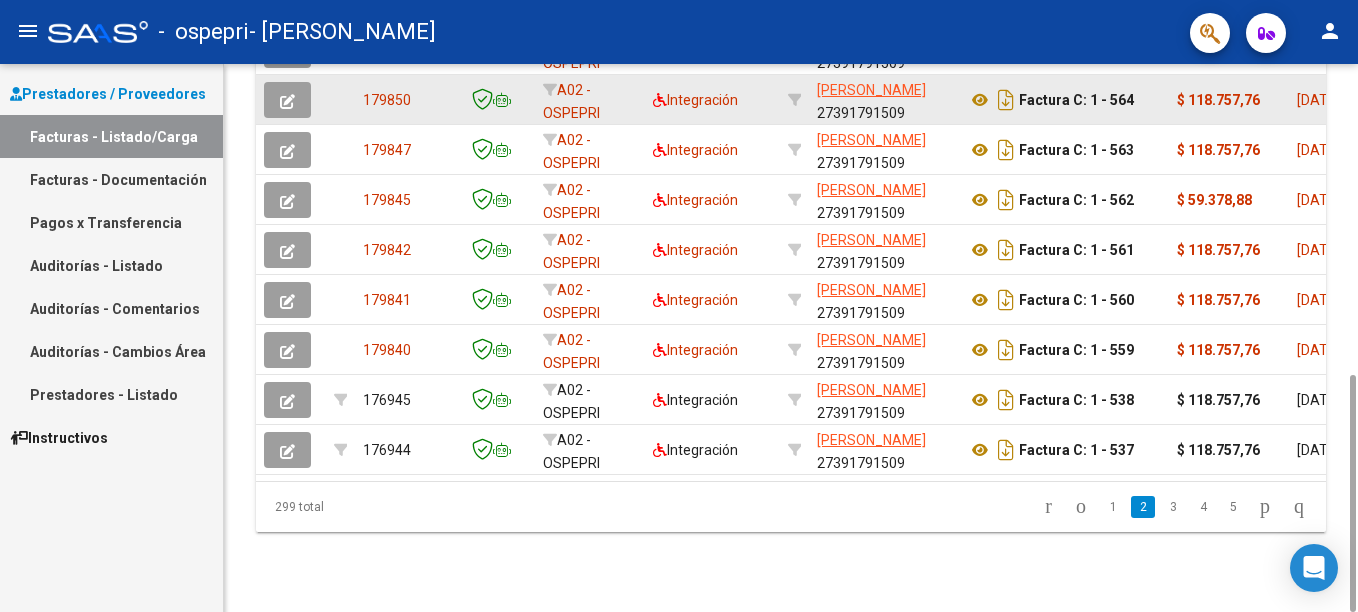 click 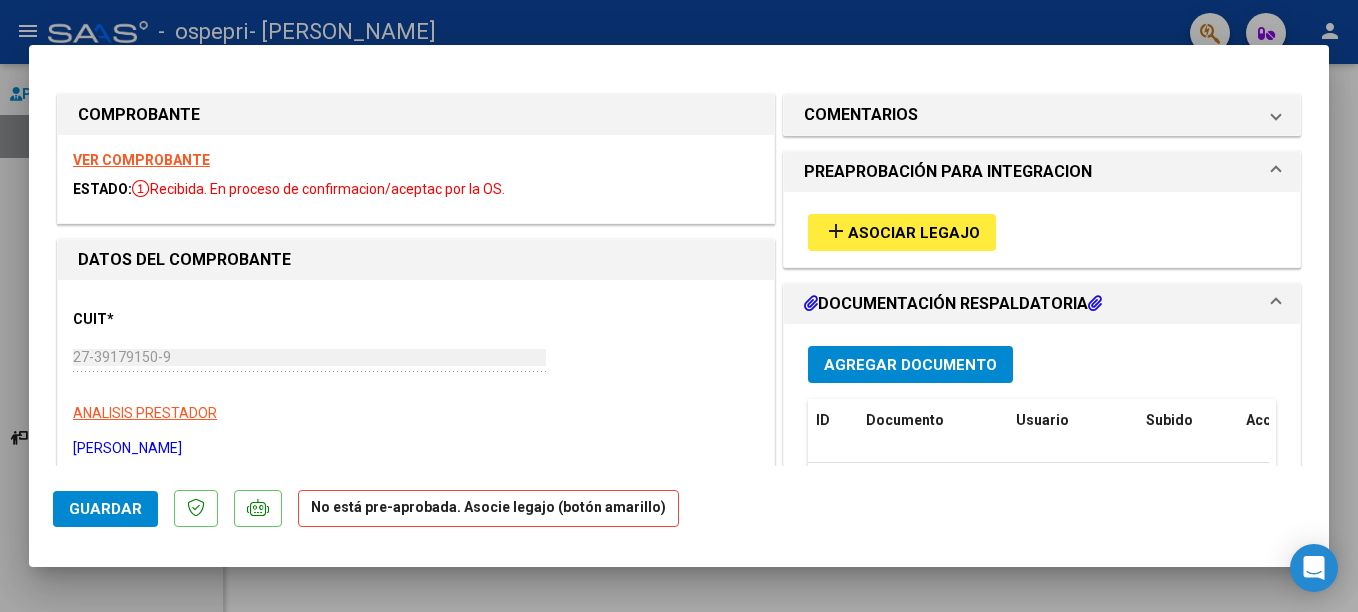 click at bounding box center [679, 306] 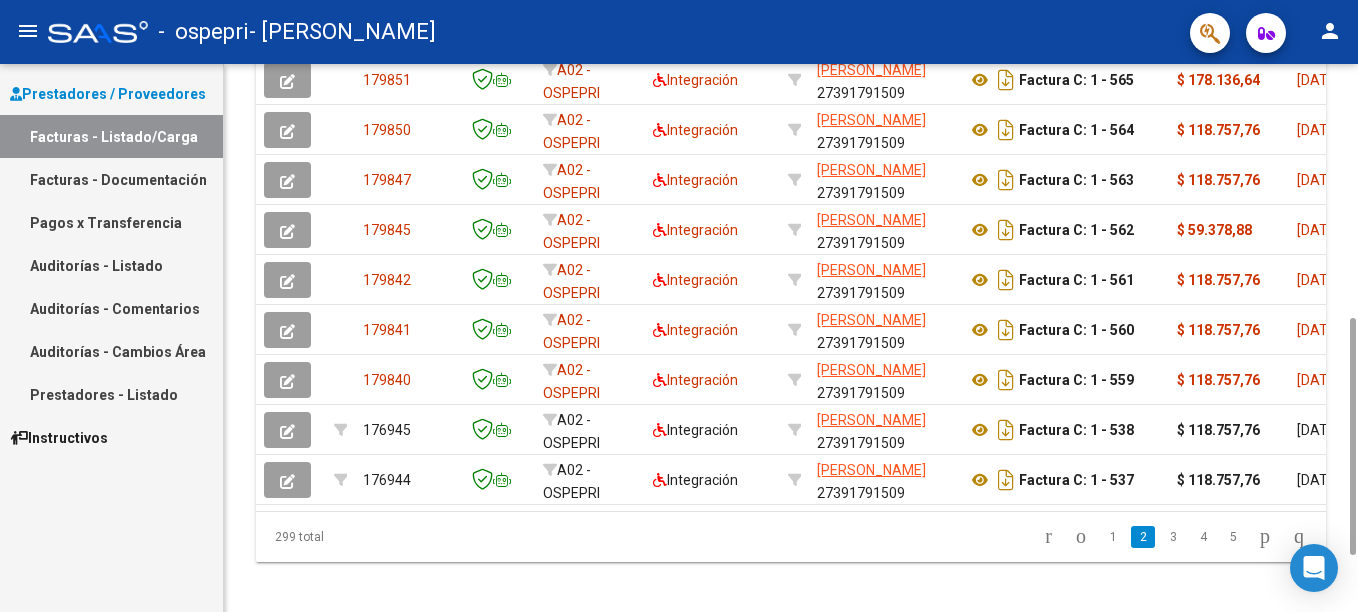 scroll, scrollTop: 657, scrollLeft: 0, axis: vertical 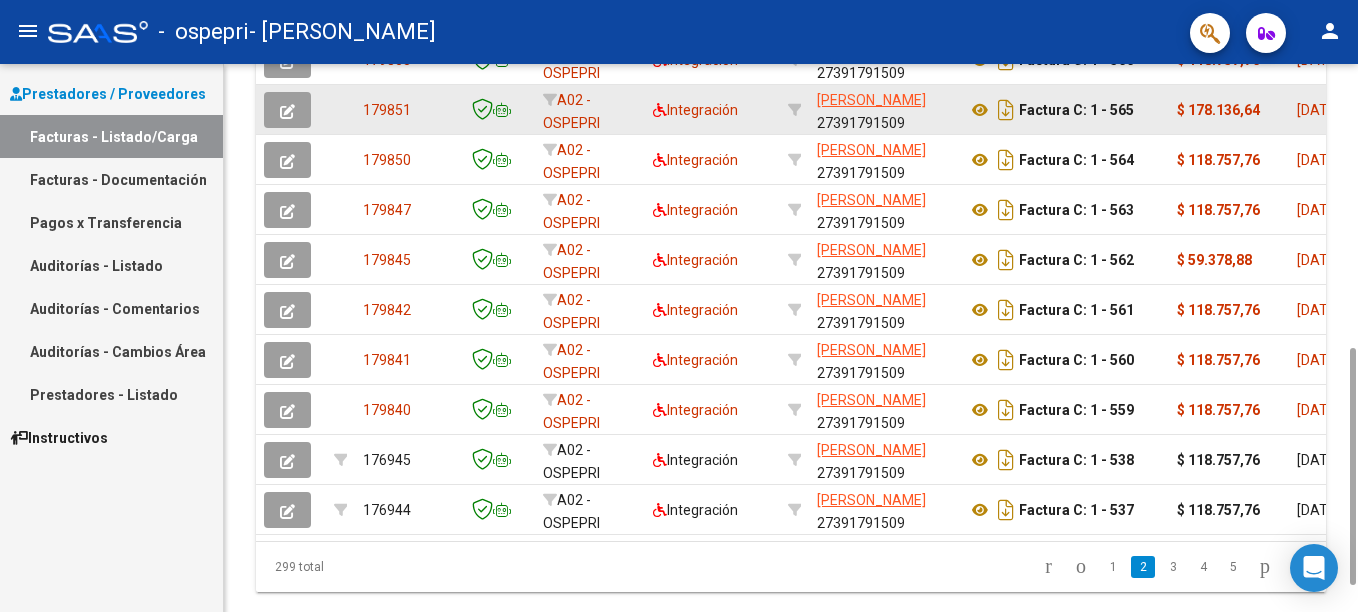 click 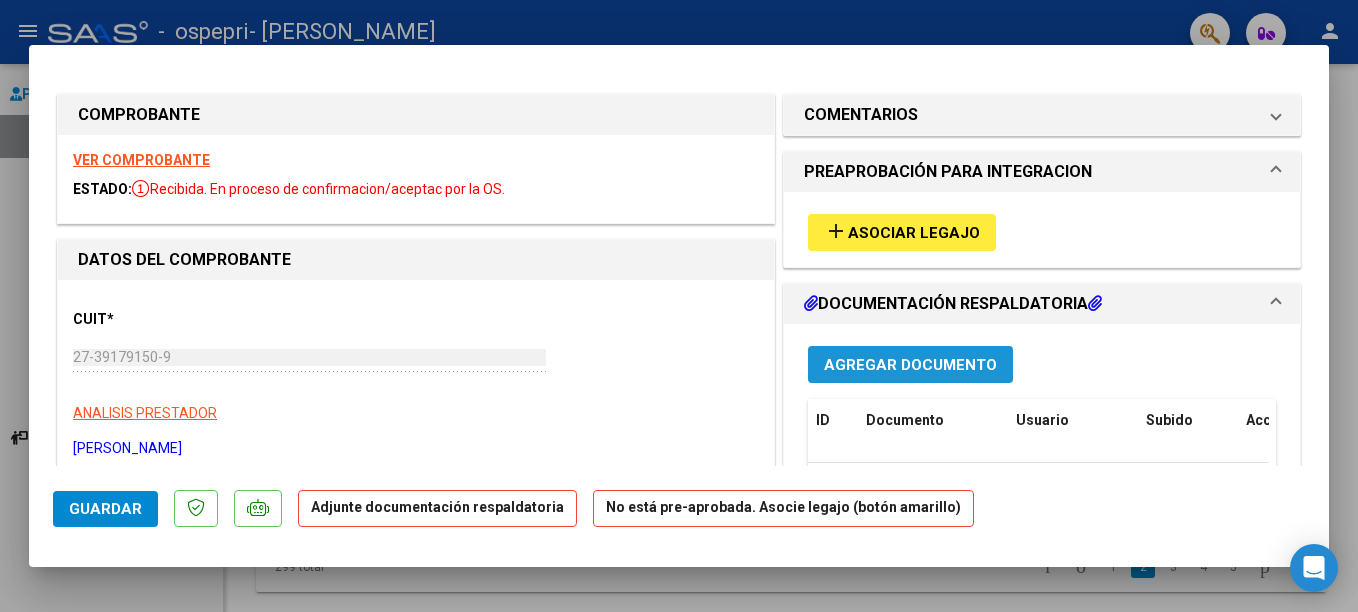 click on "Agregar Documento" at bounding box center (910, 365) 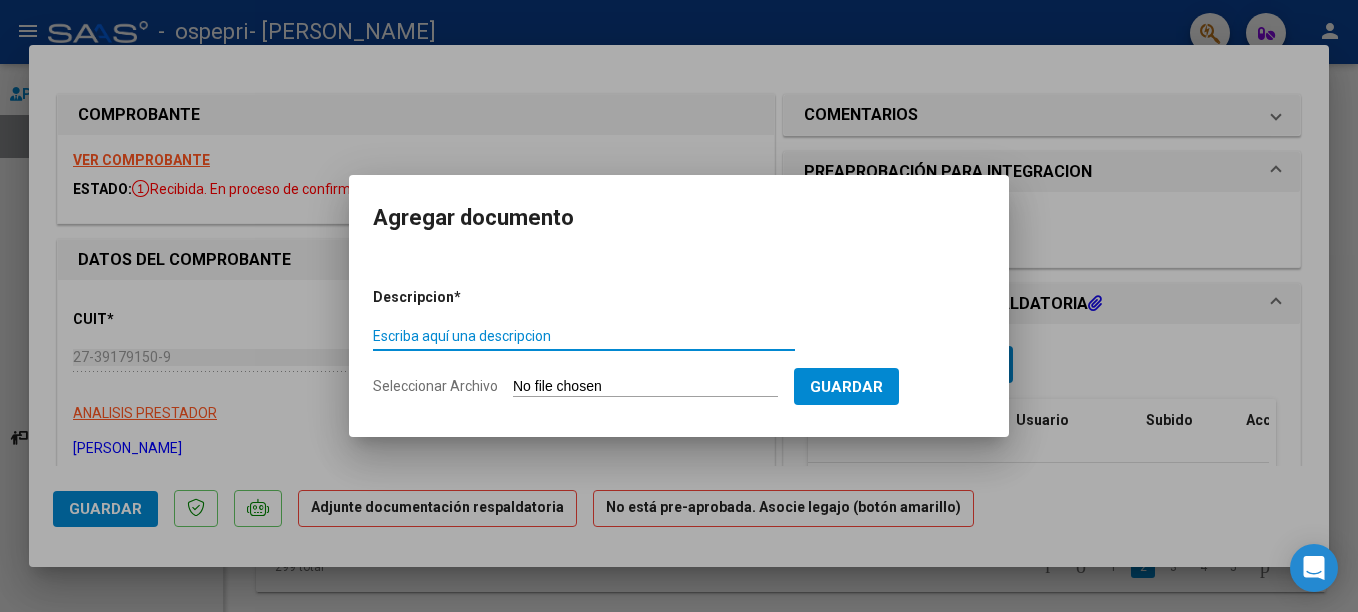 paste on "planilla de asistencia" 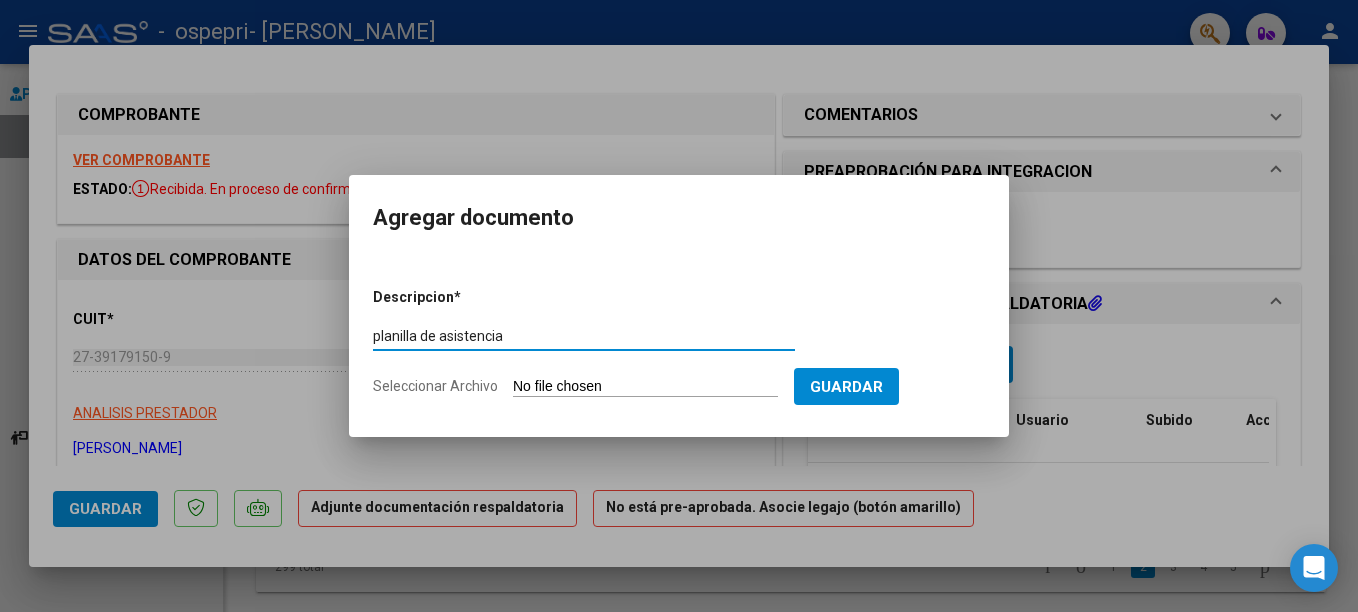 type on "planilla de asistencia" 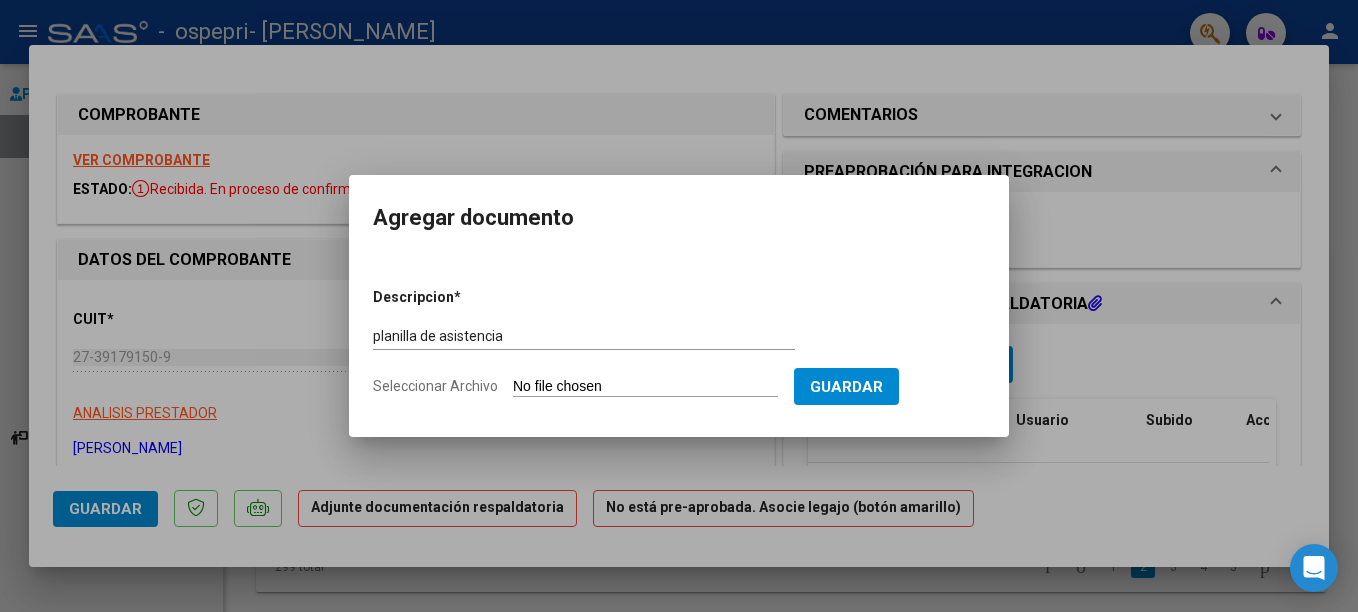 click on "Descripcion  *   planilla de asistencia Escriba aquí una descripcion  Seleccionar Archivo Guardar" at bounding box center [679, 342] 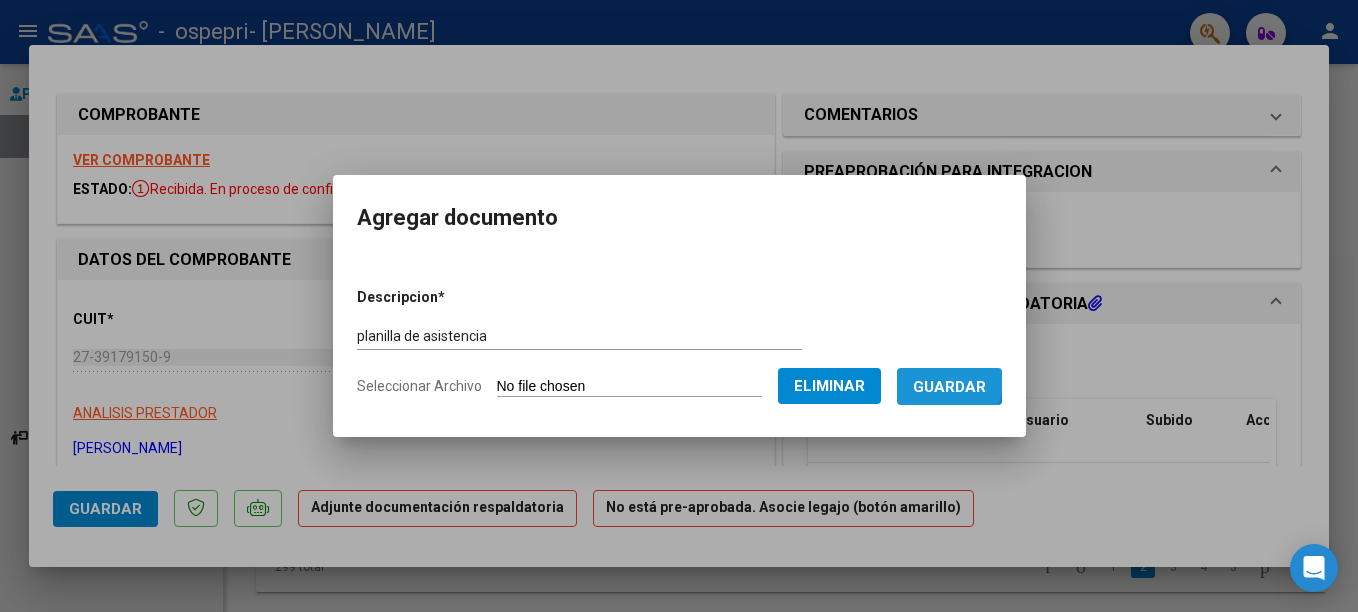 click on "Guardar" at bounding box center (949, 386) 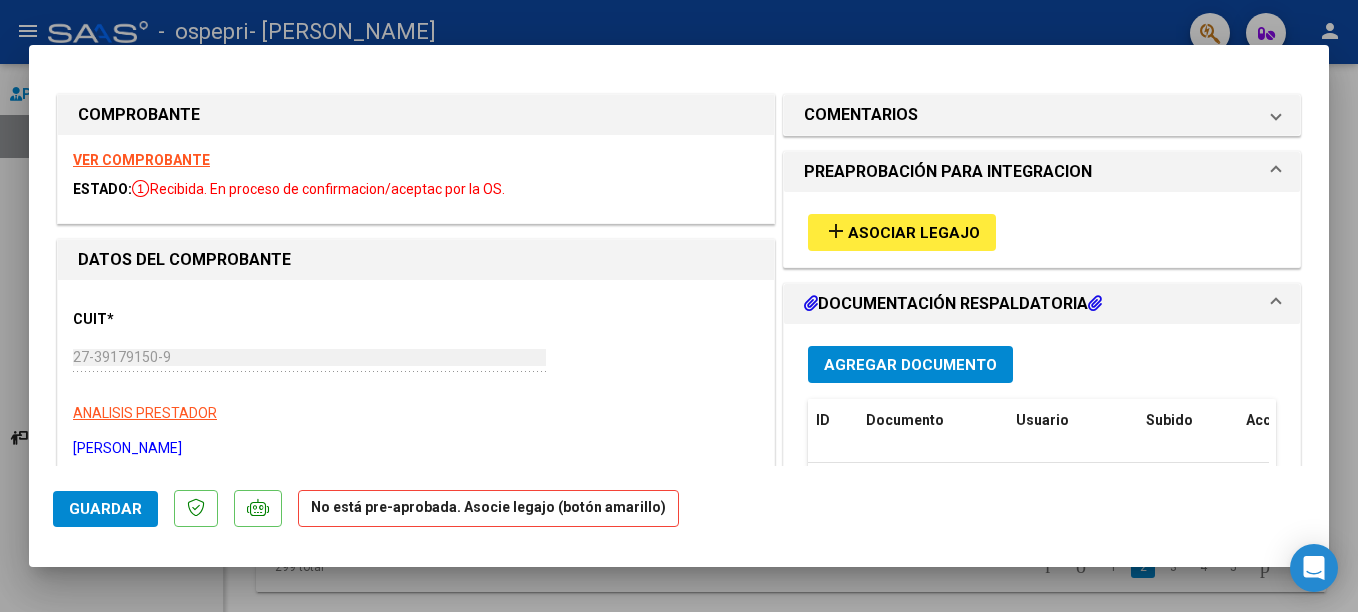 click on "menu -   ospepri   - SANDOVAL ADRIANA NOEMI person    Prestadores / Proveedores Facturas - Listado/Carga Facturas - Documentación Pagos x Transferencia Auditorías - Listado Auditorías - Comentarios Auditorías - Cambios Área Prestadores - Listado    Instructivos  Video tutorial   PRESTADORES -> Listado de CPBTs Emitidos por Prestadores / Proveedores (alt+q)   Cargar Comprobante
cloud_download  CSV  cloud_download  EXCEL  cloud_download  Estandar   Descarga Masiva
Filtros Id Area Area Todos  Confirmado   Mostrar totalizadores   FILTROS DEL COMPROBANTE  Comprobante Tipo Comprobante Tipo Start date – Fec. Comprobante Desde / Hasta Días Emisión Desde(cant. días) Días Emisión Hasta(cant. días) CUIT / Razón Social Pto. Venta Nro. Comprobante Código SSS CAE Válido CAE Válido Todos  Cargado Módulo Hosp. Todos  Tiene facturacion Apócrifa Hospital Refes  FILTROS DE INTEGRACION  Período De Prestación Campos del Archivo de Rendición Devuelto x SSS (dr_envio) Todos  Tipo de Registro Op" at bounding box center (679, 306) 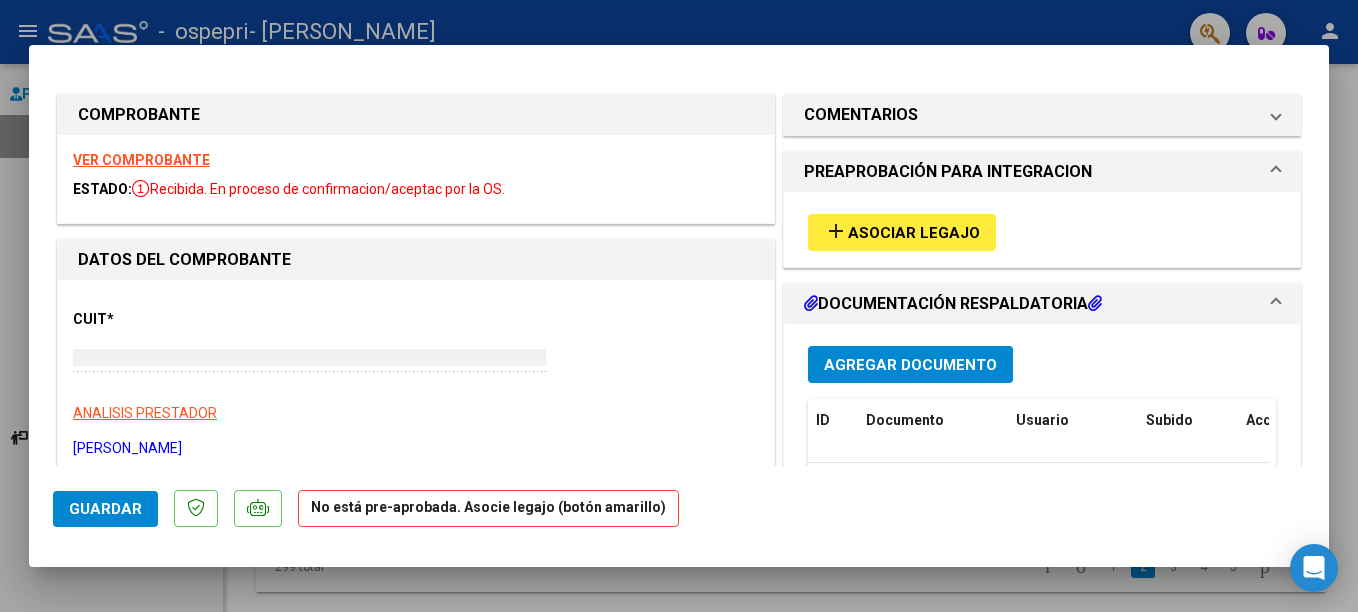 type 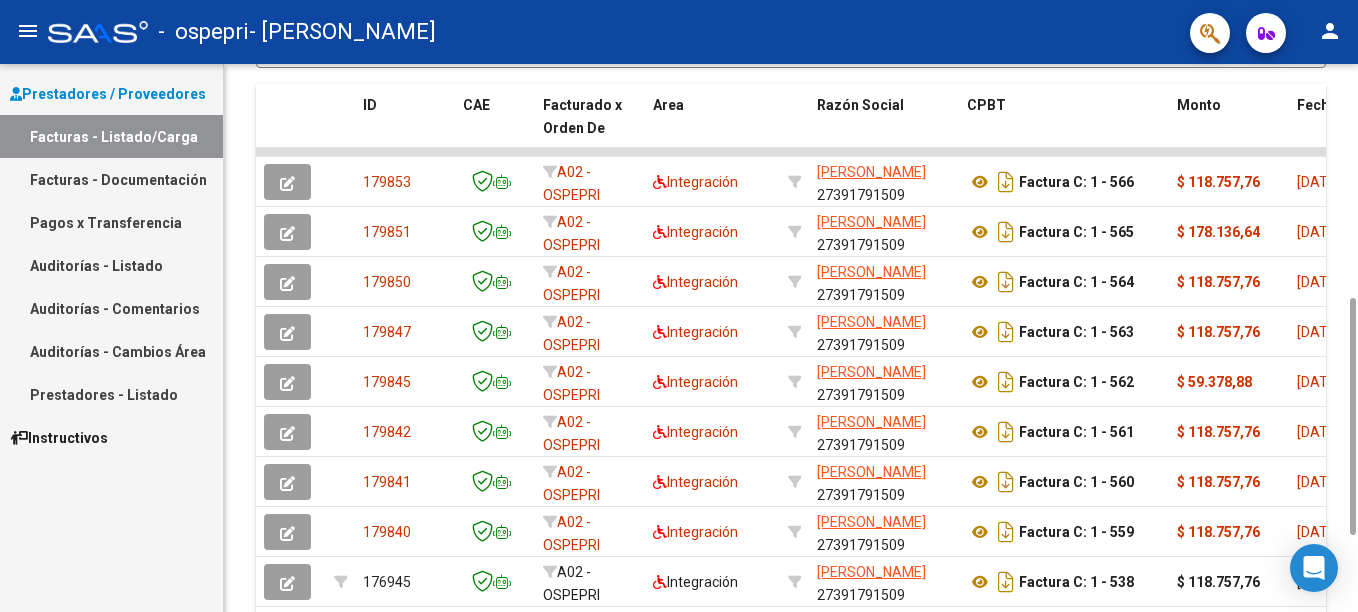 scroll, scrollTop: 533, scrollLeft: 0, axis: vertical 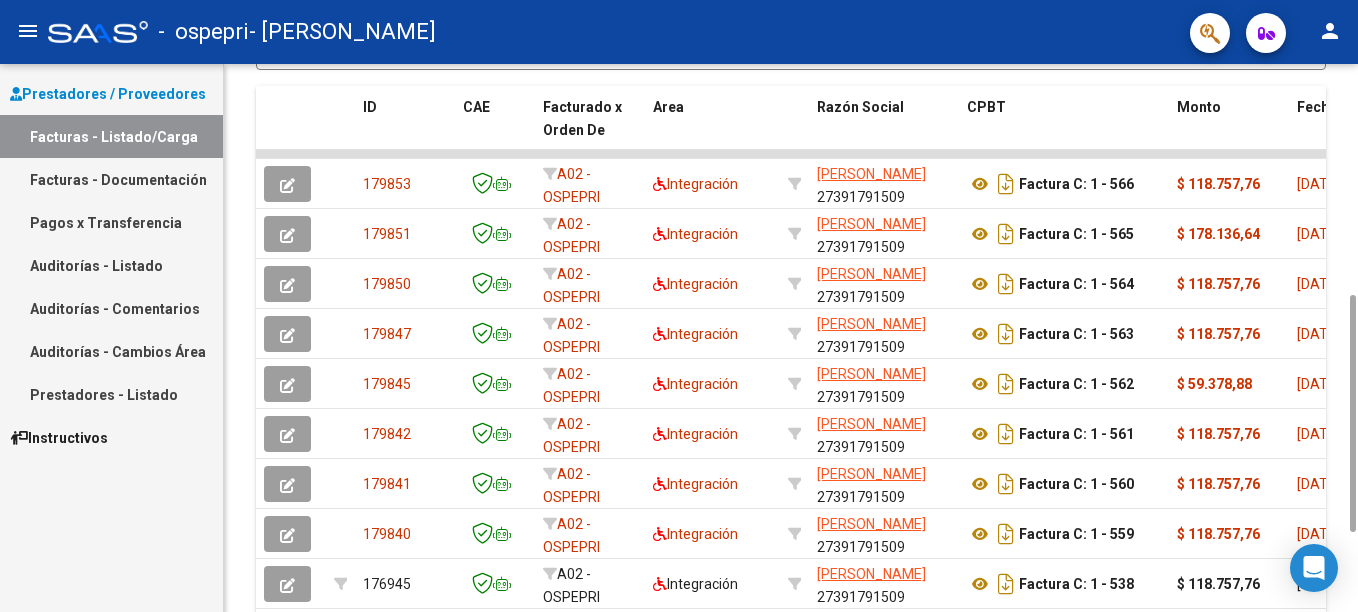 drag, startPoint x: 1352, startPoint y: 399, endPoint x: 1358, endPoint y: 345, distance: 54.33231 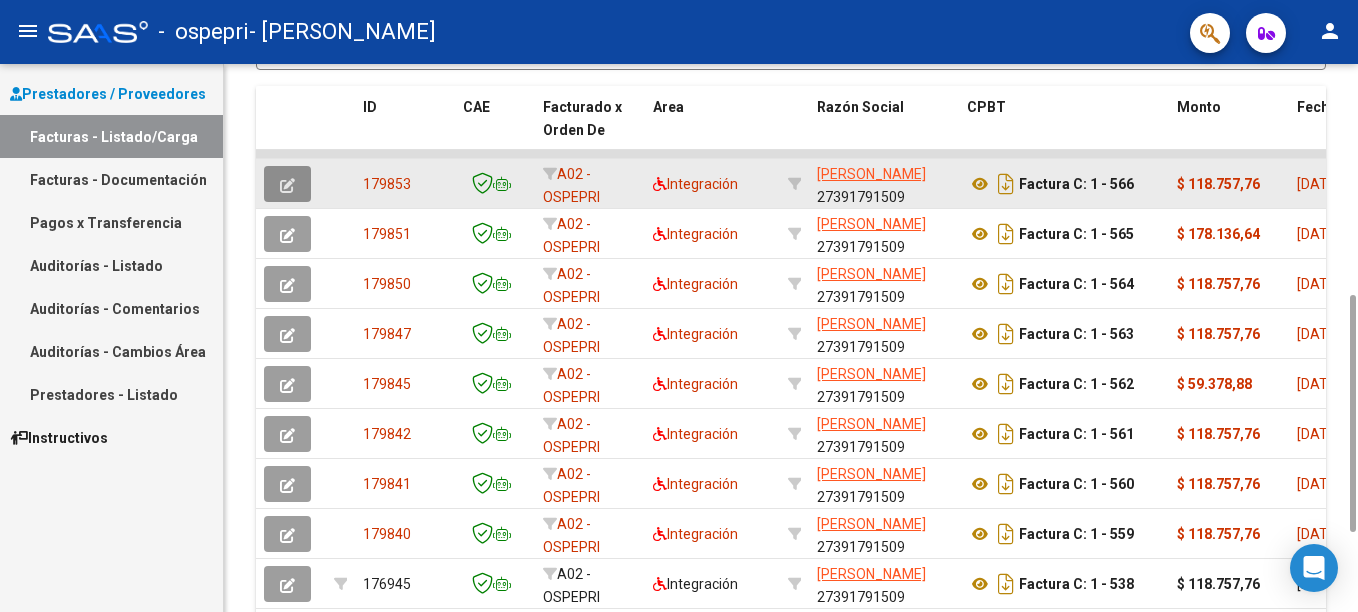 click 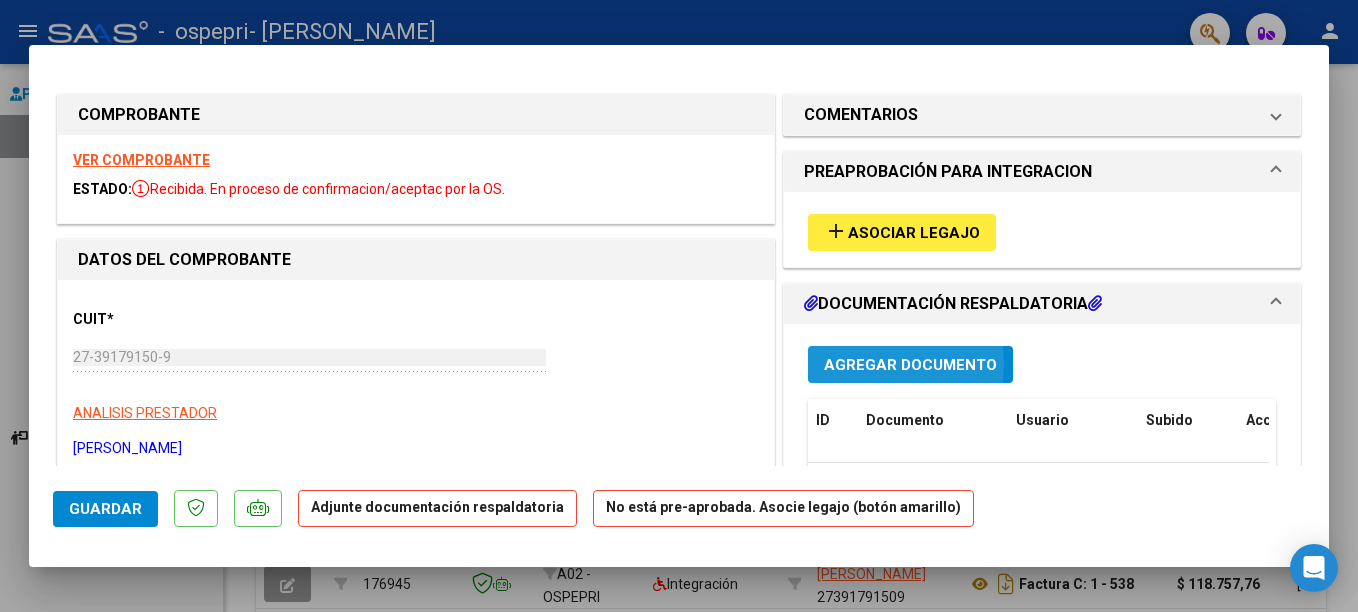 click on "Agregar Documento" at bounding box center (910, 365) 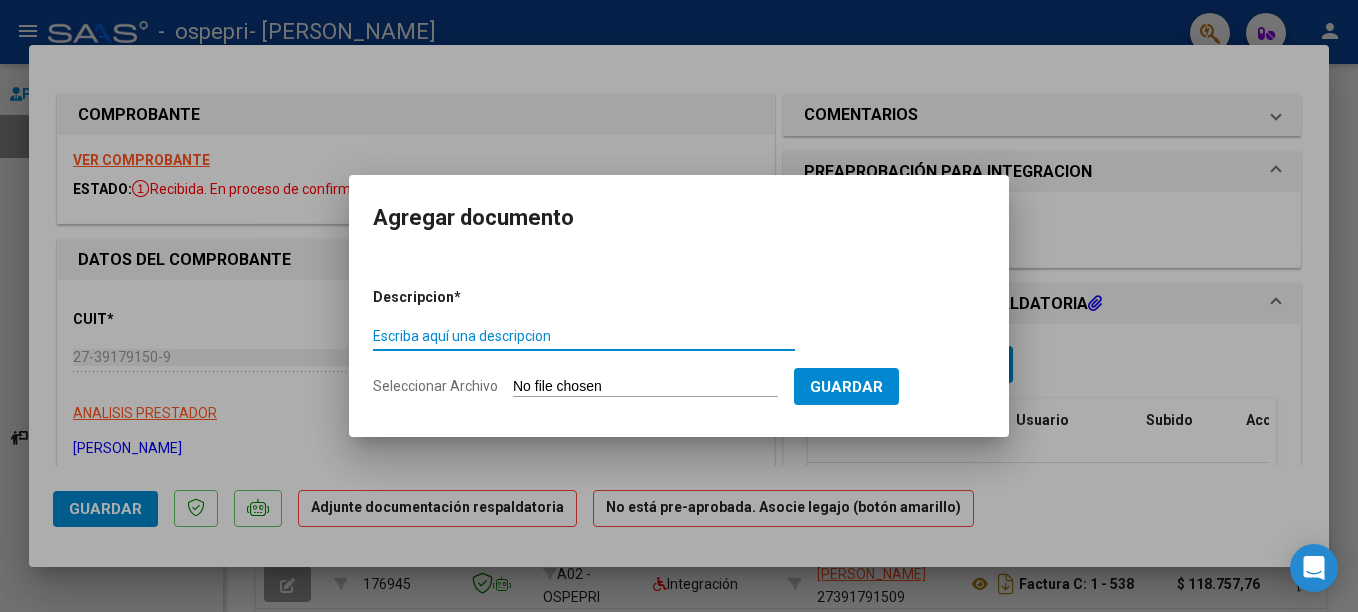 paste on "planilla de asistencia" 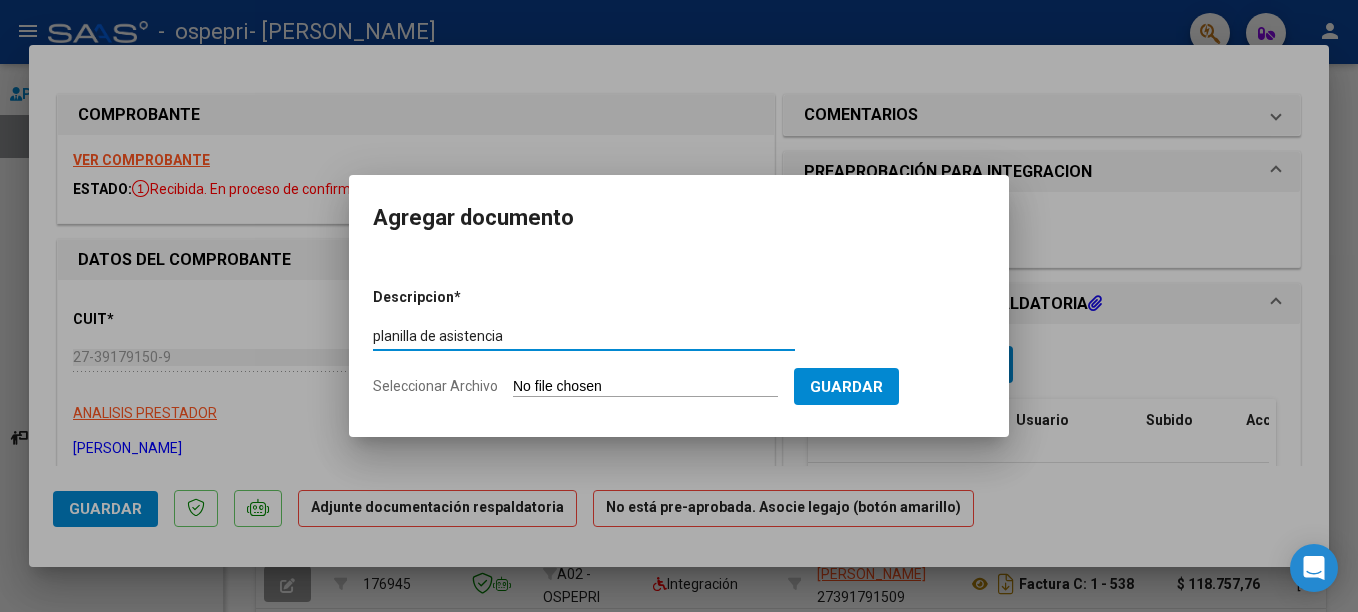 type on "planilla de asistencia" 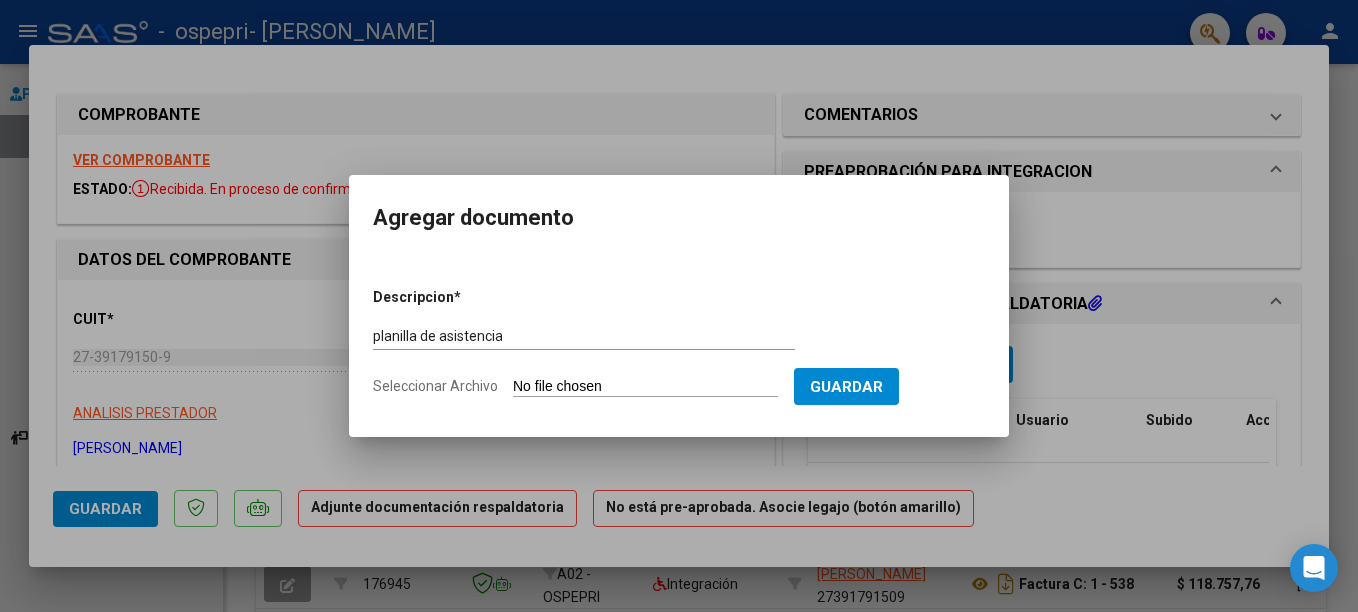 click on "Seleccionar Archivo" 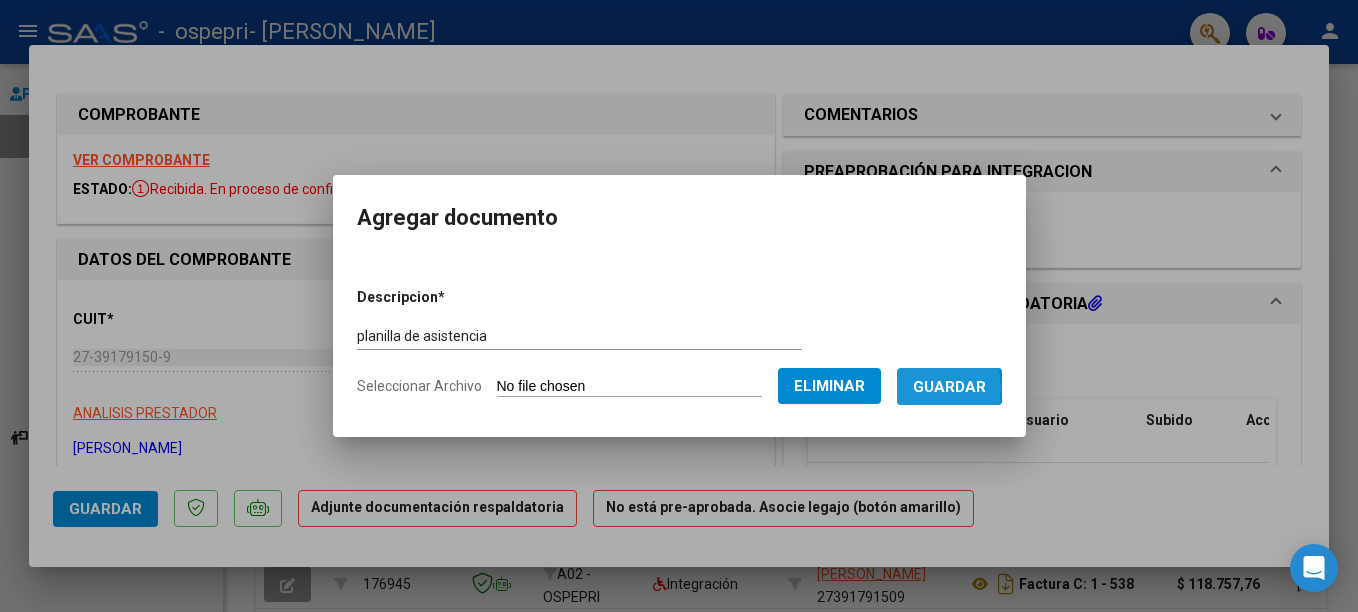 click on "Guardar" at bounding box center (949, 387) 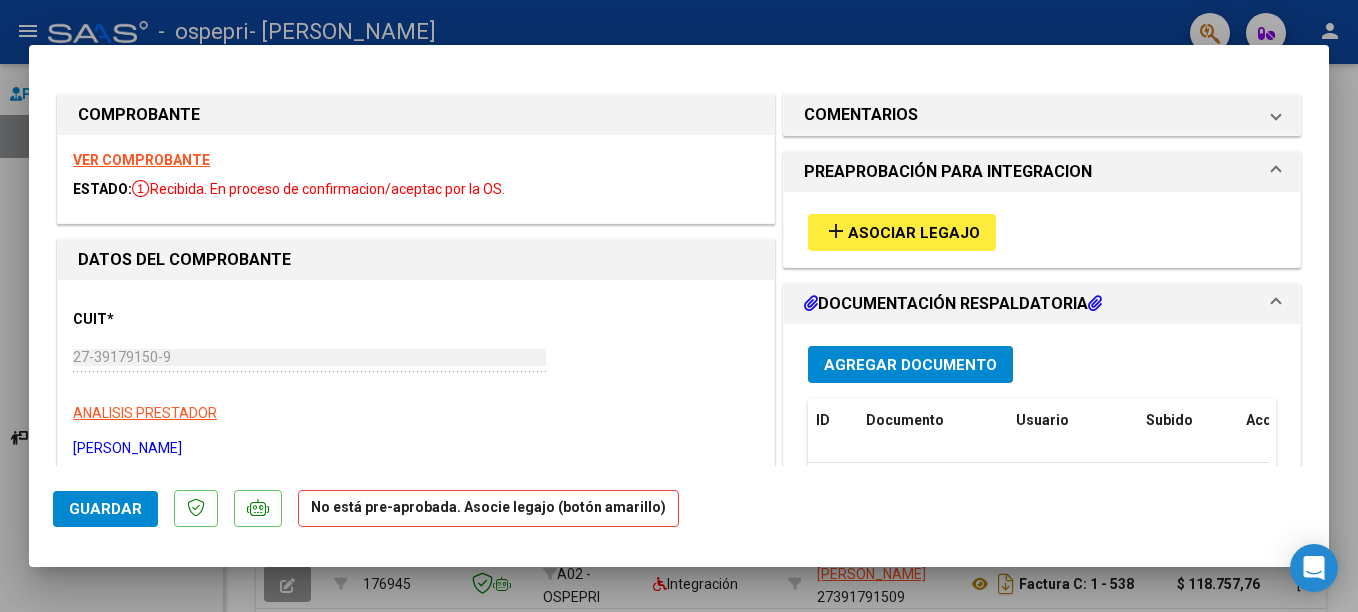 click at bounding box center (679, 306) 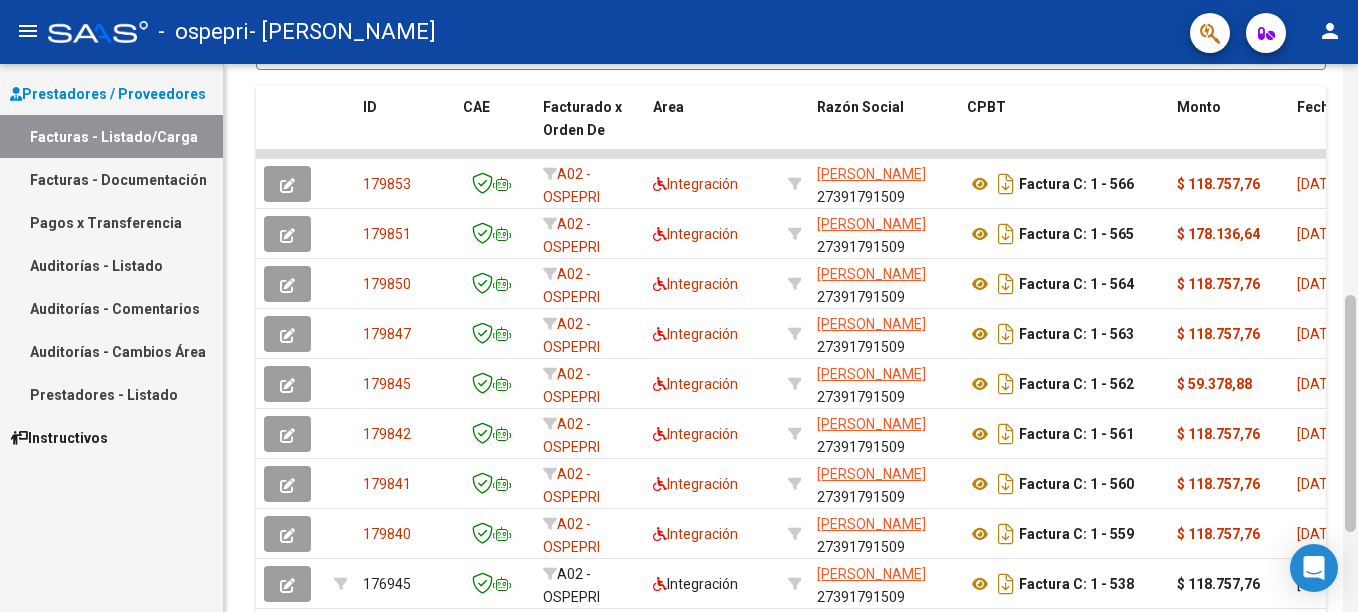scroll, scrollTop: 717, scrollLeft: 0, axis: vertical 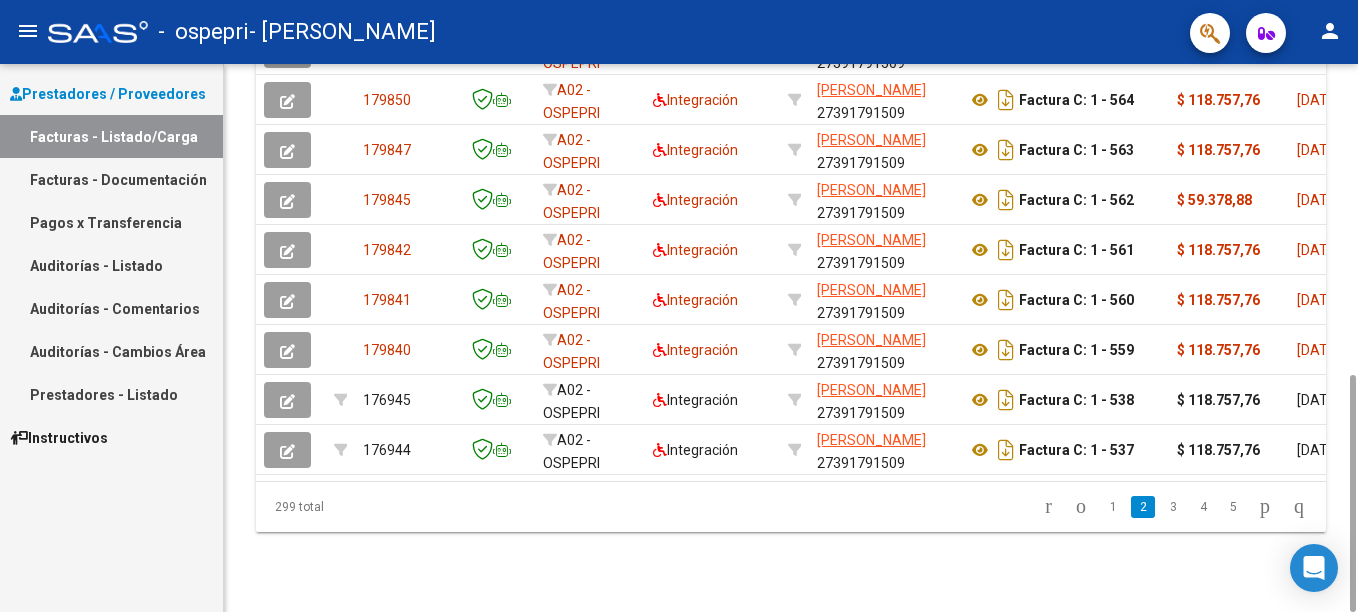 drag, startPoint x: 1357, startPoint y: 365, endPoint x: 1361, endPoint y: 336, distance: 29.274563 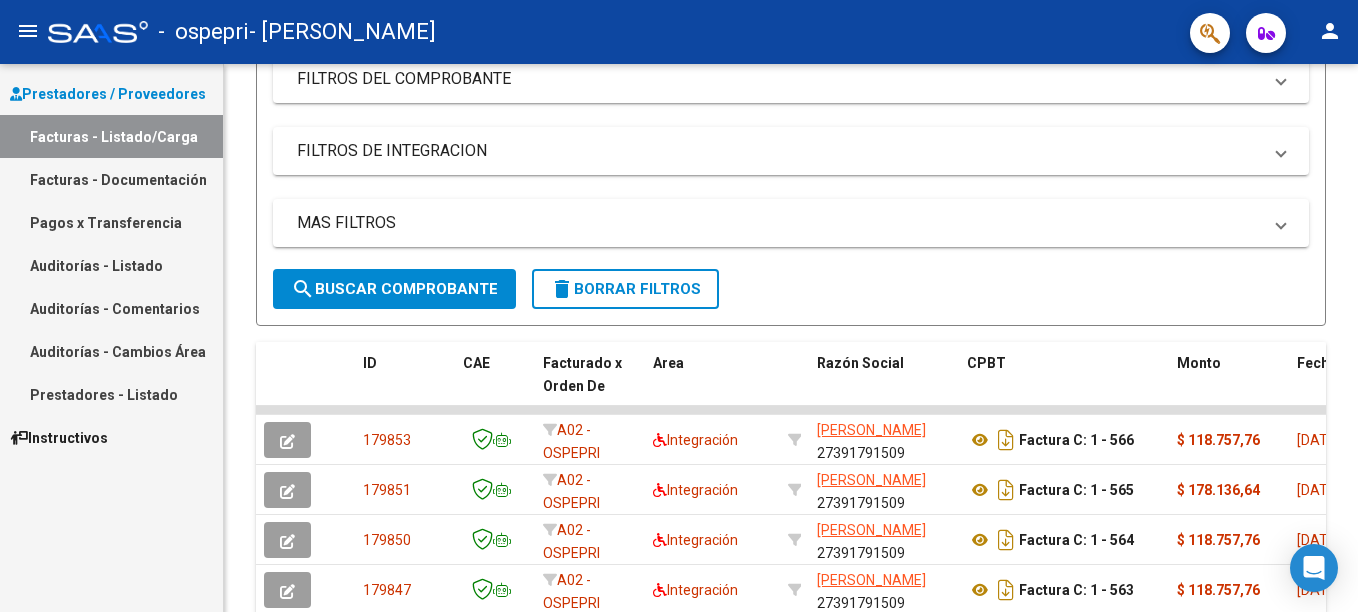 scroll, scrollTop: 717, scrollLeft: 0, axis: vertical 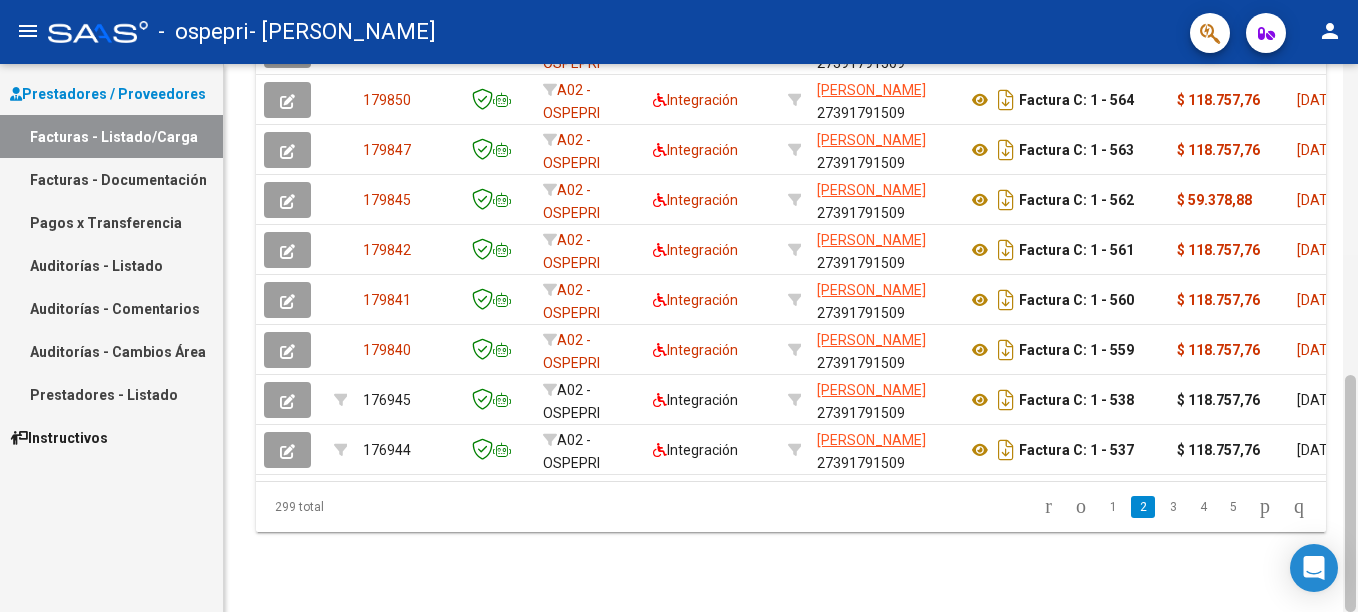 drag, startPoint x: 1361, startPoint y: 336, endPoint x: 1357, endPoint y: 465, distance: 129.062 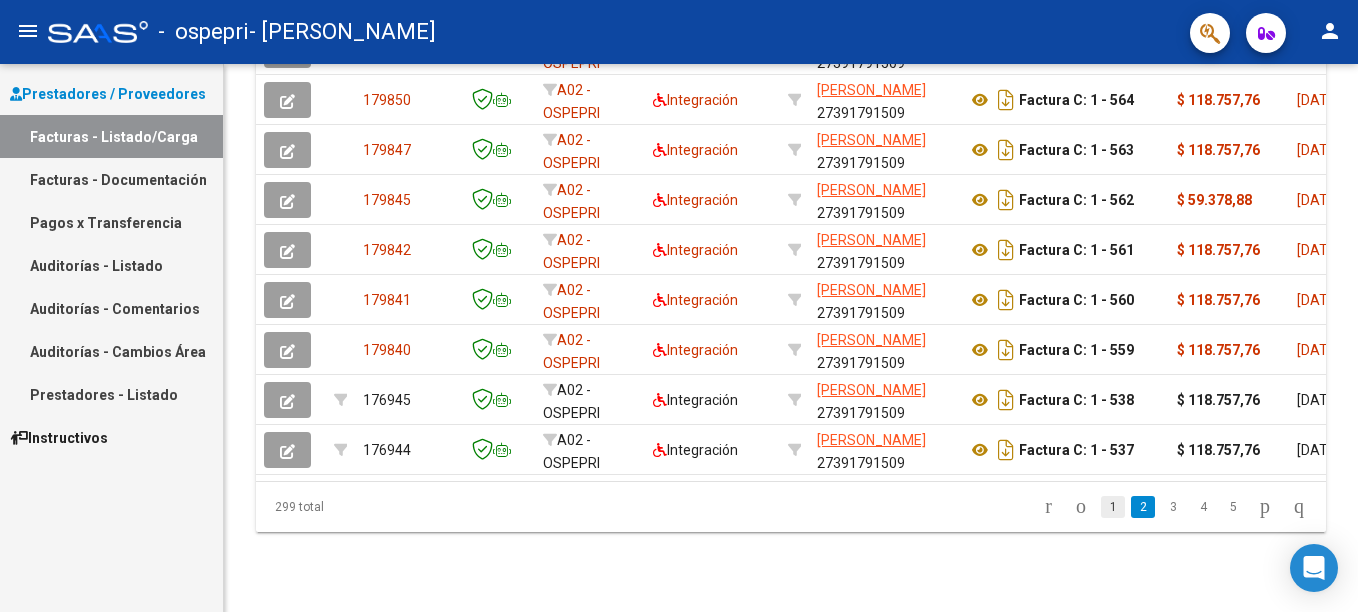 click on "1" 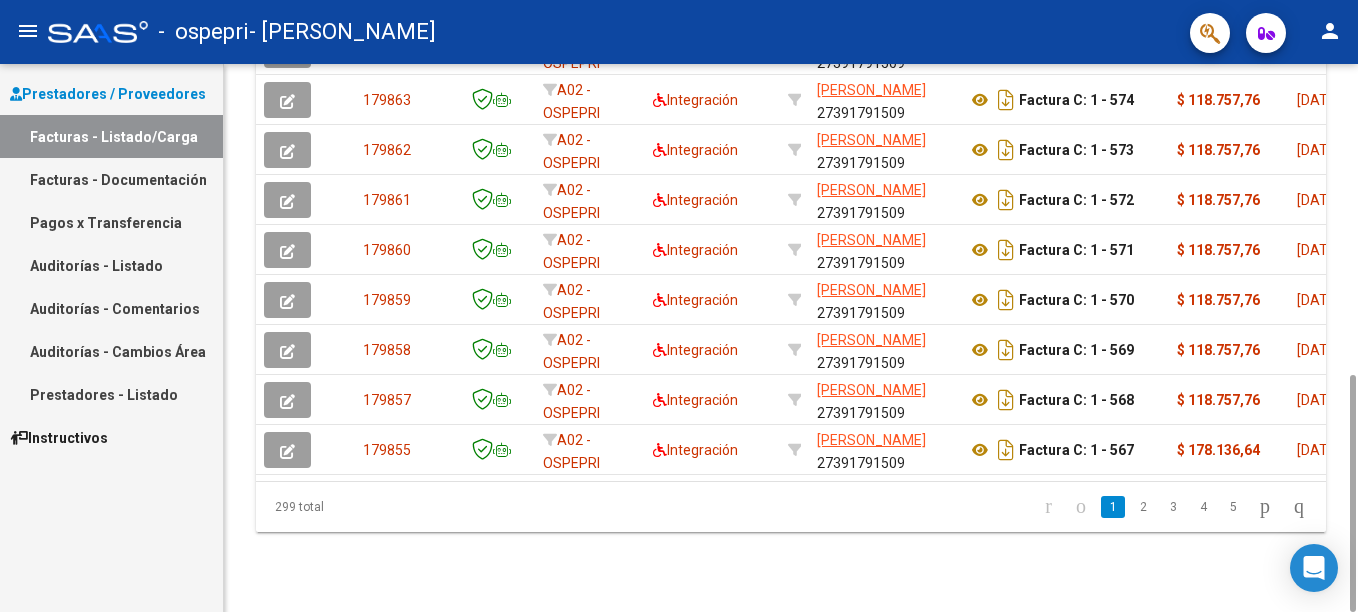 click on "1   2   3   4   5" 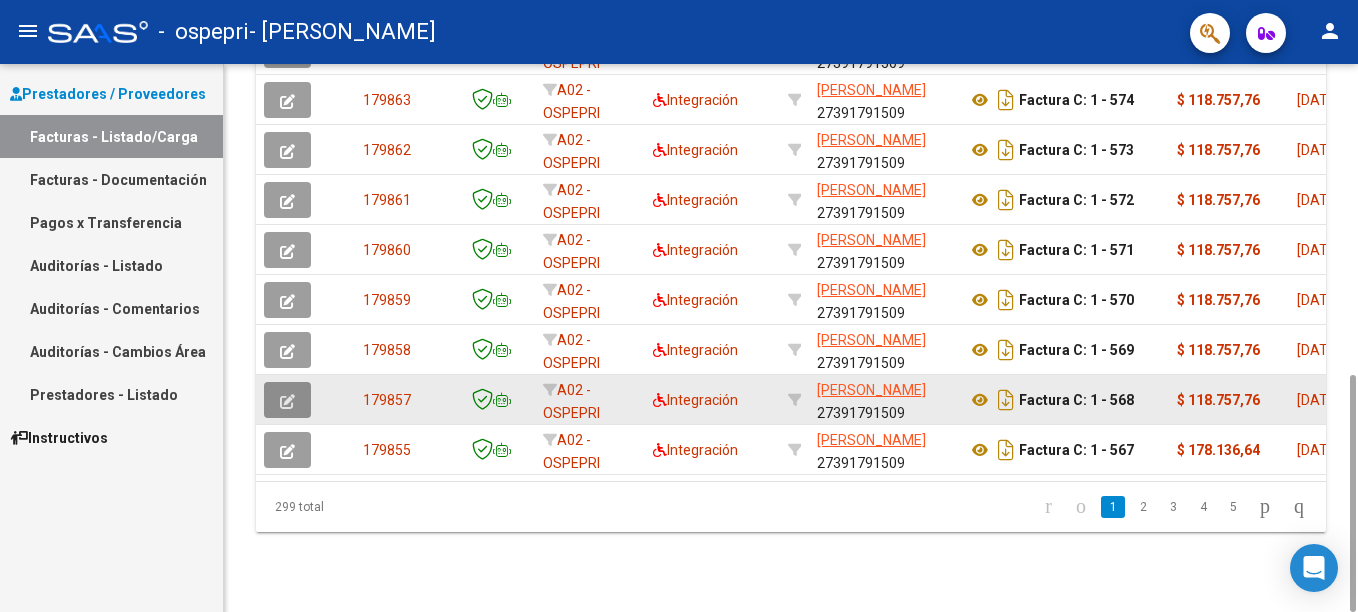 click 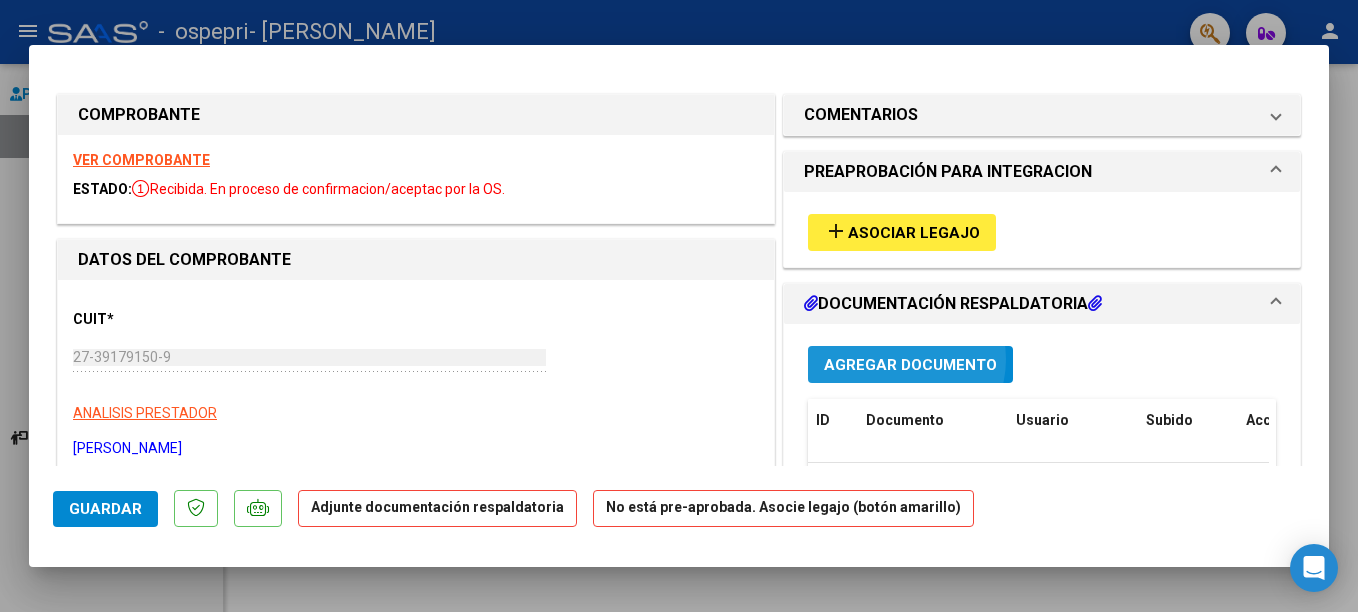 click on "Agregar Documento" at bounding box center [910, 365] 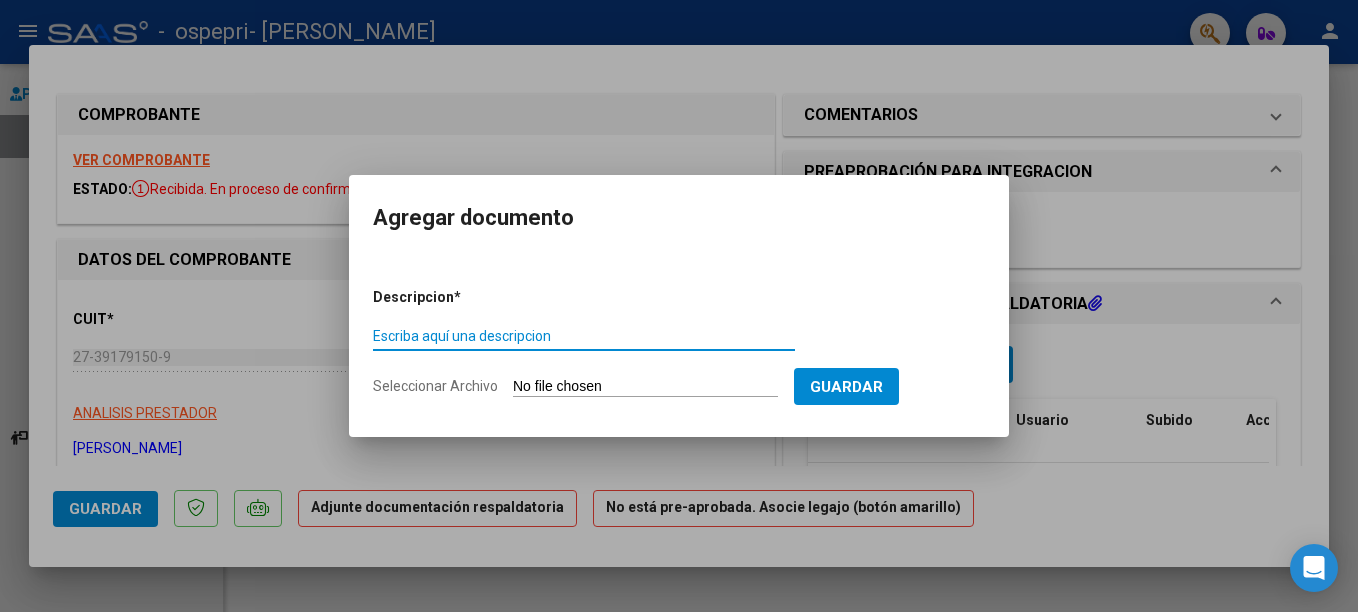 paste on "planilla de asistencia" 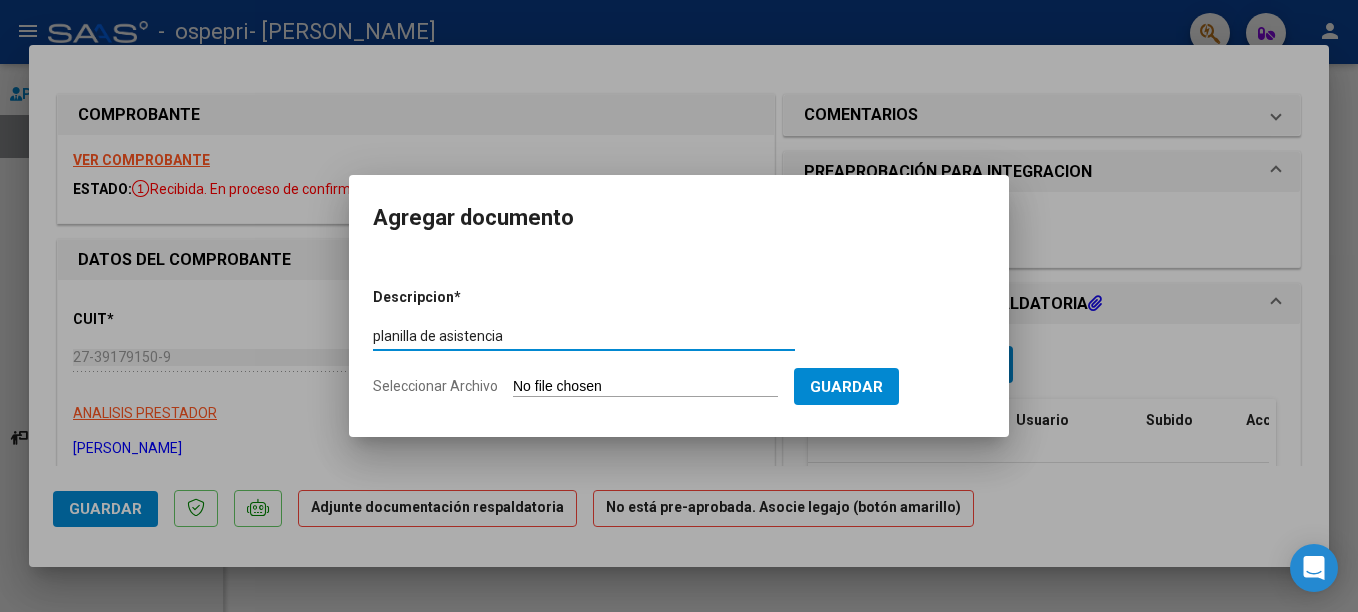 type on "PLANILLA DE ASISTENCIA" 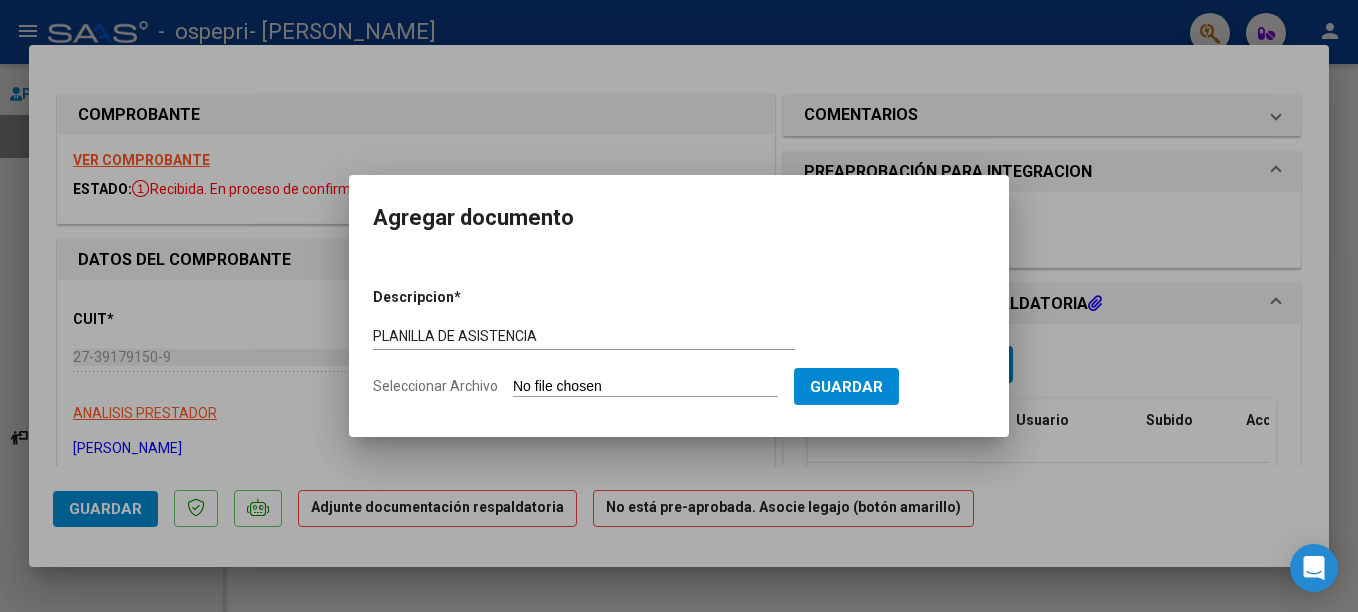 click on "Seleccionar Archivo" 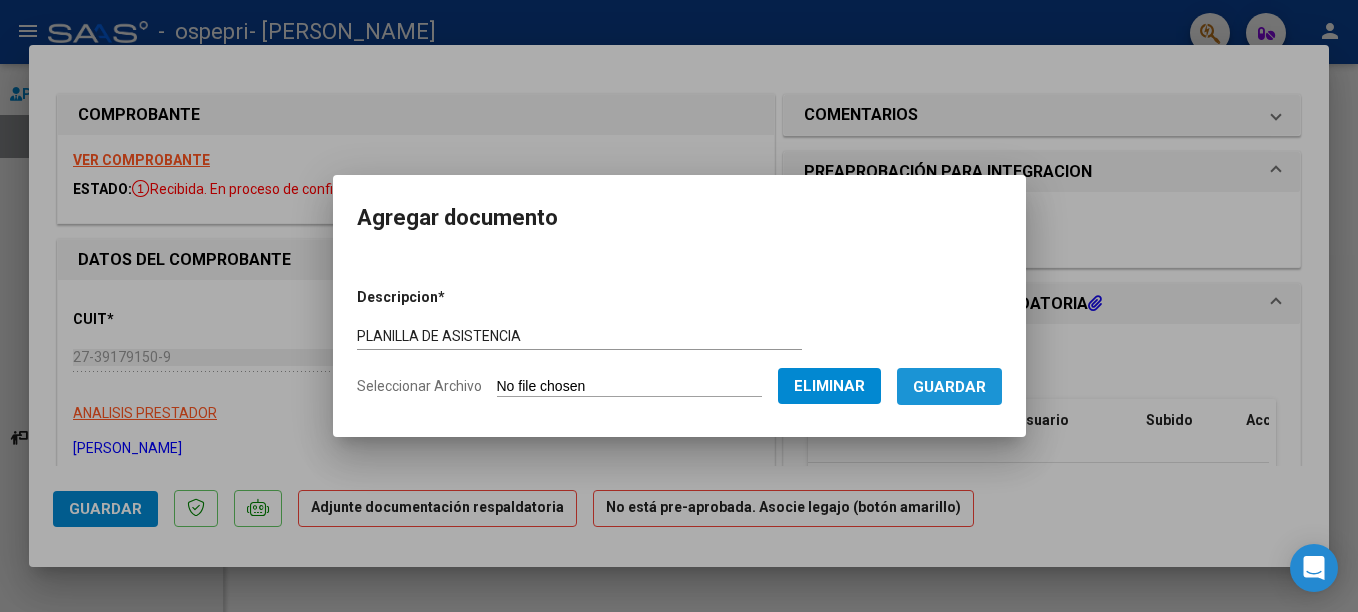 click on "Guardar" at bounding box center [949, 387] 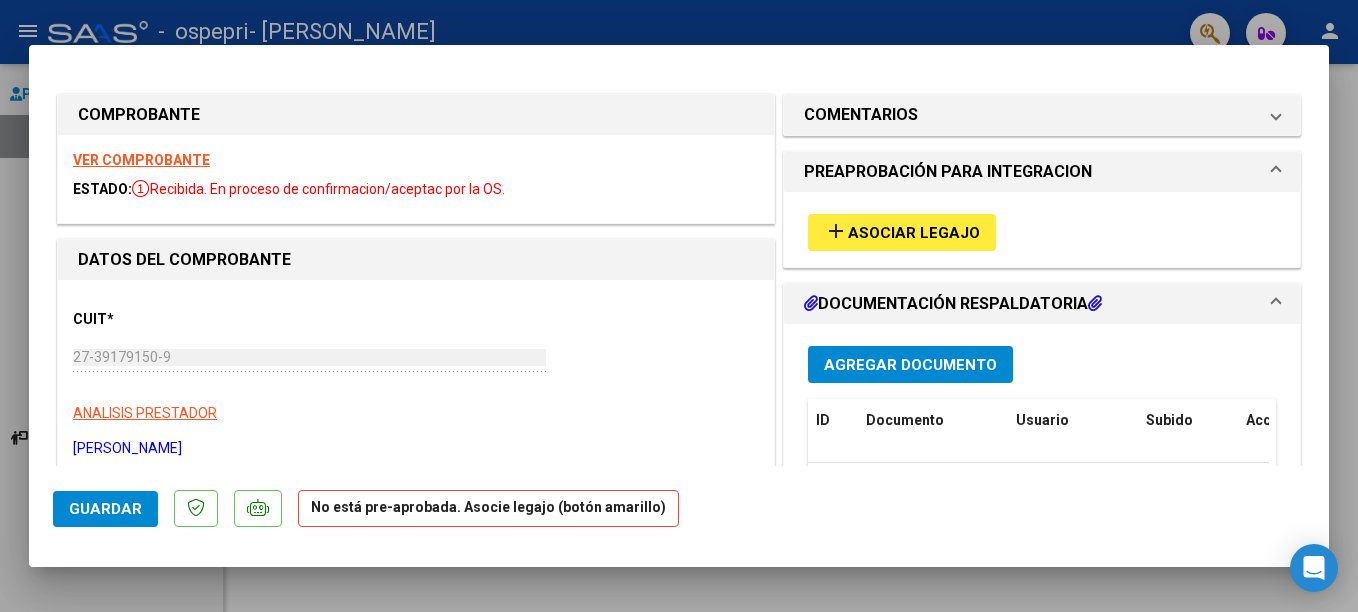 click at bounding box center (679, 306) 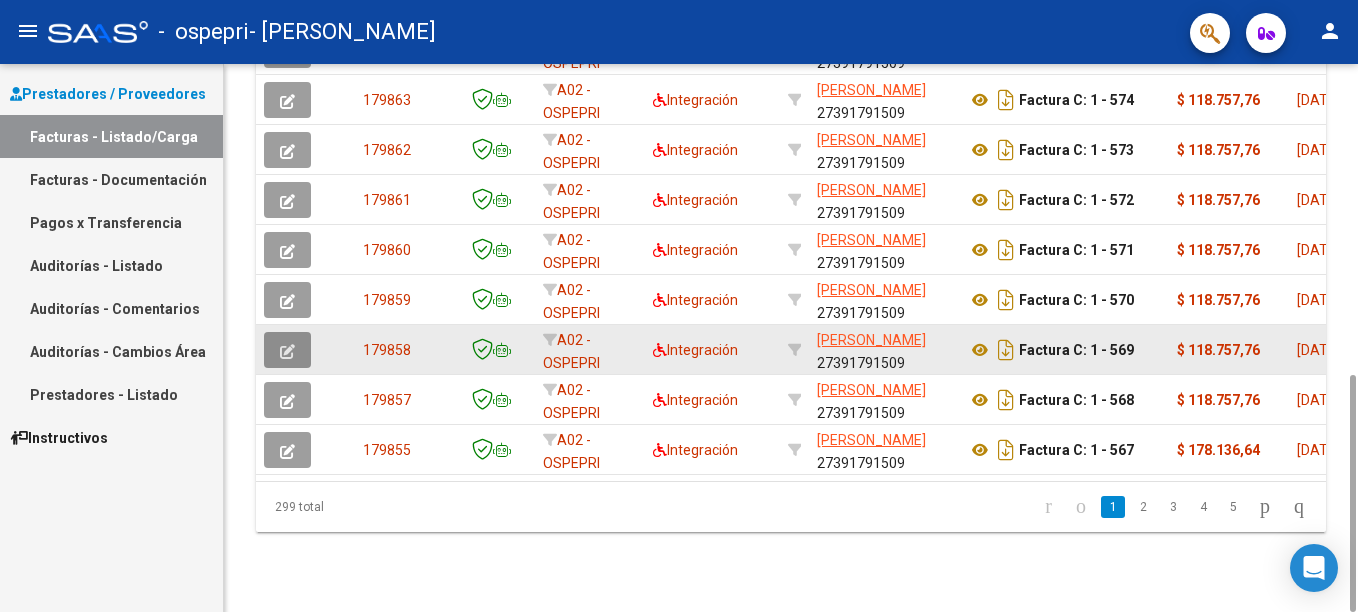 click 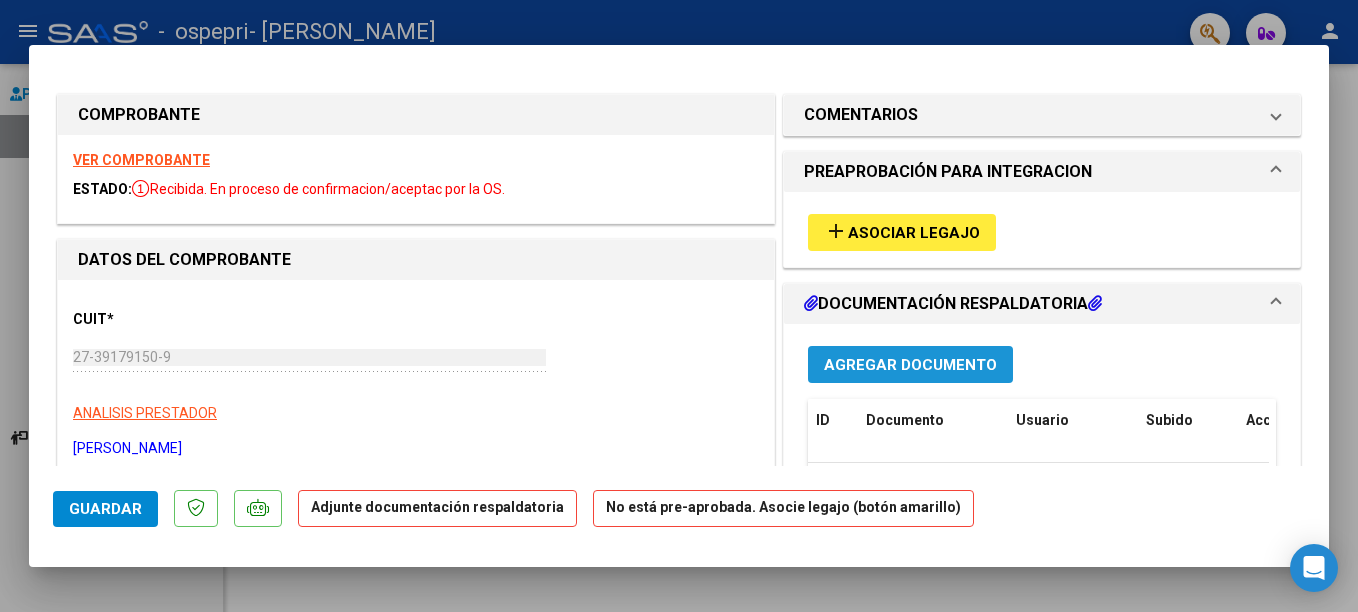 click on "Agregar Documento" at bounding box center (910, 365) 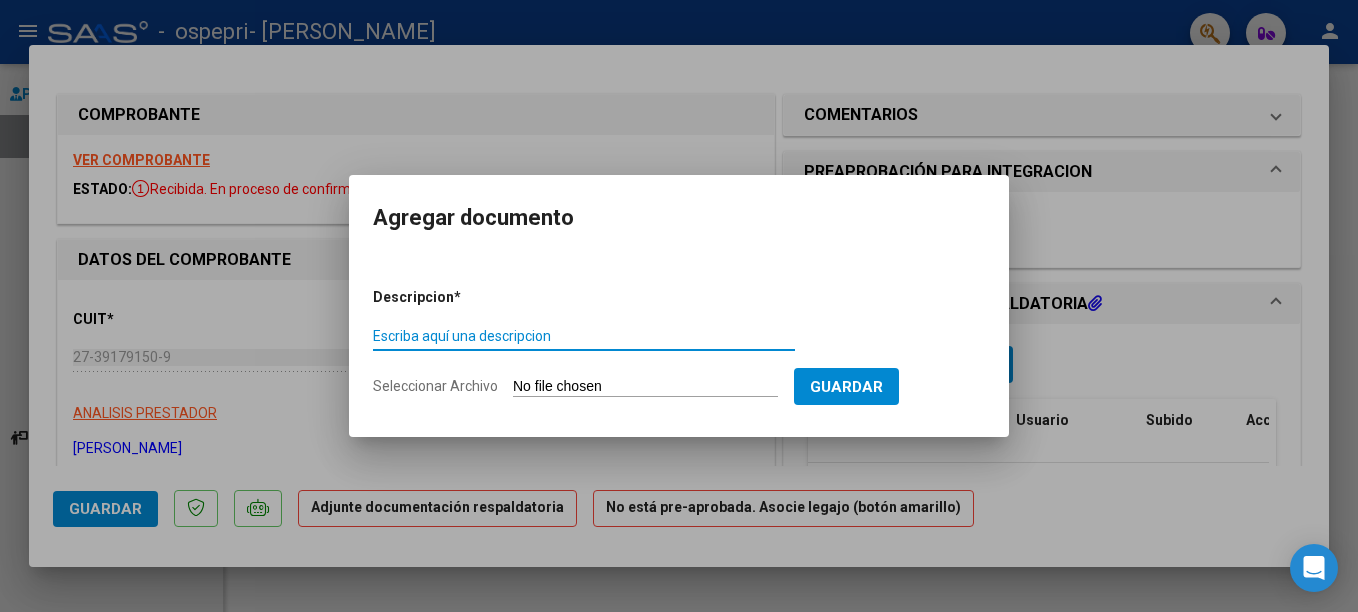 paste on "planilla de asistencia" 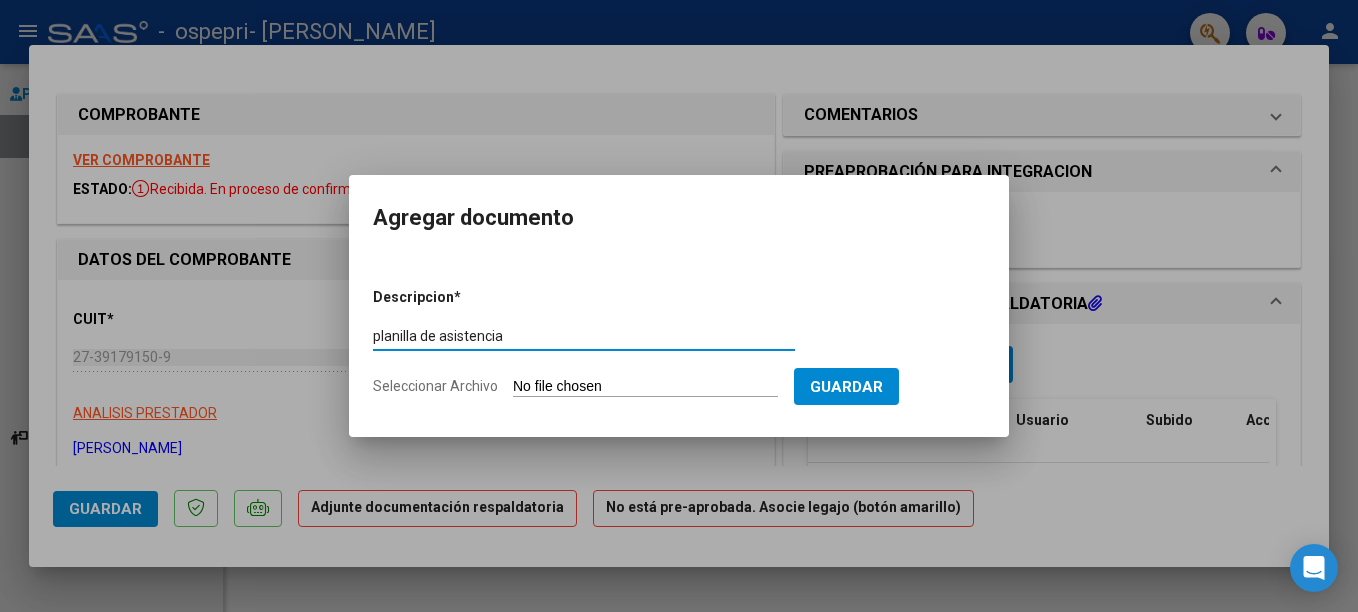 type on "planilla de asistencia" 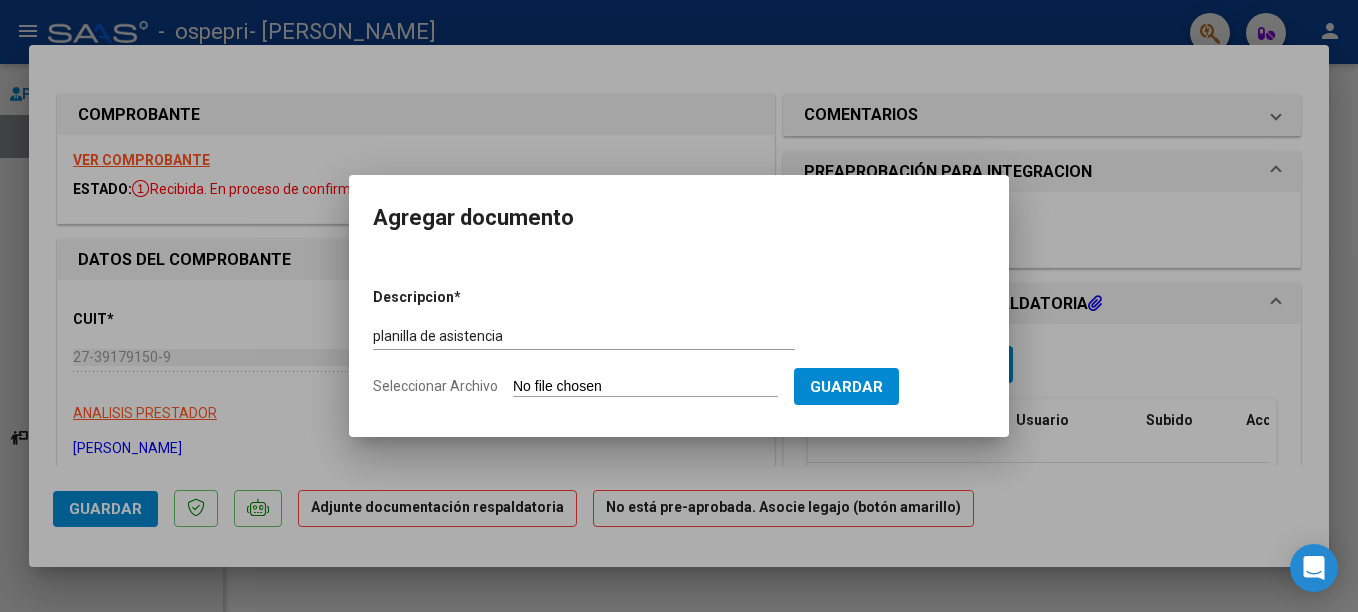 click on "Seleccionar Archivo" 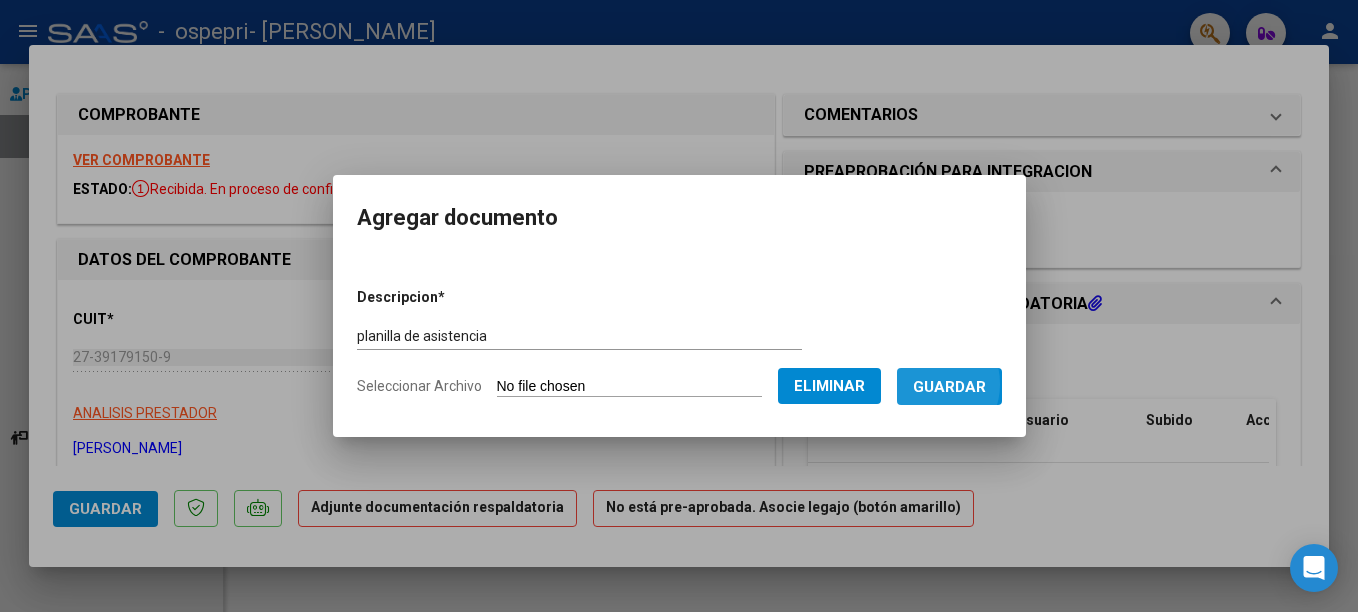 click on "Guardar" at bounding box center (949, 387) 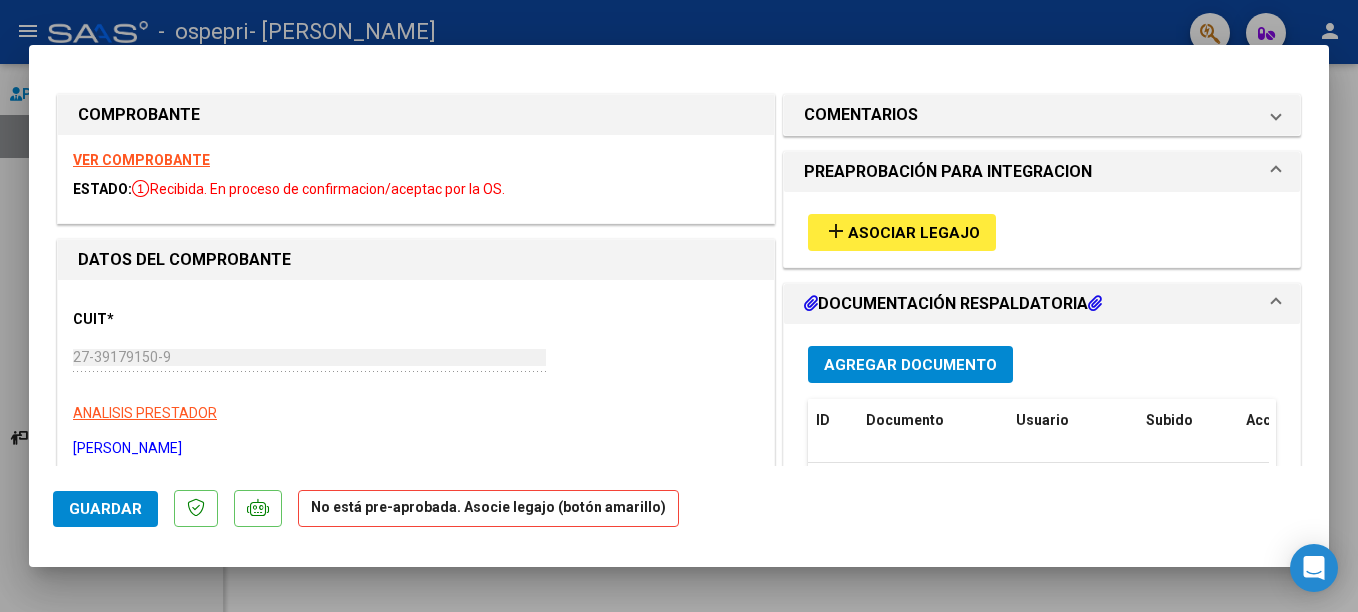 click at bounding box center (679, 306) 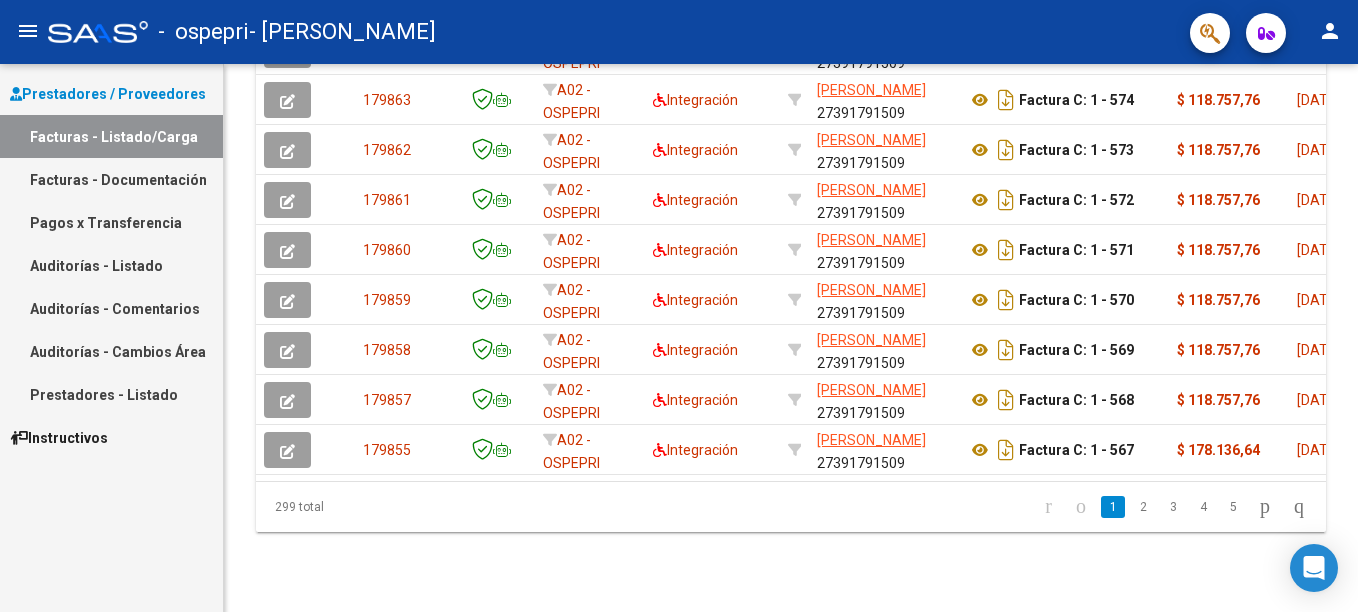 scroll, scrollTop: 169, scrollLeft: 0, axis: vertical 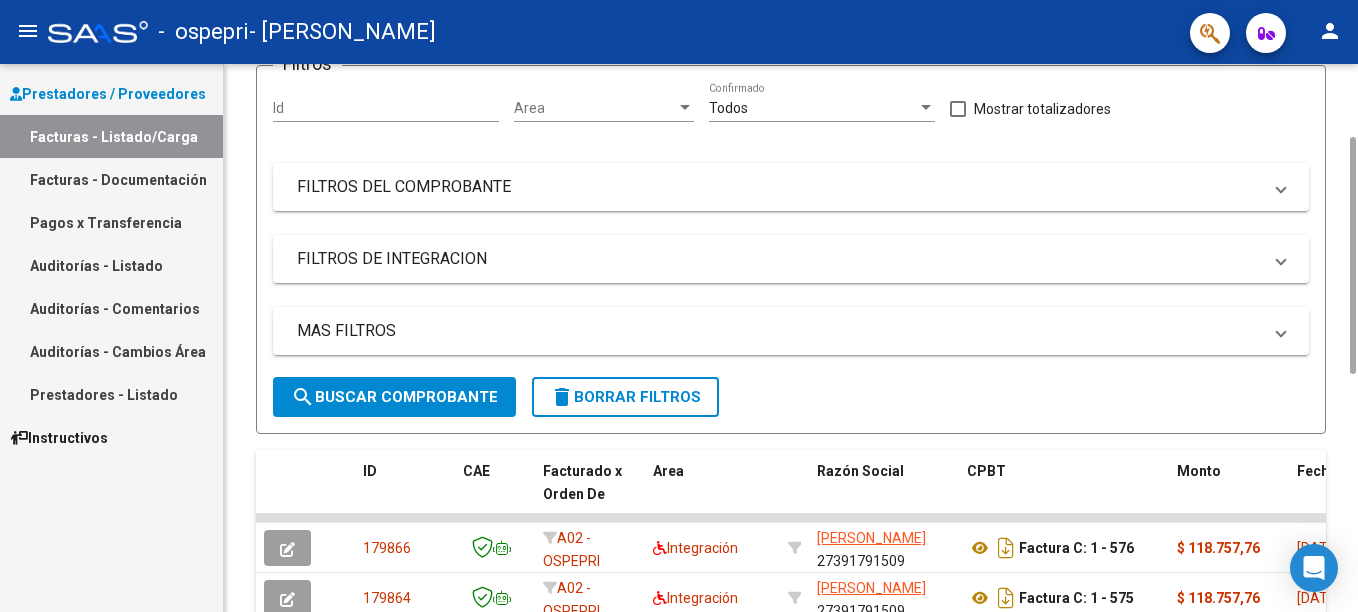 click 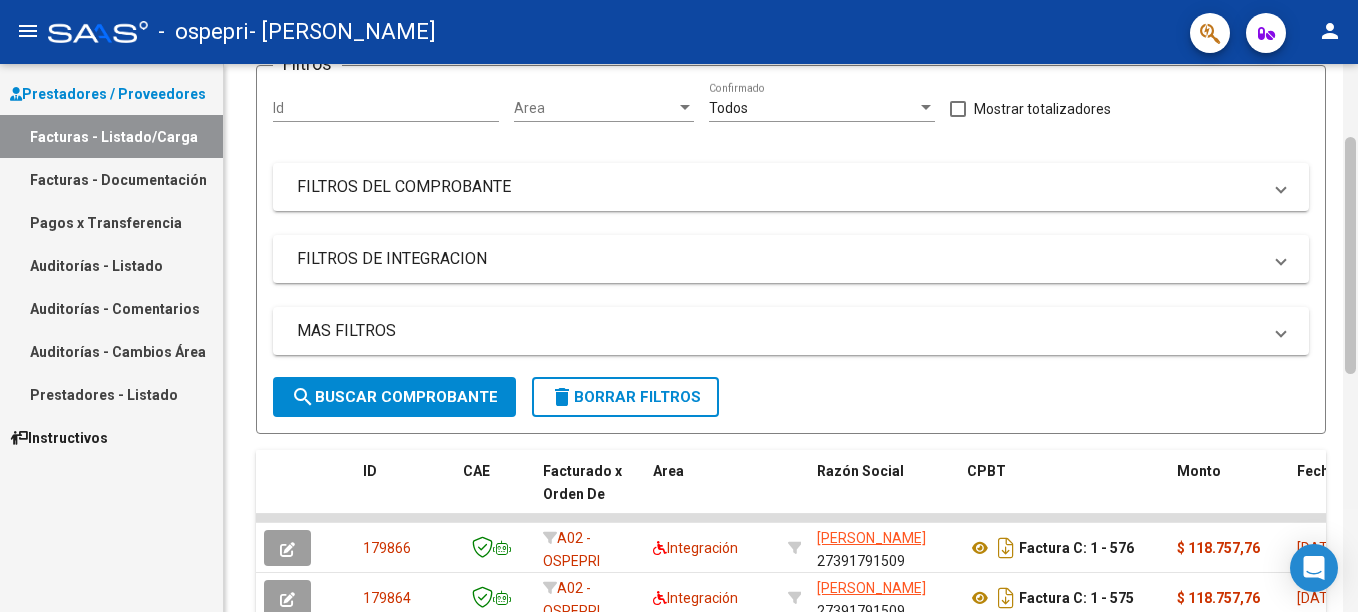 scroll, scrollTop: 717, scrollLeft: 0, axis: vertical 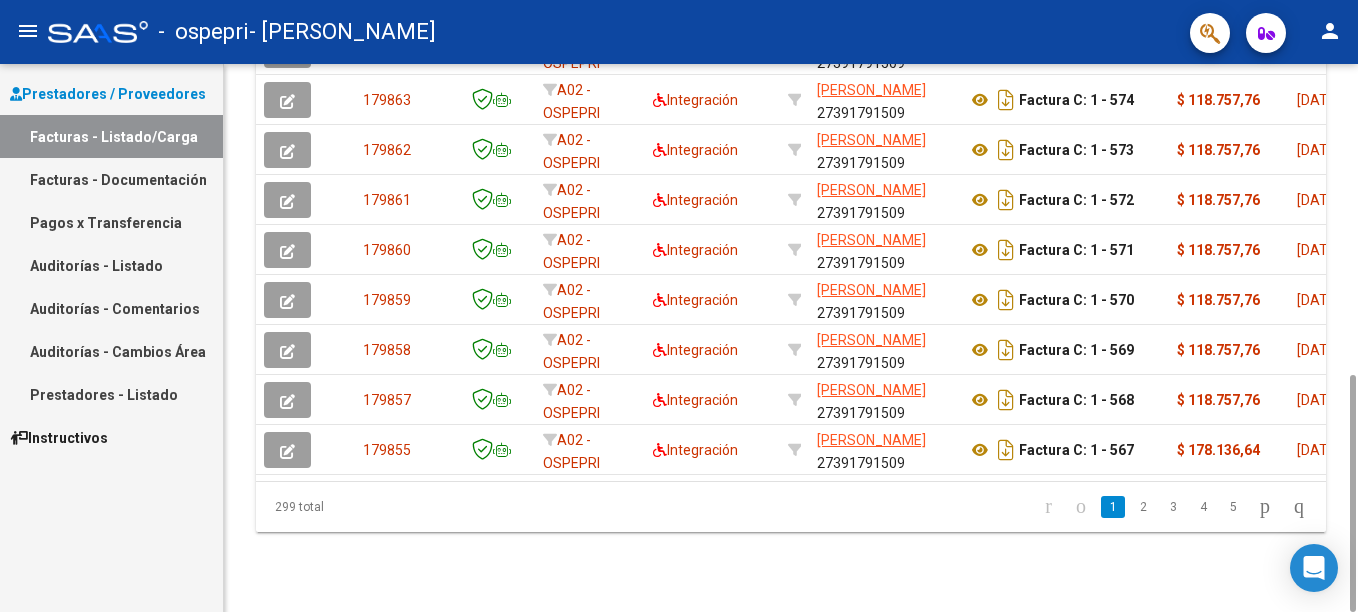 drag, startPoint x: 1357, startPoint y: 217, endPoint x: 1361, endPoint y: 352, distance: 135.05925 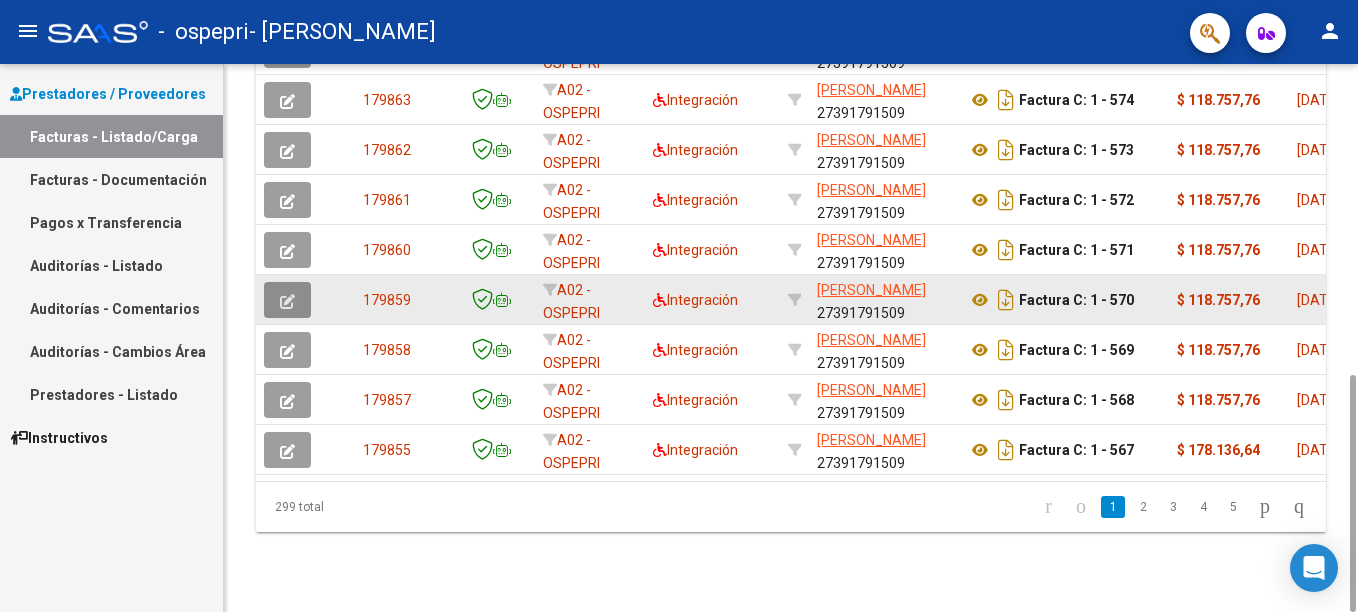 click 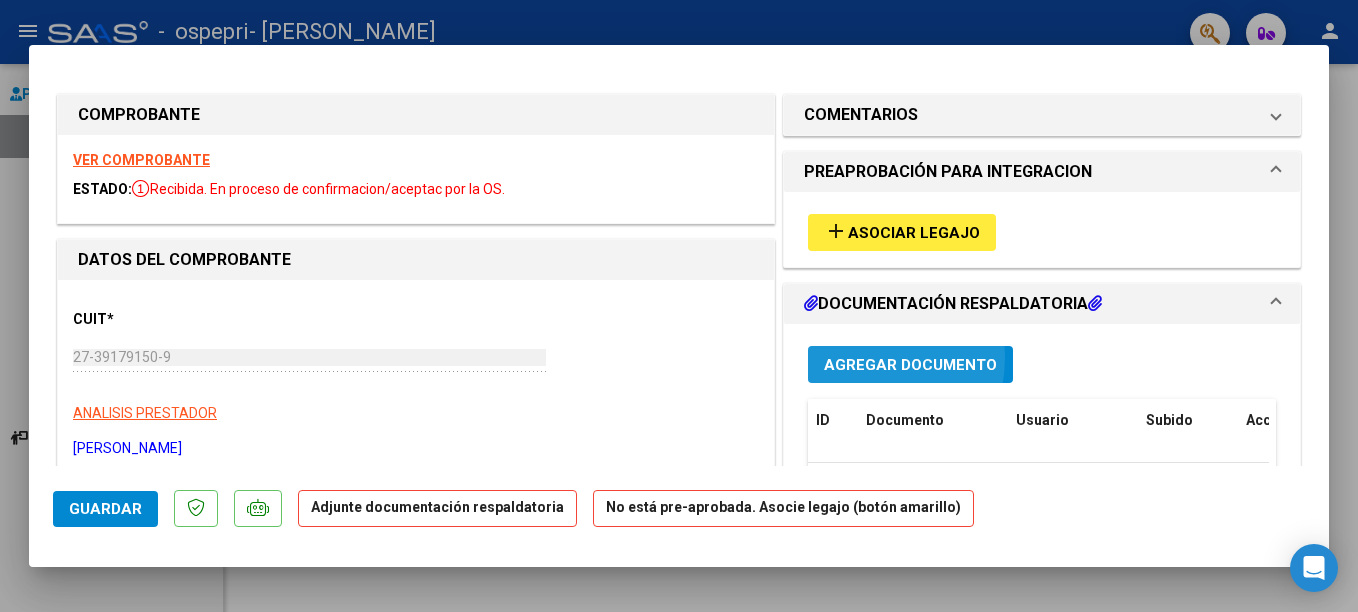click on "Agregar Documento" at bounding box center (910, 365) 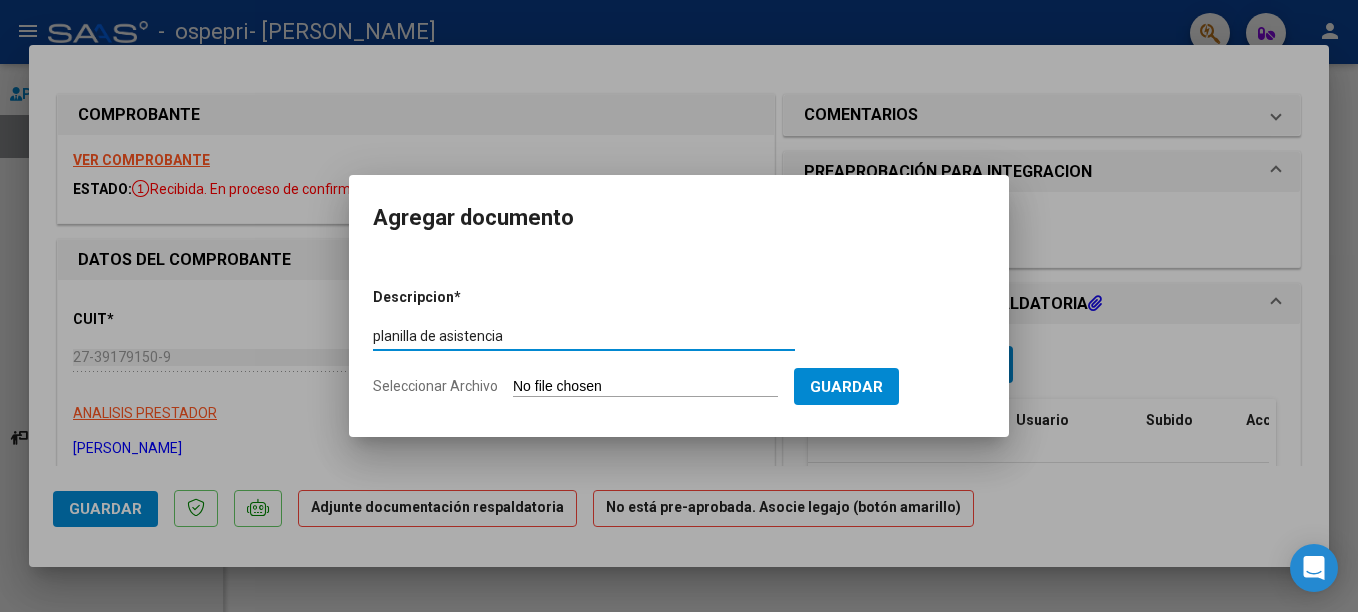 type on "planilla de asistencia" 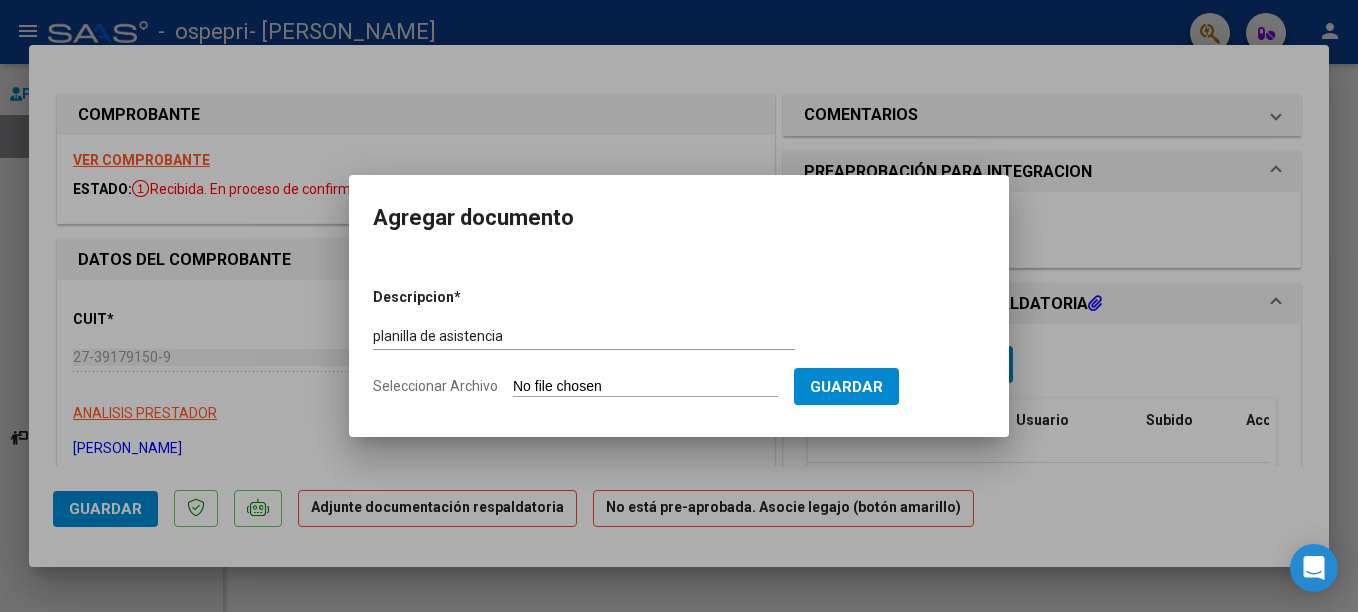 click on "Seleccionar Archivo" 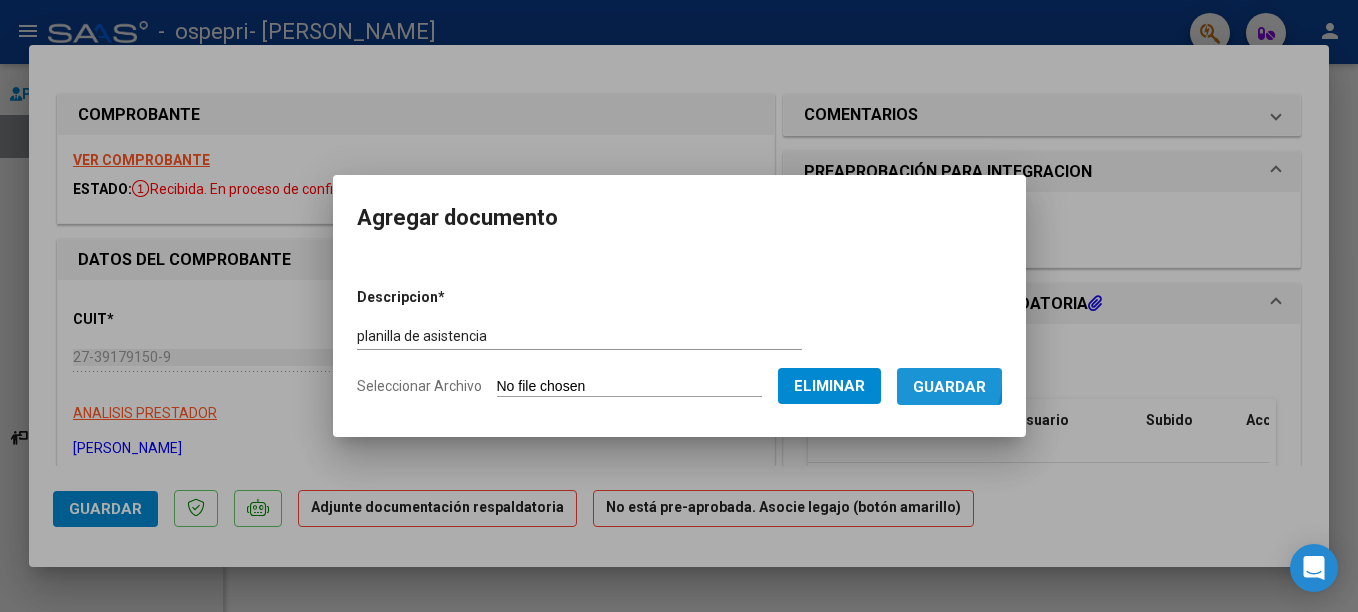 click on "Guardar" at bounding box center [949, 387] 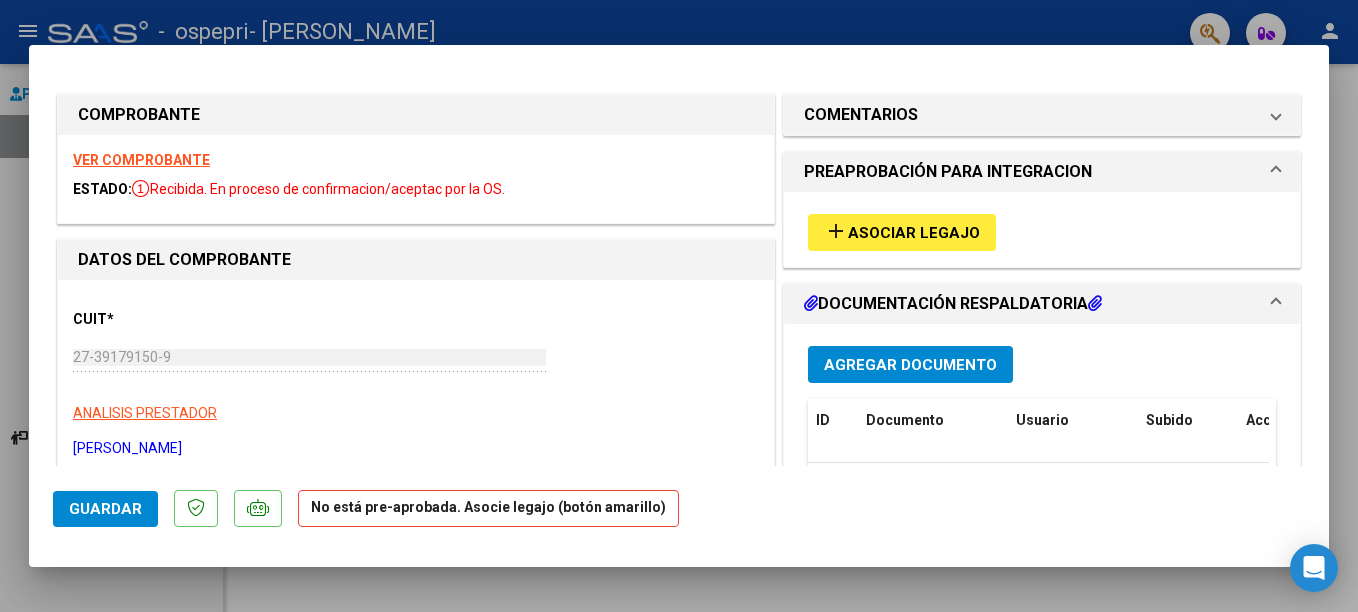click at bounding box center (679, 306) 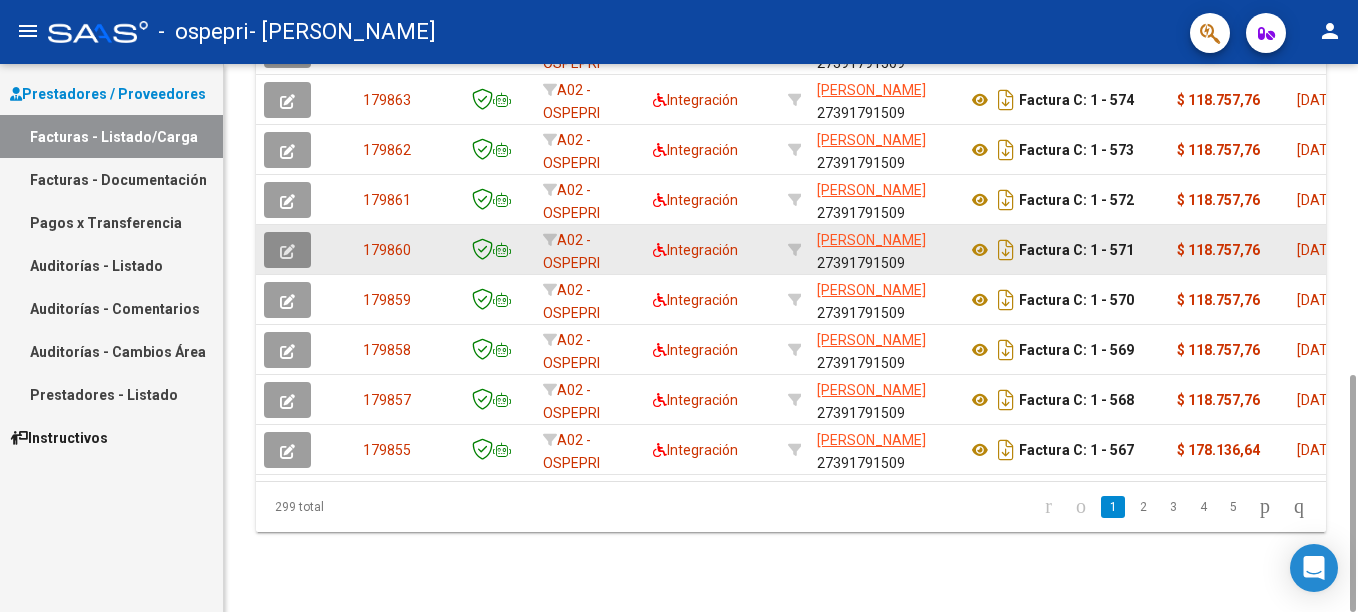 click 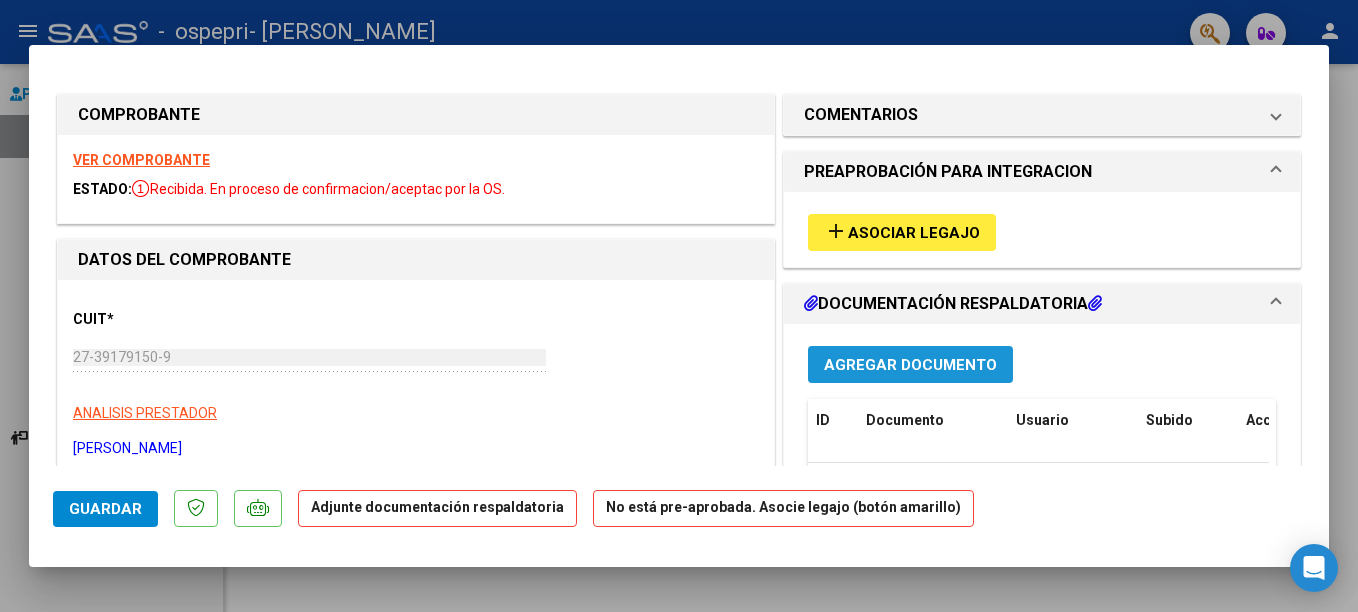 click on "Agregar Documento" at bounding box center (910, 365) 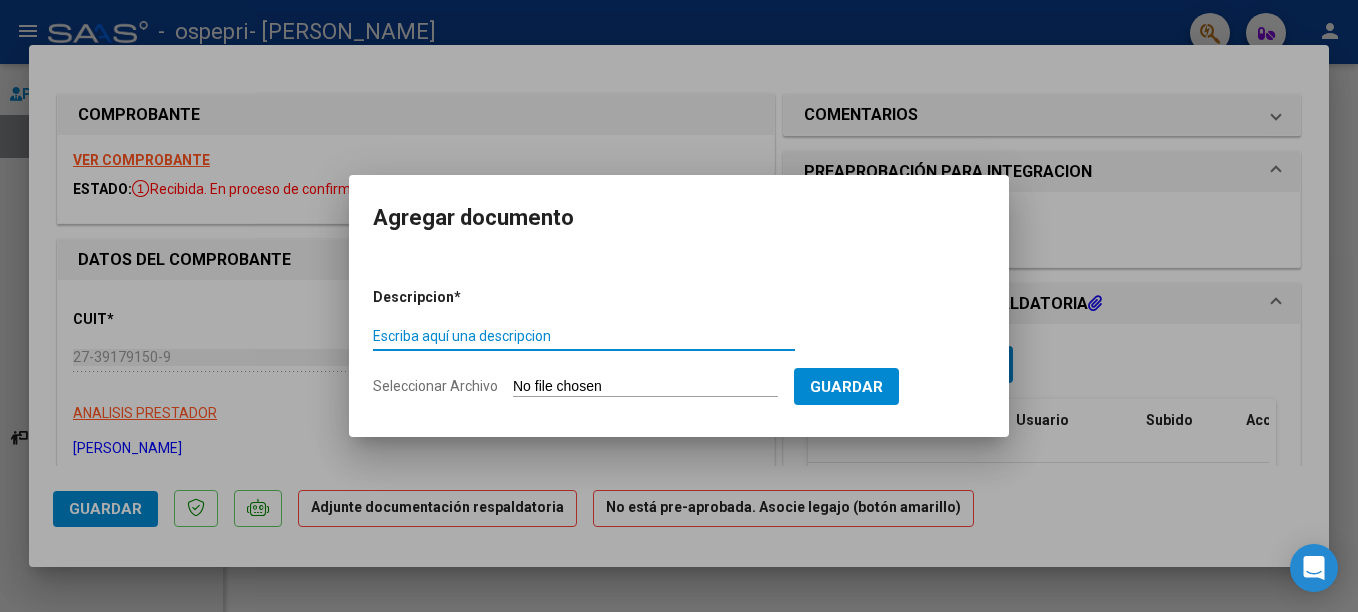 paste on "planilla de asistencia" 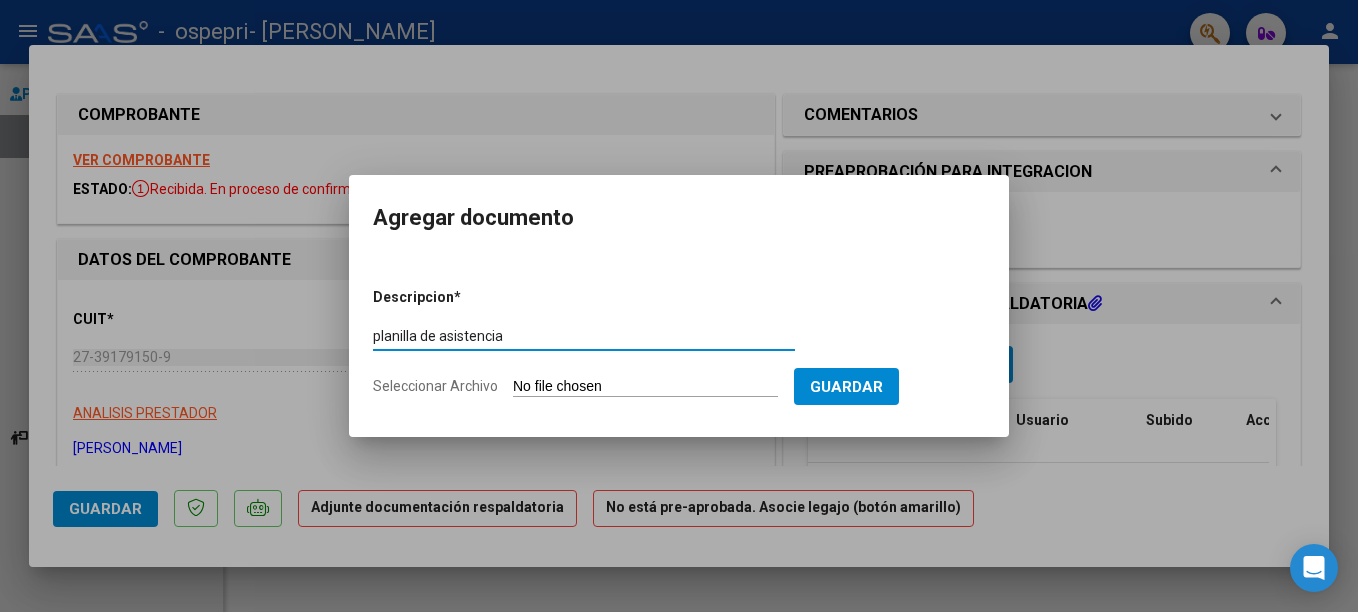 type on "planilla de asistencia" 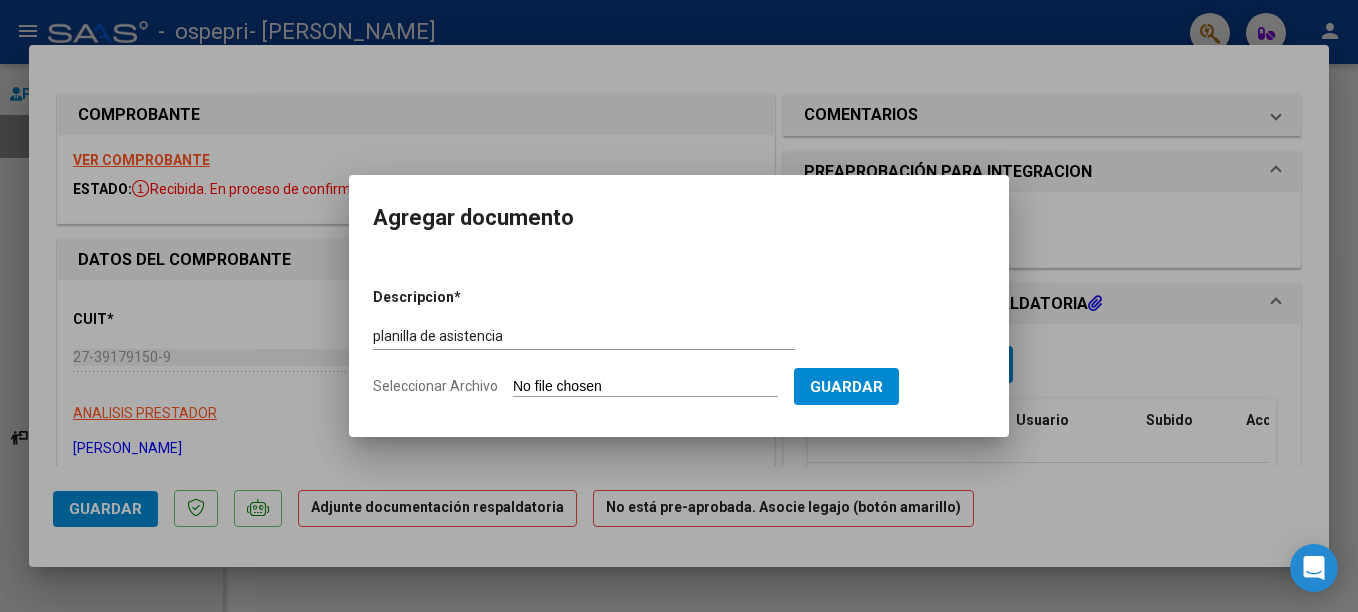 click on "Seleccionar Archivo" at bounding box center (645, 387) 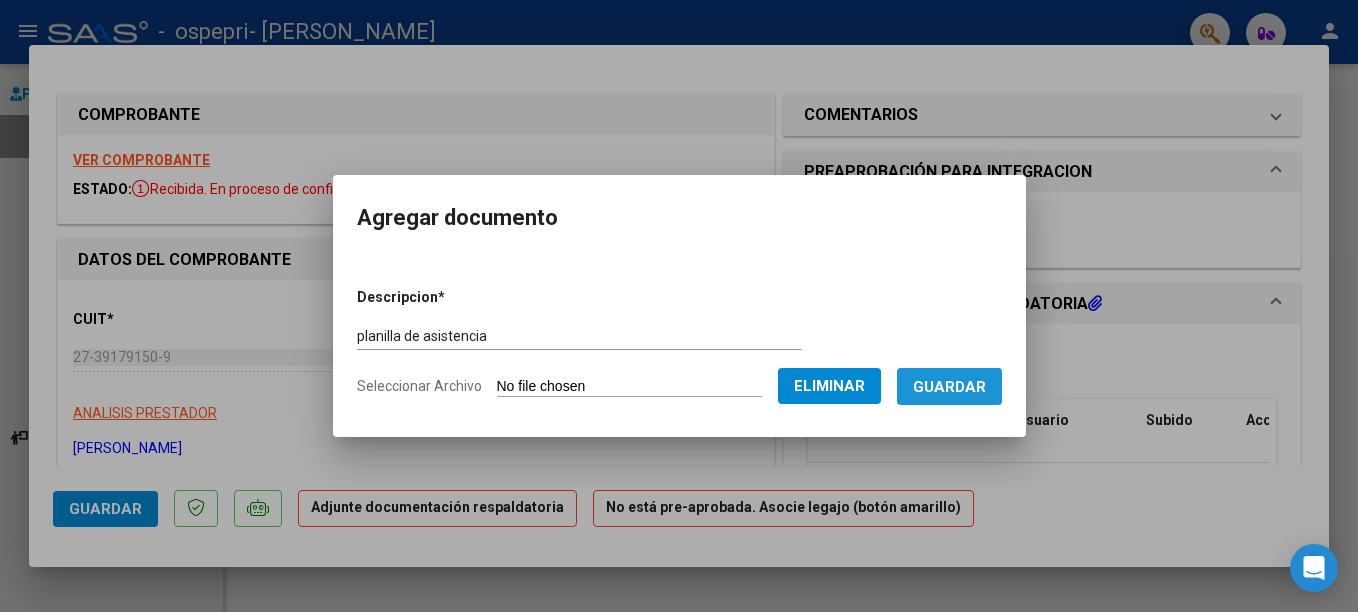 click on "Guardar" at bounding box center (949, 387) 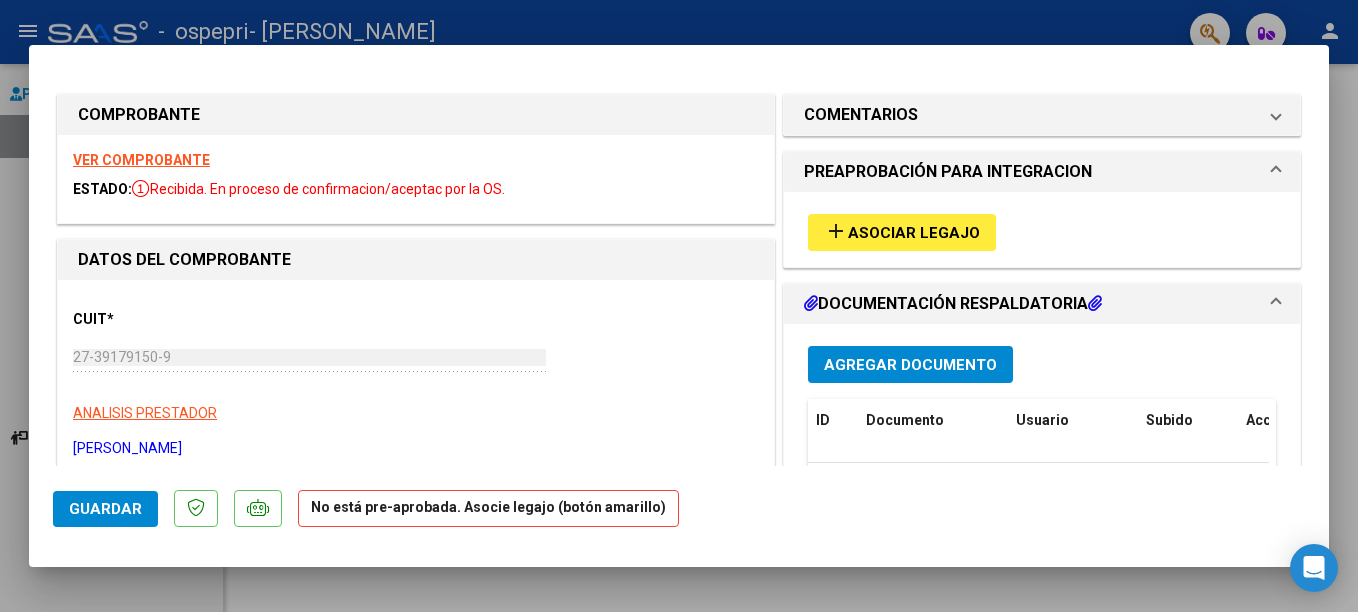 click at bounding box center [679, 306] 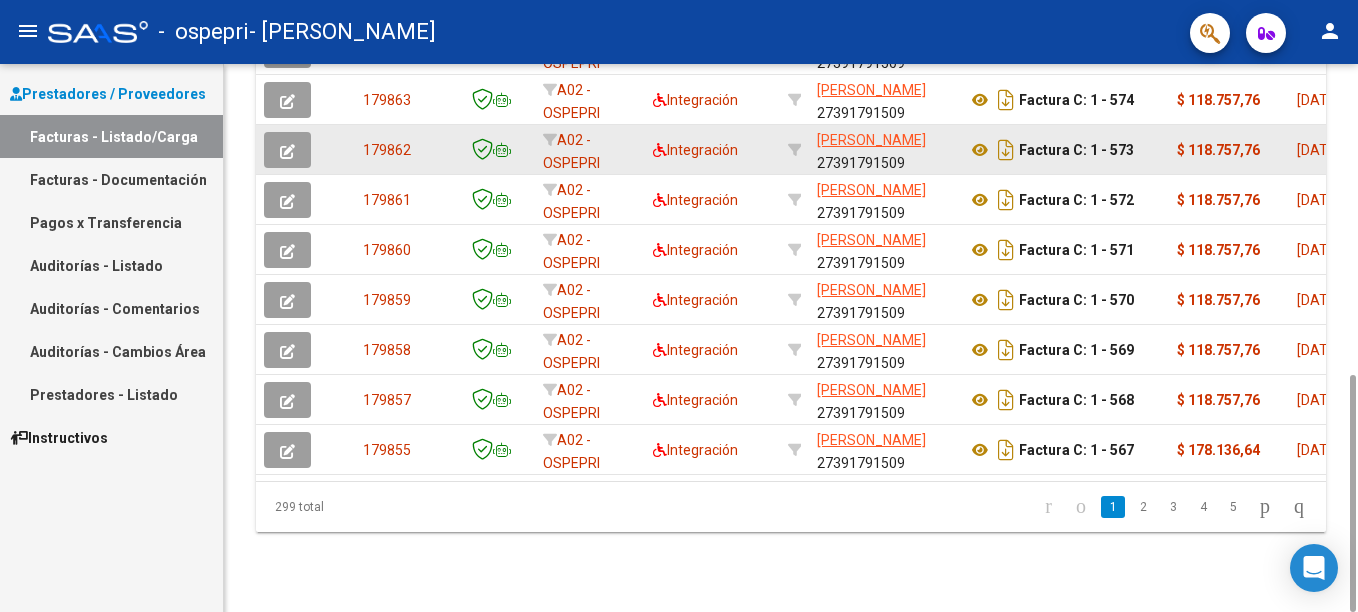 click 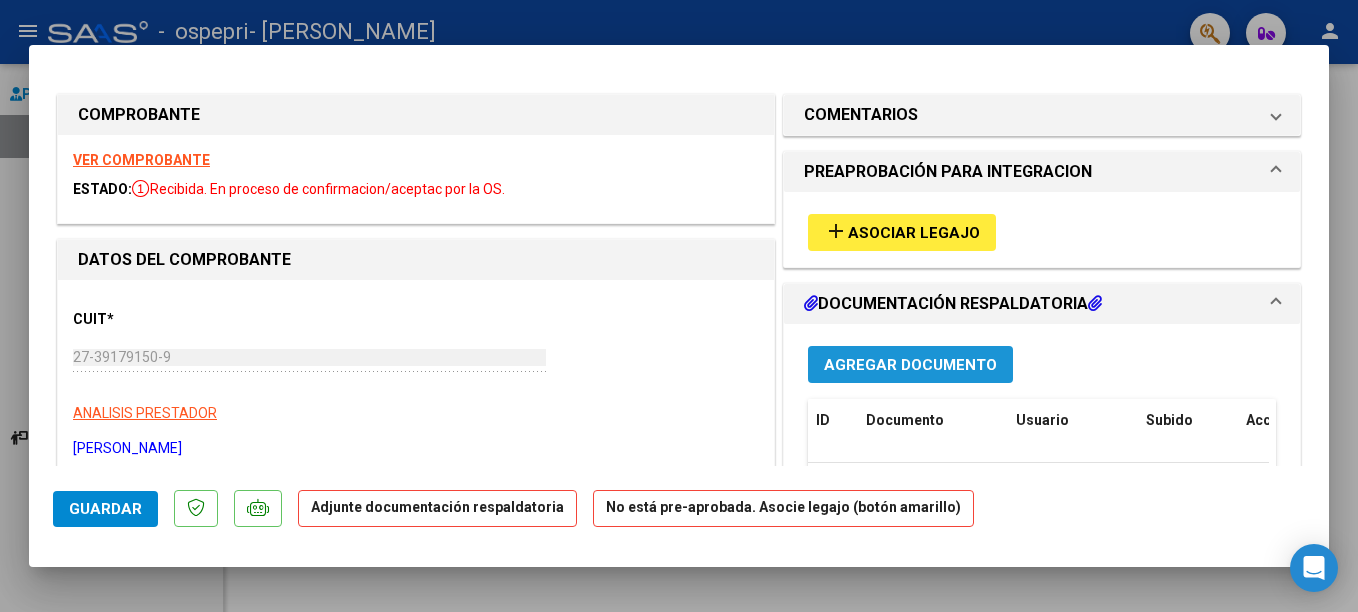 click on "Agregar Documento" at bounding box center (910, 365) 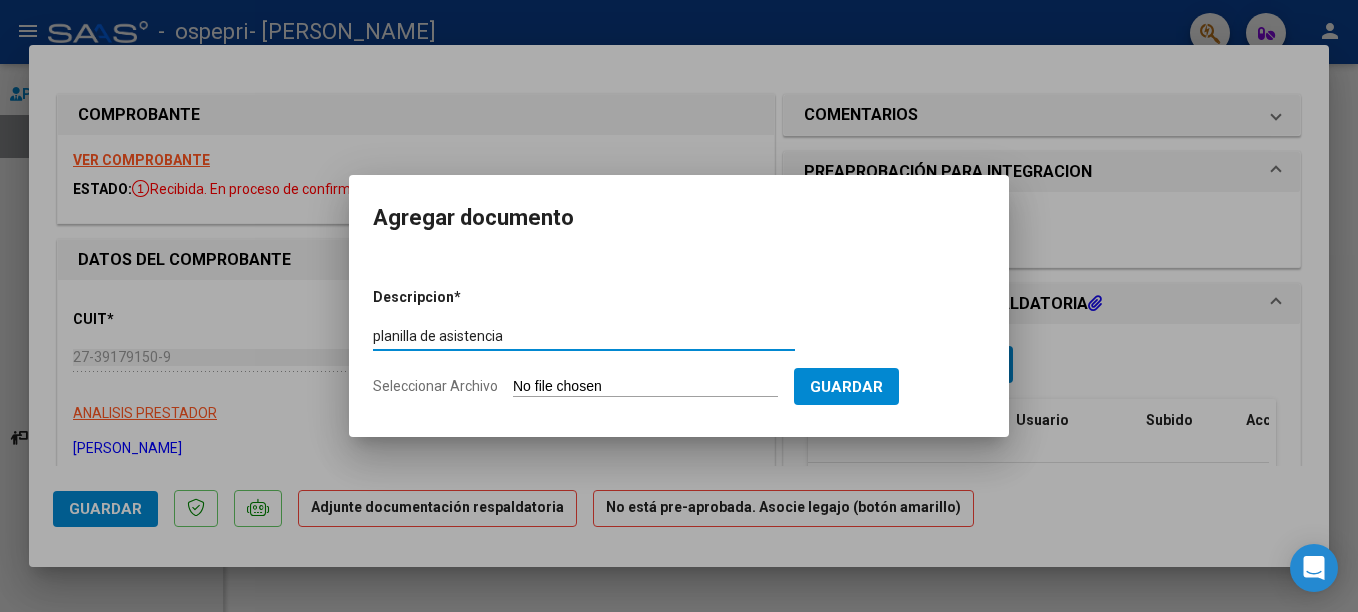 type on "planilla de asistencia" 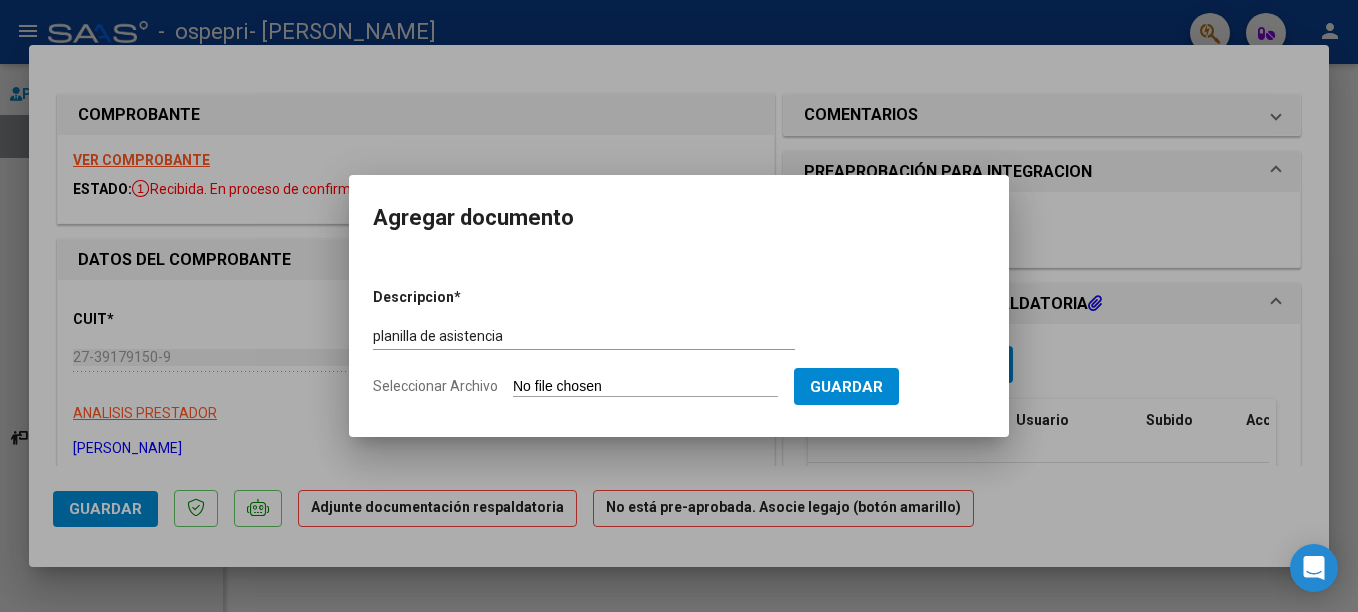 click on "Seleccionar Archivo" at bounding box center (645, 387) 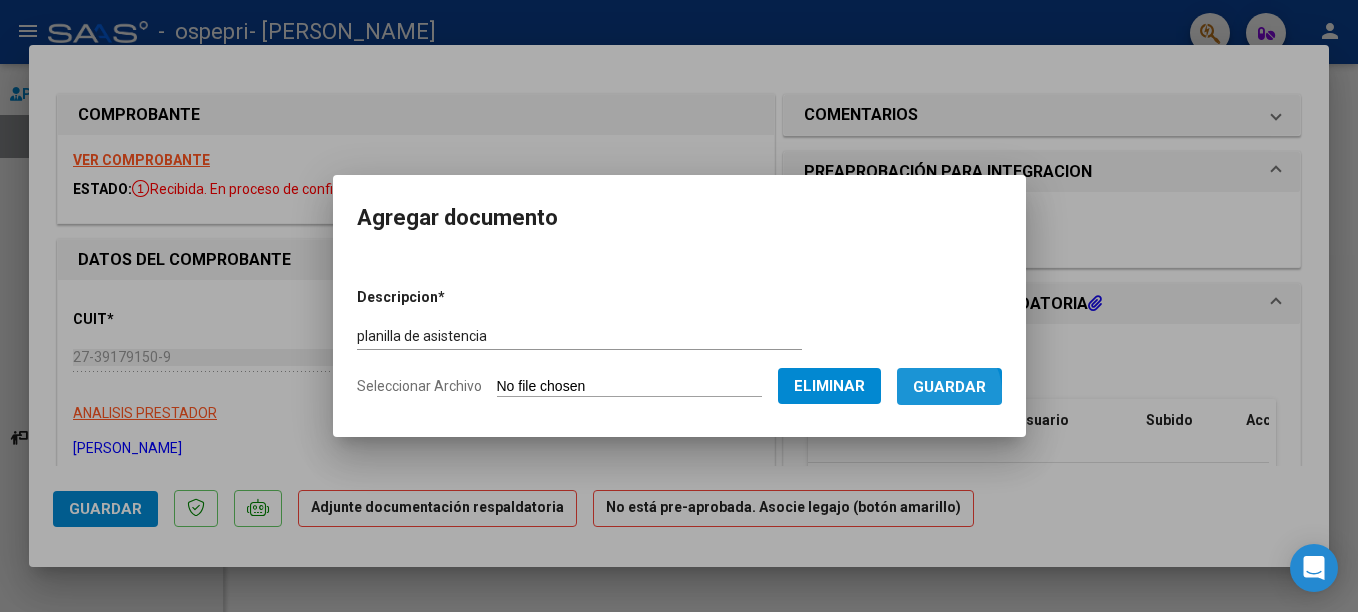 click on "Guardar" at bounding box center (949, 387) 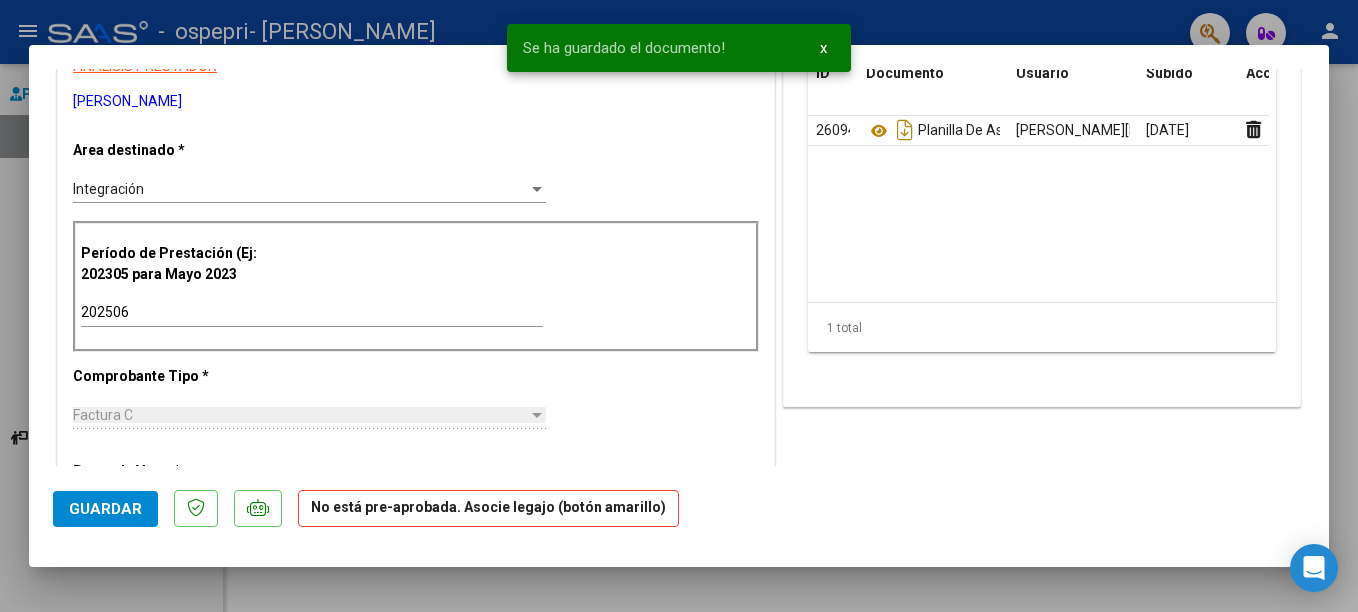click at bounding box center [679, 306] 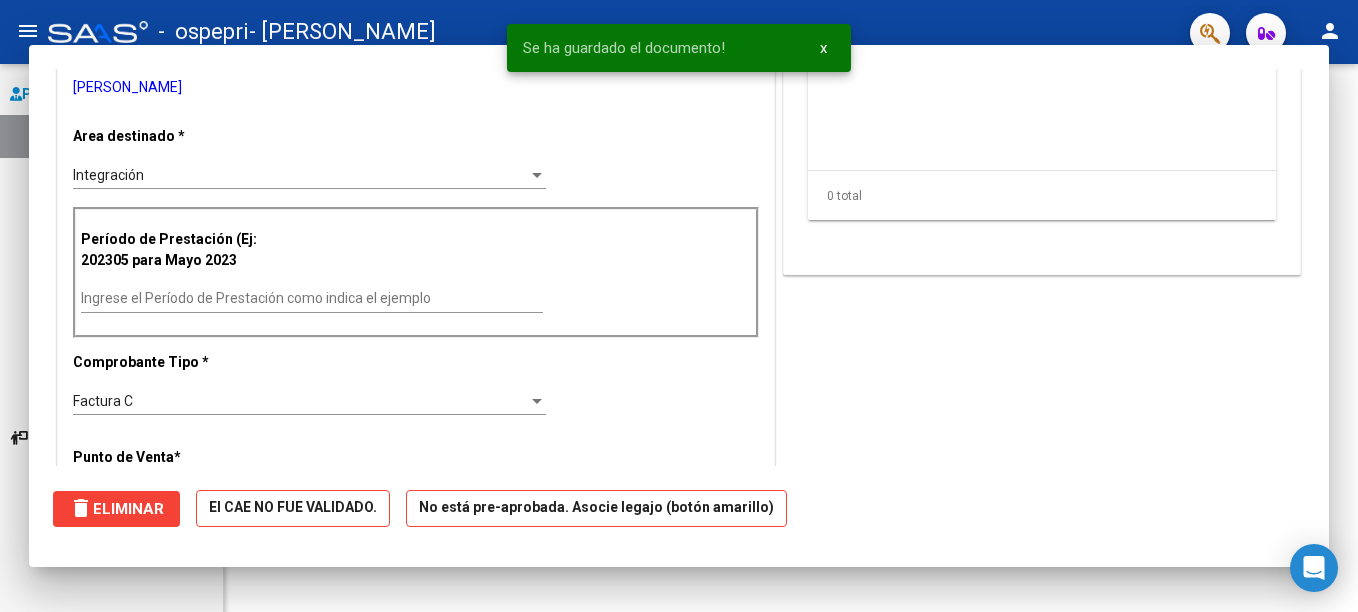 scroll, scrollTop: 333, scrollLeft: 0, axis: vertical 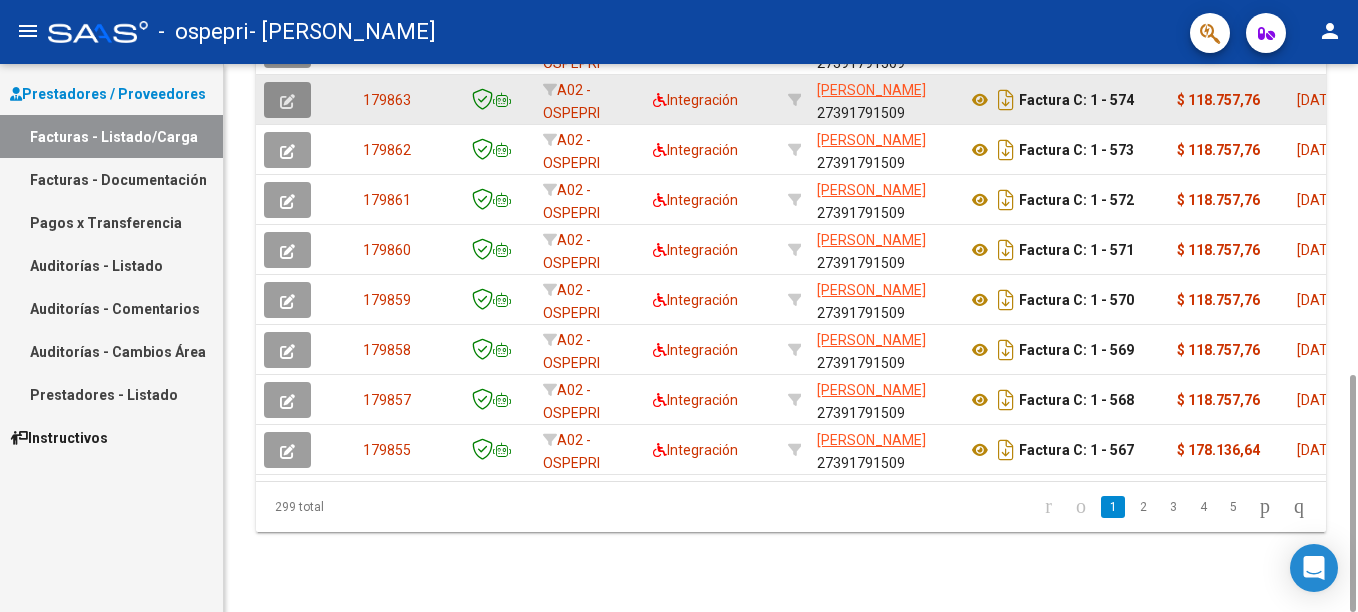 click 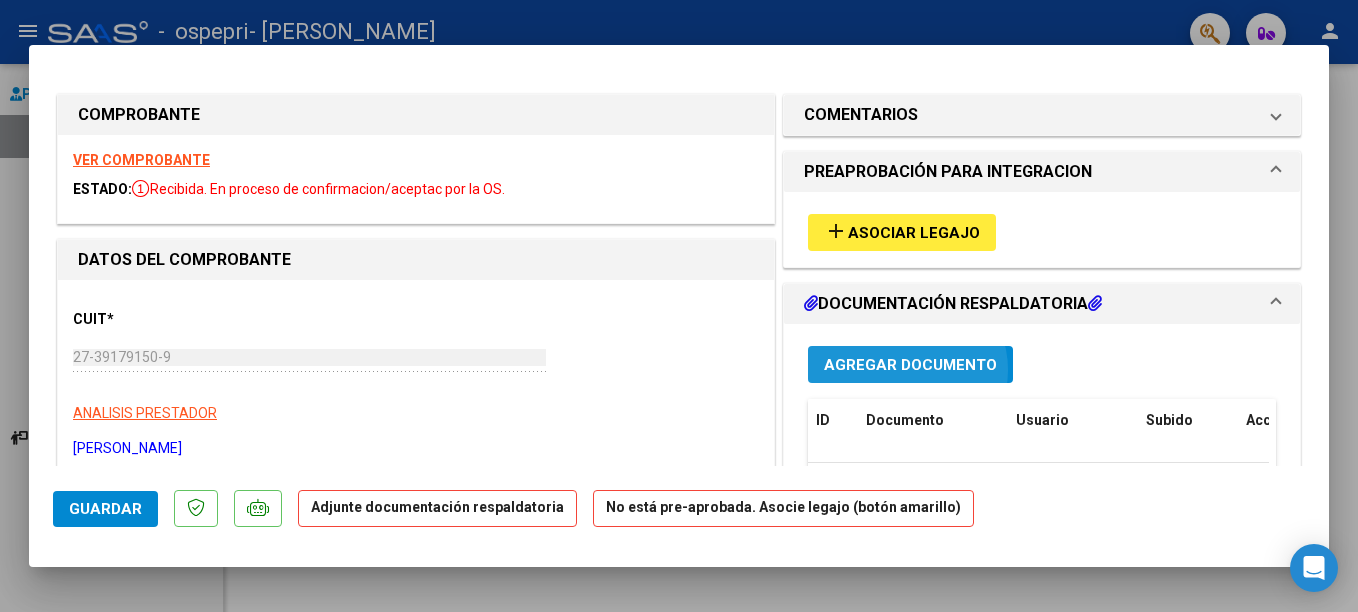 click on "Agregar Documento" at bounding box center (910, 365) 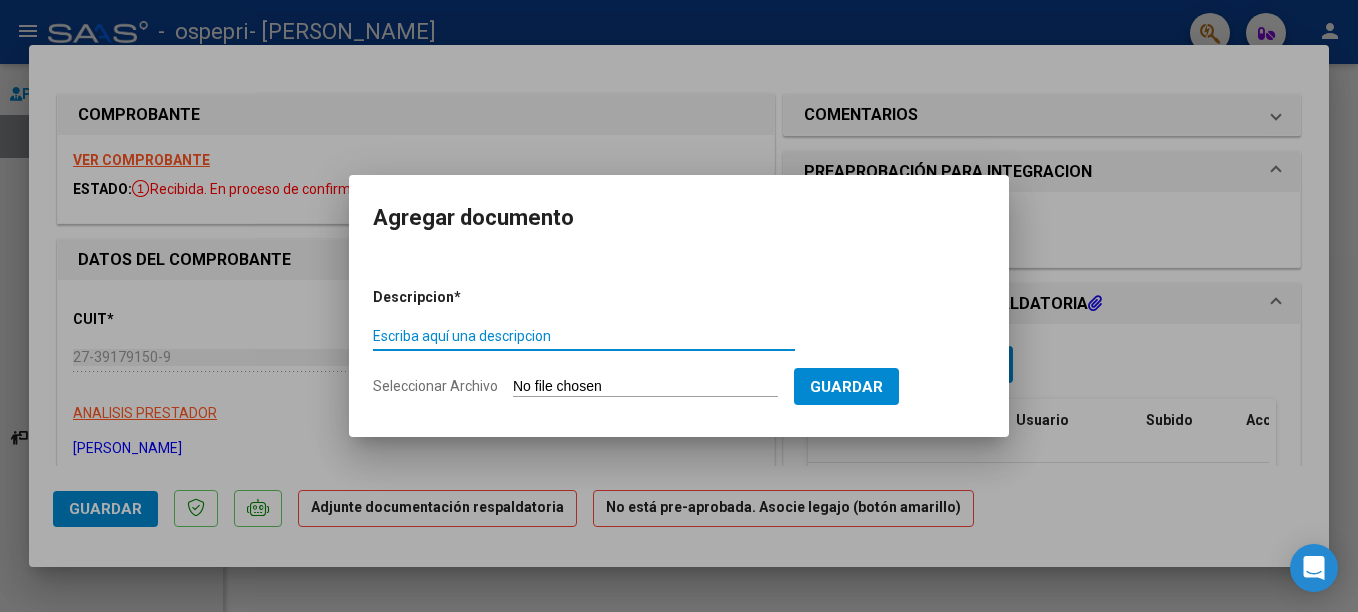 paste on "planilla de asistencia" 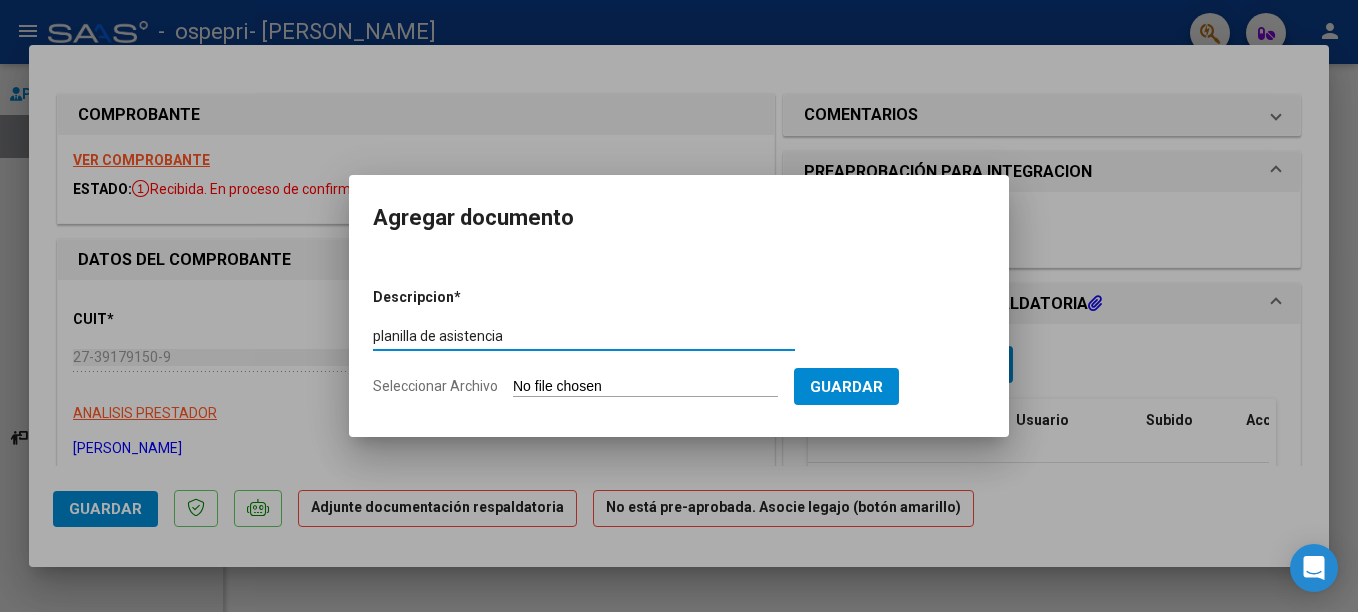 type on "planilla de asistencia" 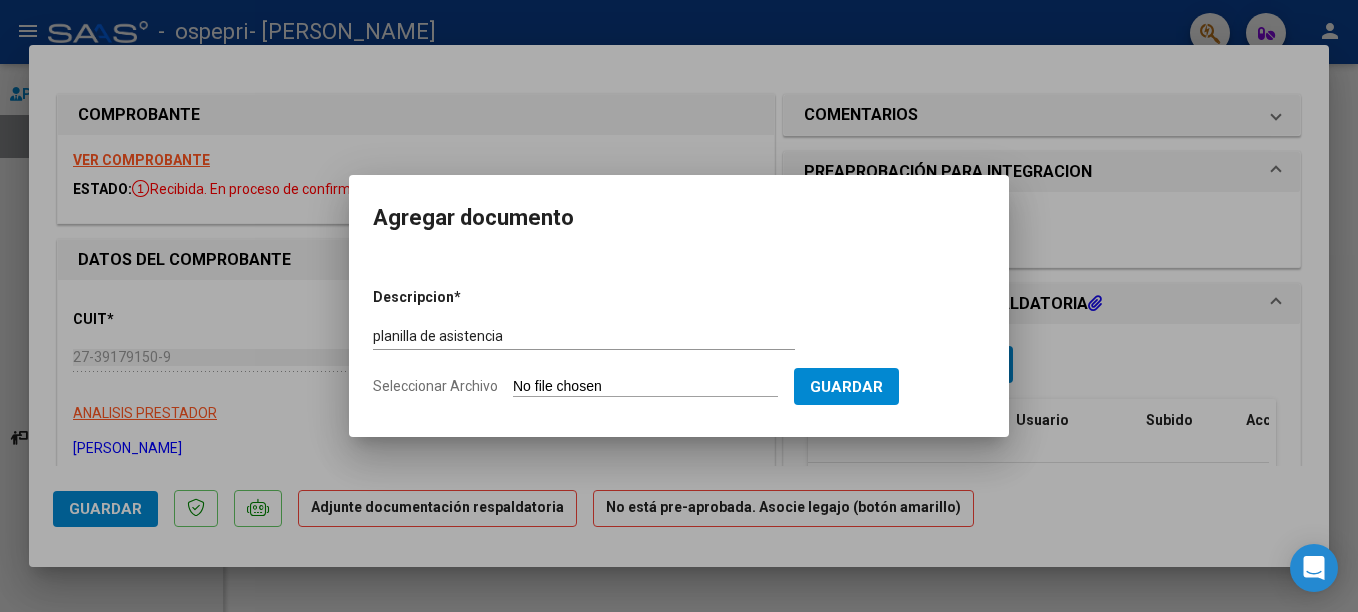 click on "Seleccionar Archivo" 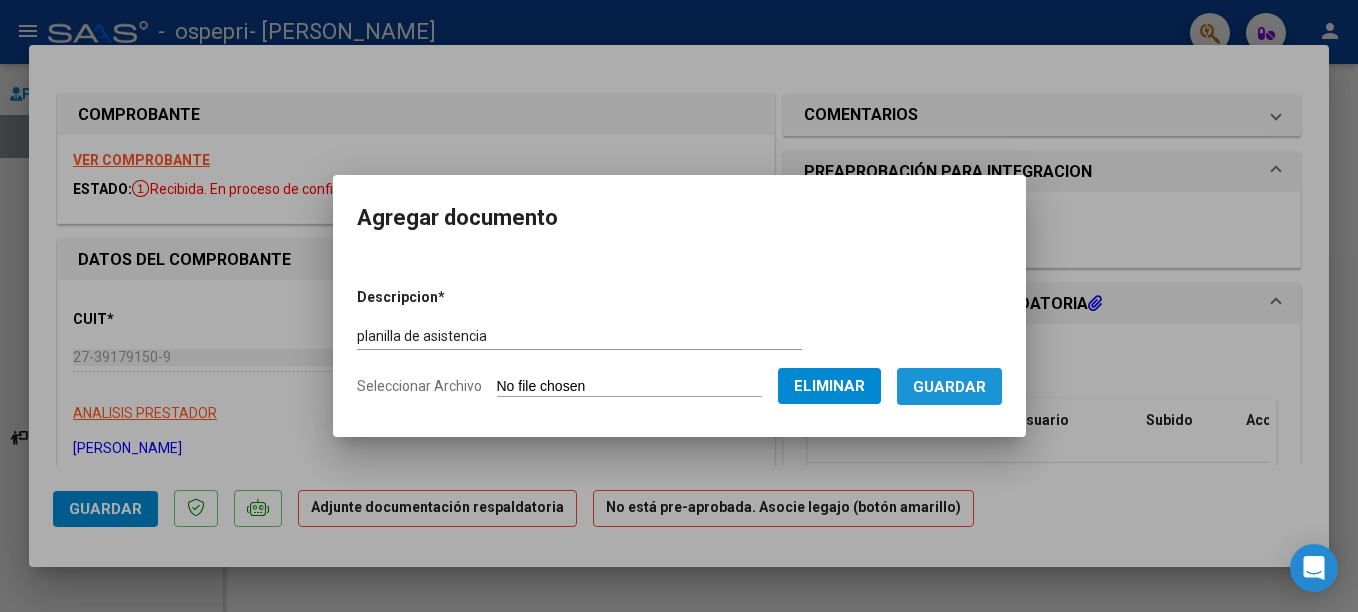 click on "Guardar" at bounding box center (949, 386) 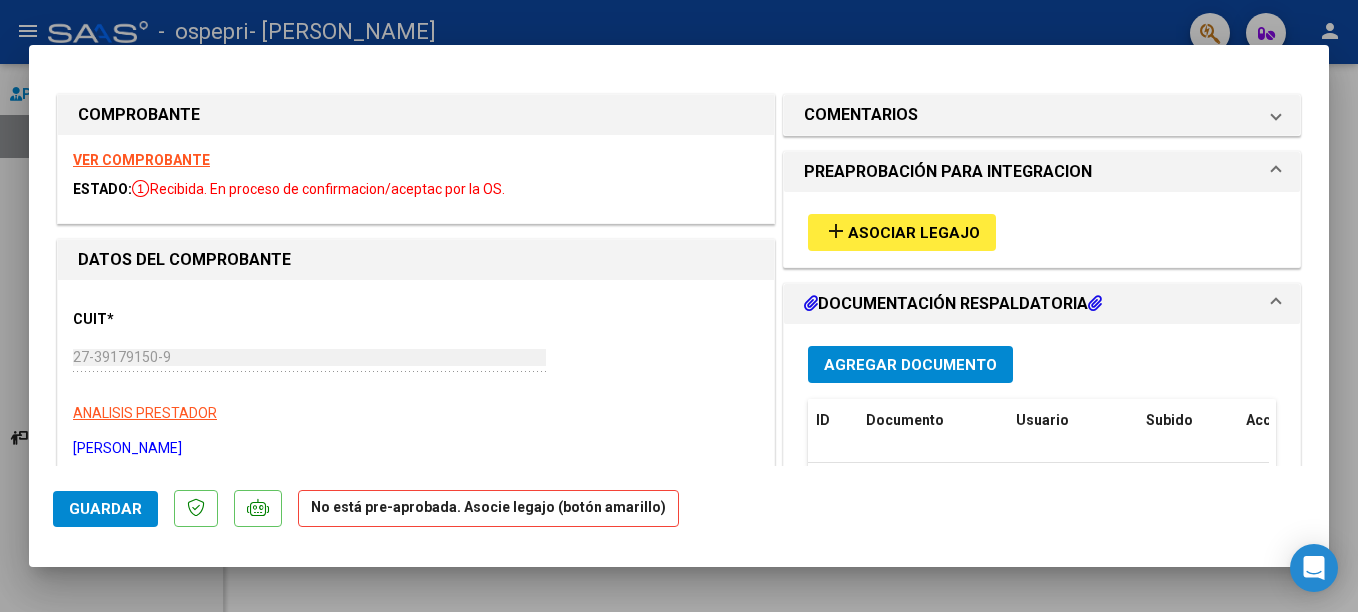 click at bounding box center (679, 306) 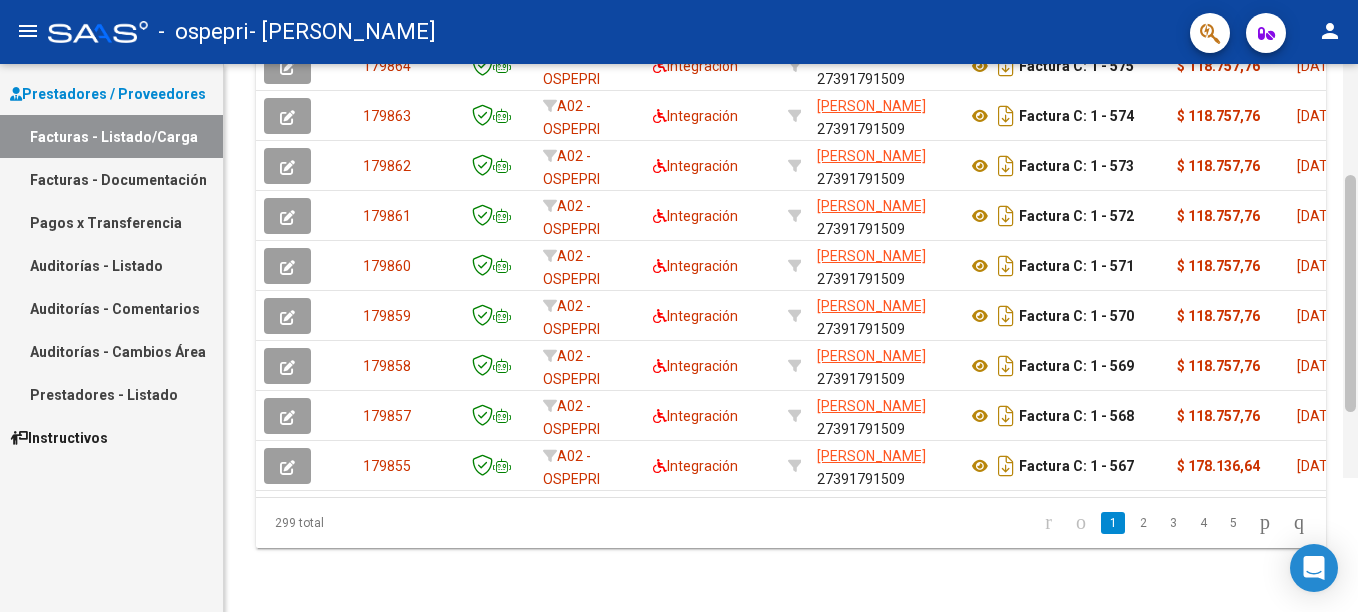 scroll, scrollTop: 567, scrollLeft: 0, axis: vertical 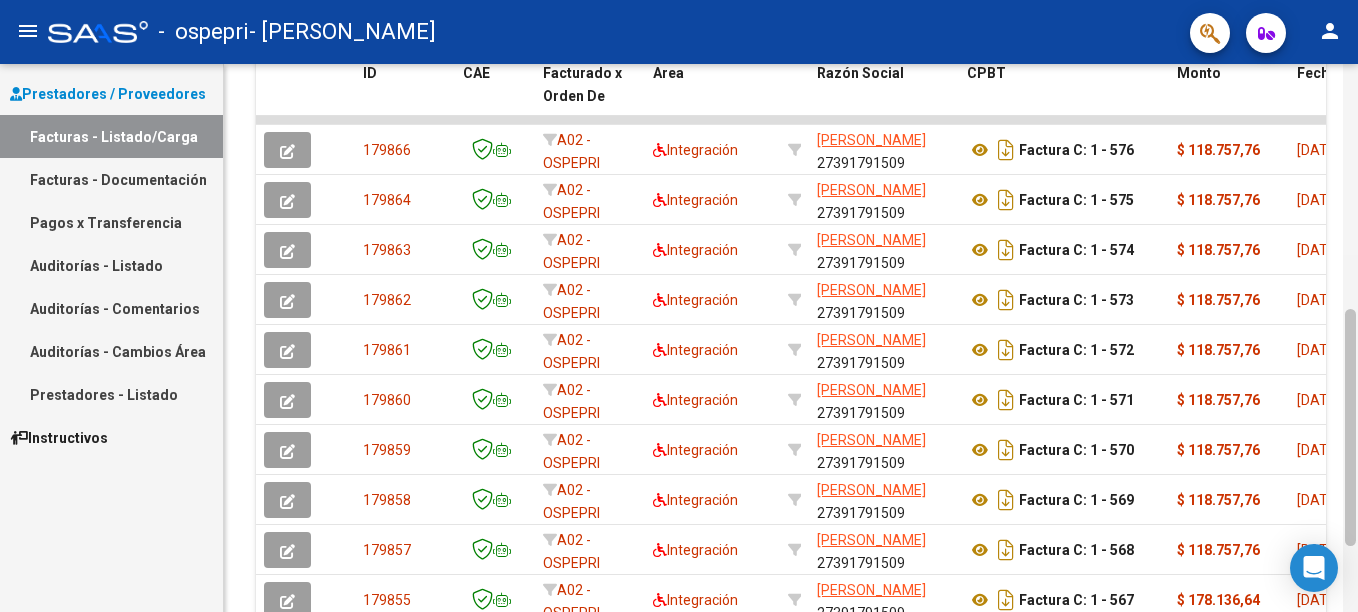 drag, startPoint x: 1357, startPoint y: 402, endPoint x: 1345, endPoint y: 346, distance: 57.271286 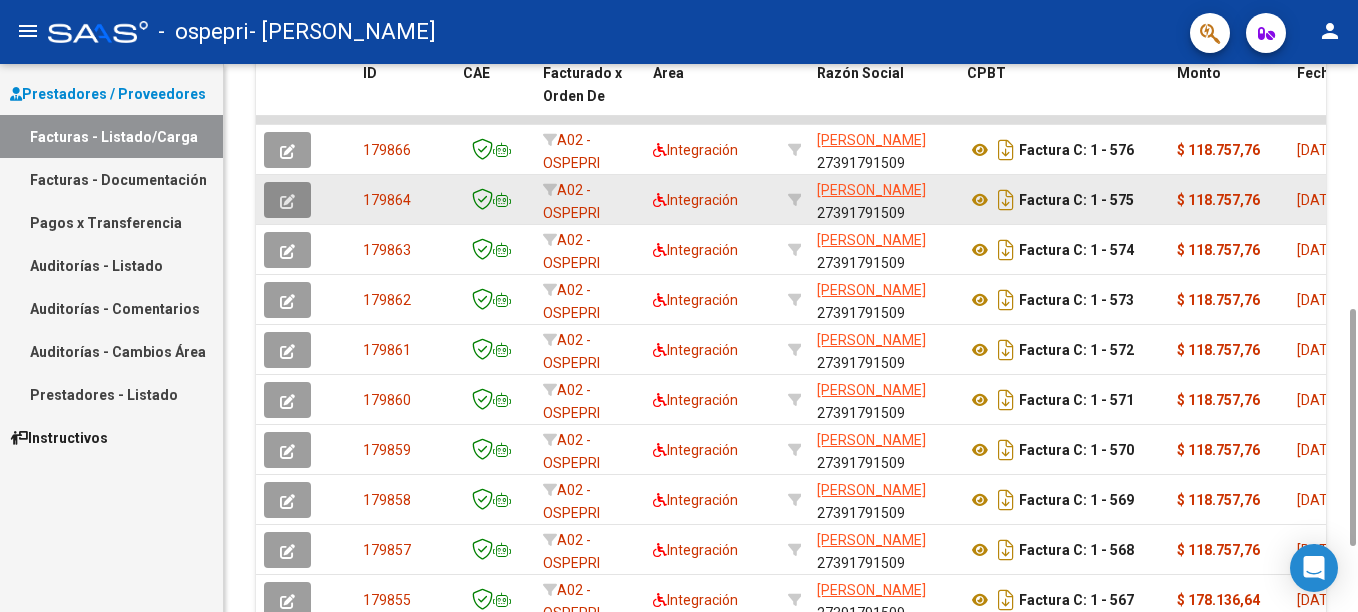 click 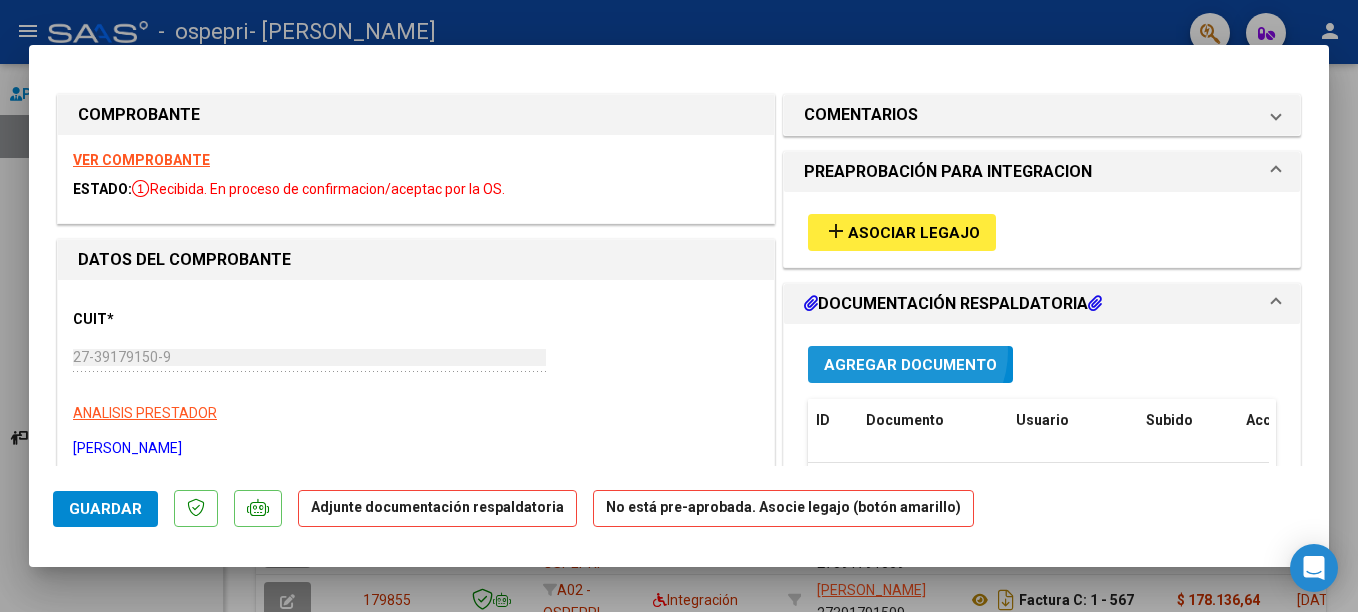 click on "Agregar Documento" at bounding box center [910, 364] 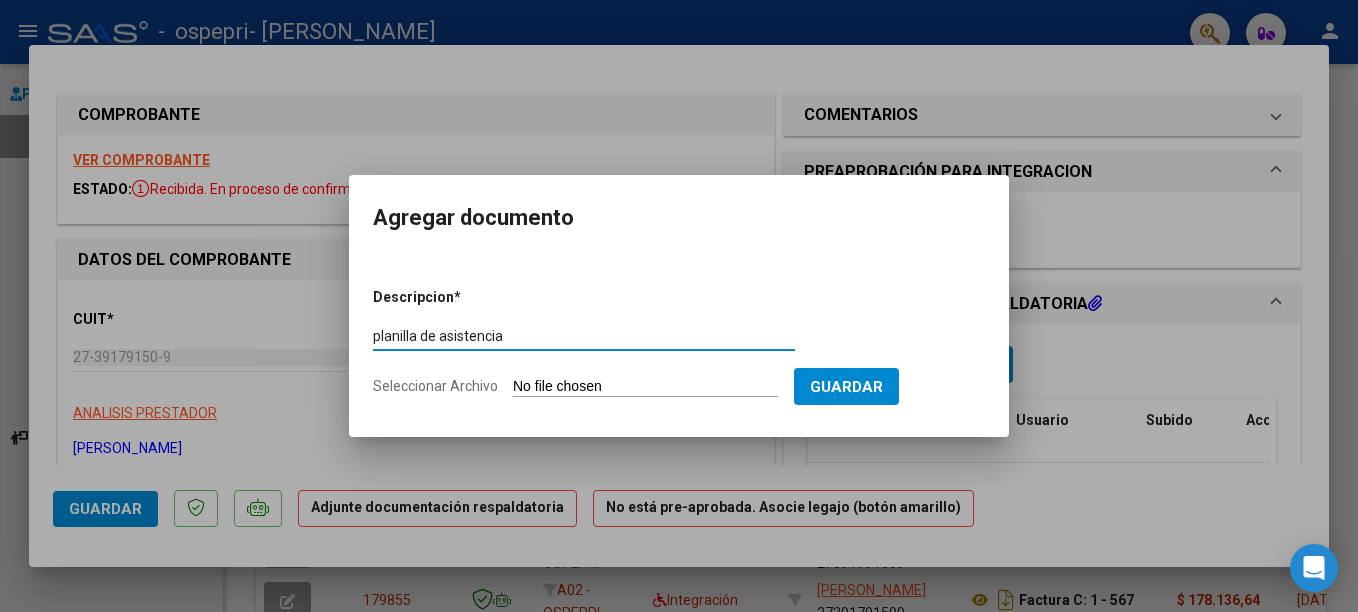 type on "planilla de asistencia" 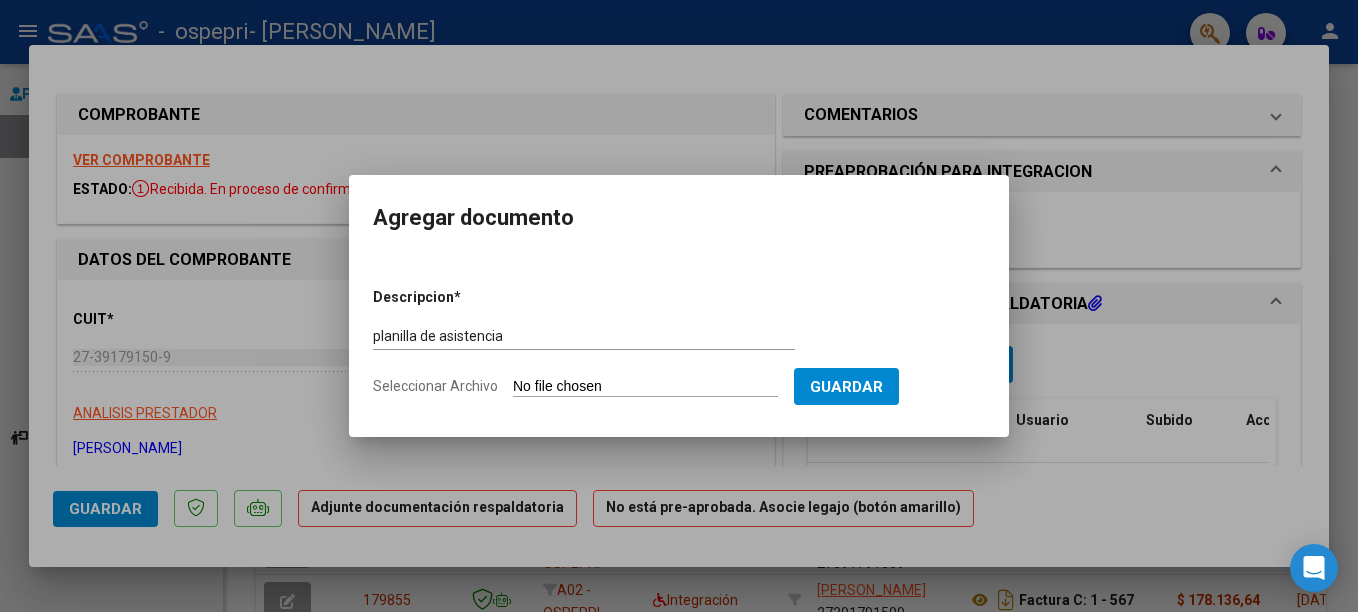 click on "Descripcion  *   planilla de asistencia Escriba aquí una descripcion  Seleccionar Archivo Guardar" at bounding box center [679, 342] 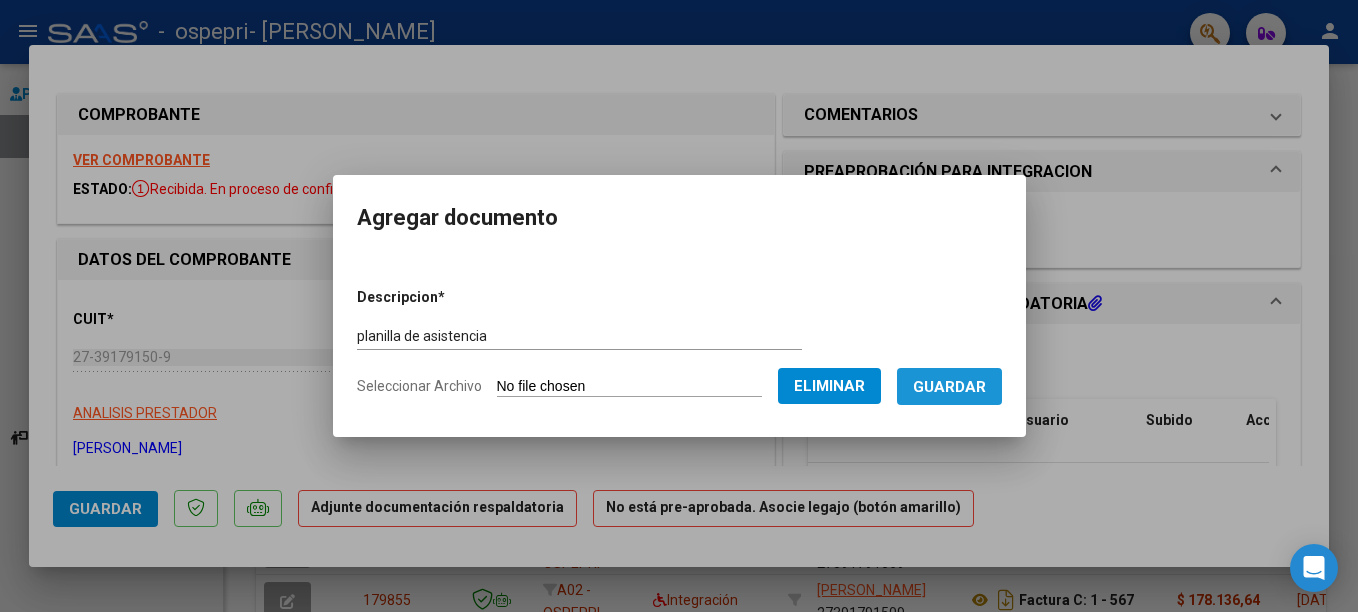 click on "Guardar" at bounding box center [949, 387] 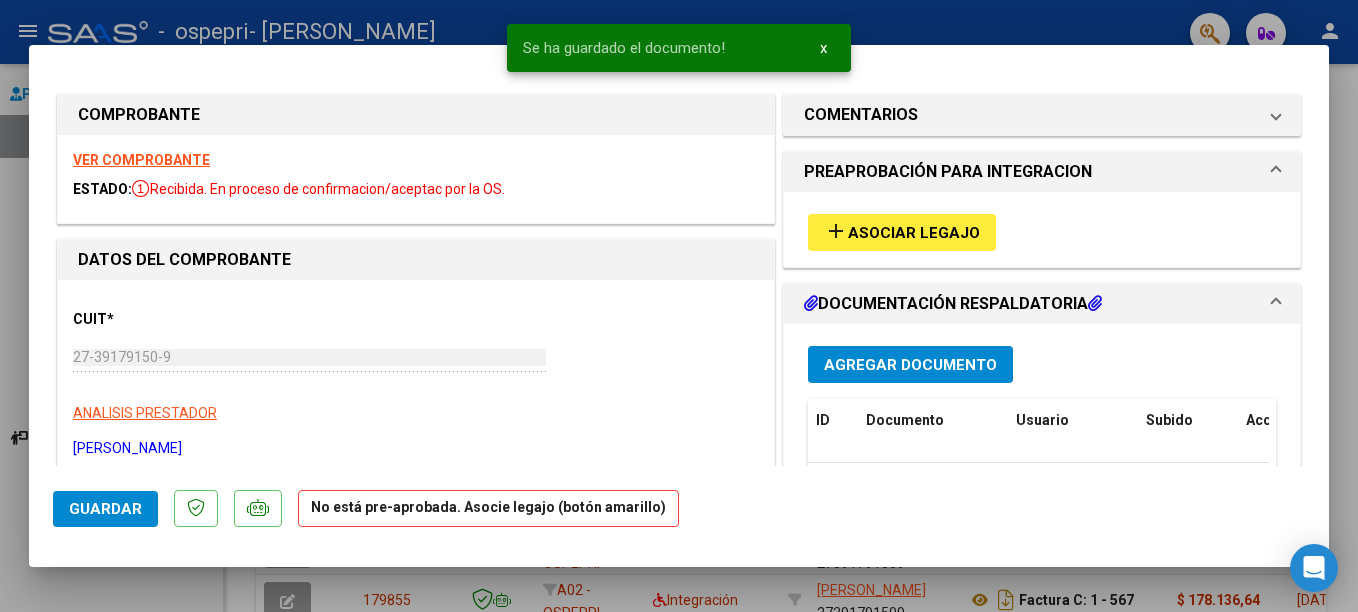 click at bounding box center [679, 306] 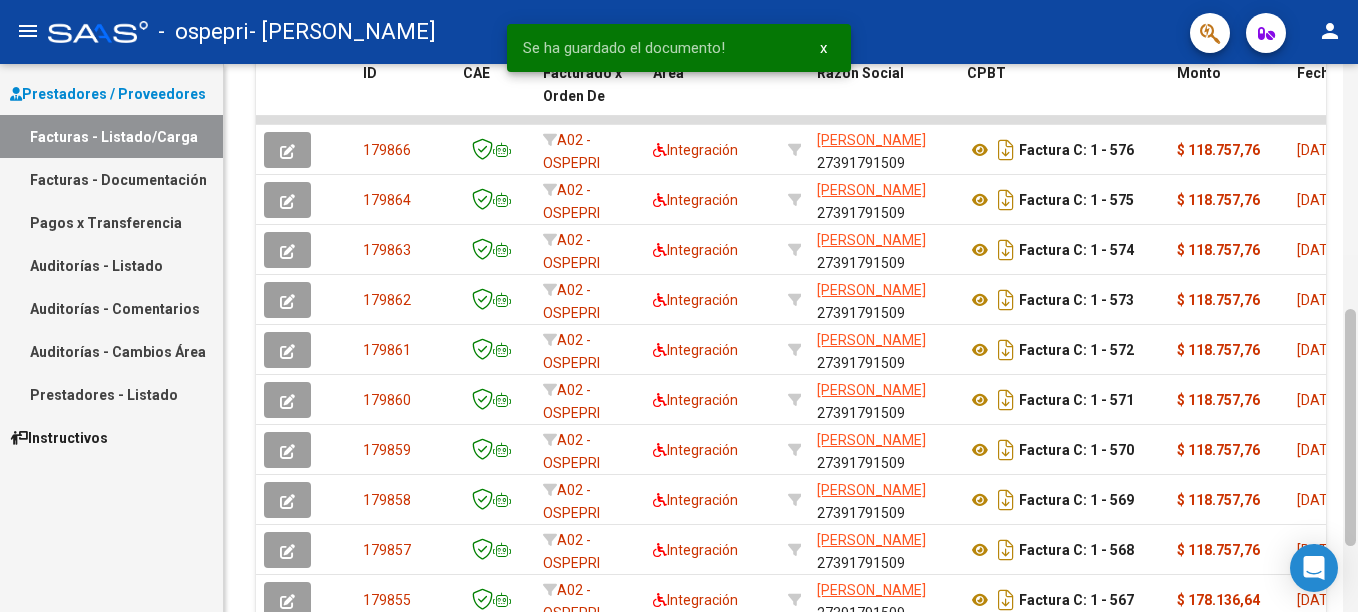 scroll, scrollTop: 717, scrollLeft: 0, axis: vertical 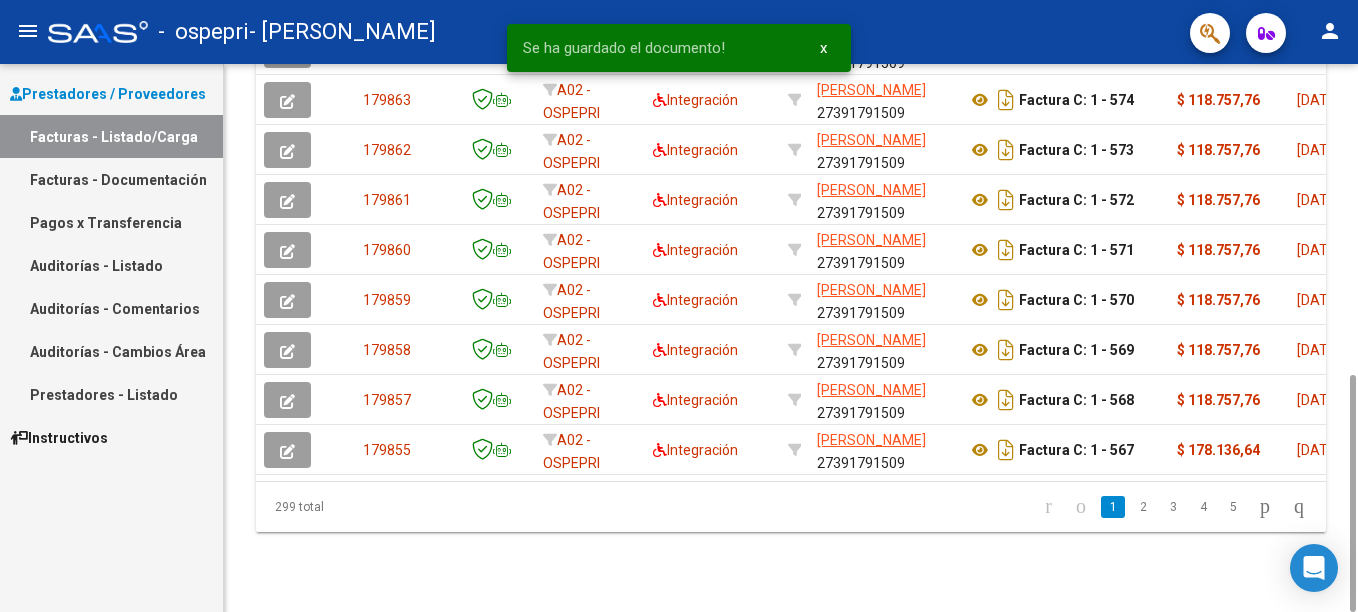 drag, startPoint x: 1357, startPoint y: 328, endPoint x: 1361, endPoint y: 234, distance: 94.08507 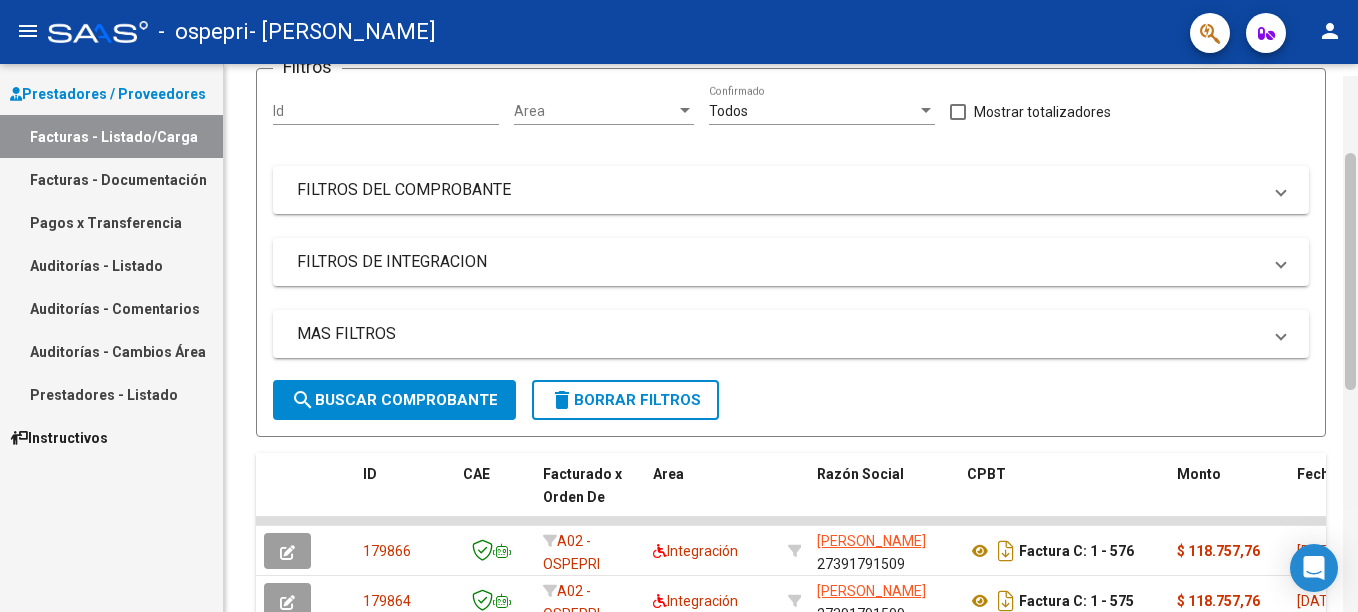 scroll, scrollTop: 226, scrollLeft: 0, axis: vertical 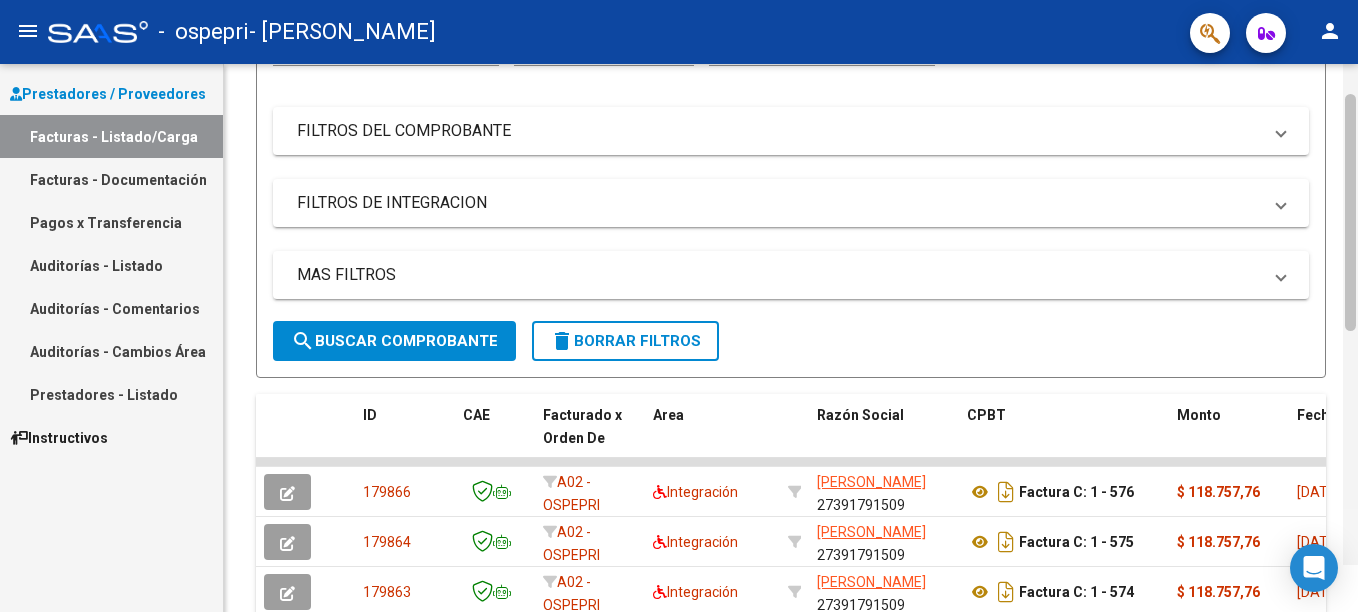 drag, startPoint x: 1348, startPoint y: 403, endPoint x: 1343, endPoint y: 190, distance: 213.05867 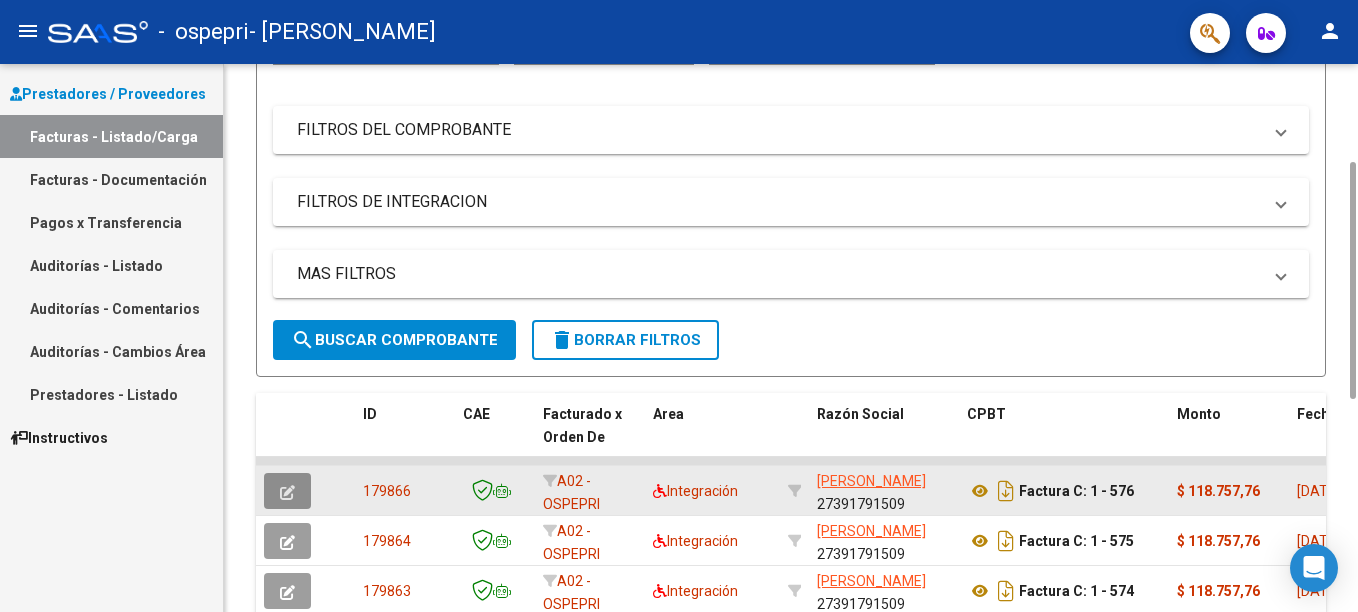 click 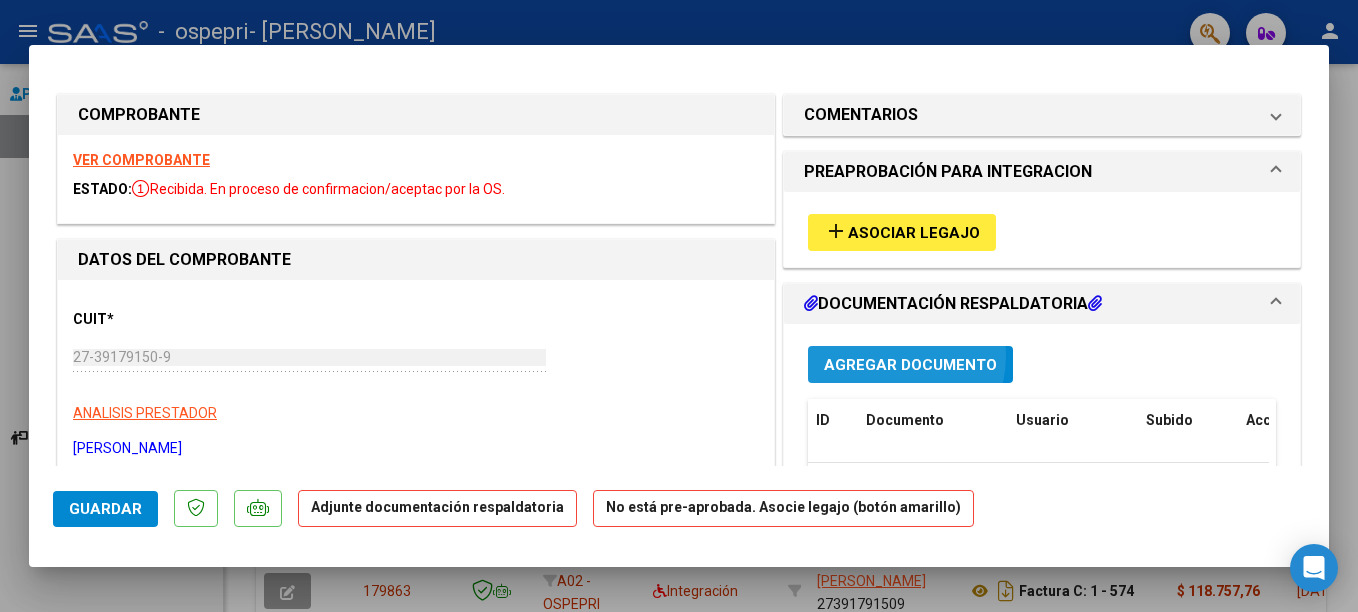 click on "Agregar Documento" at bounding box center (910, 365) 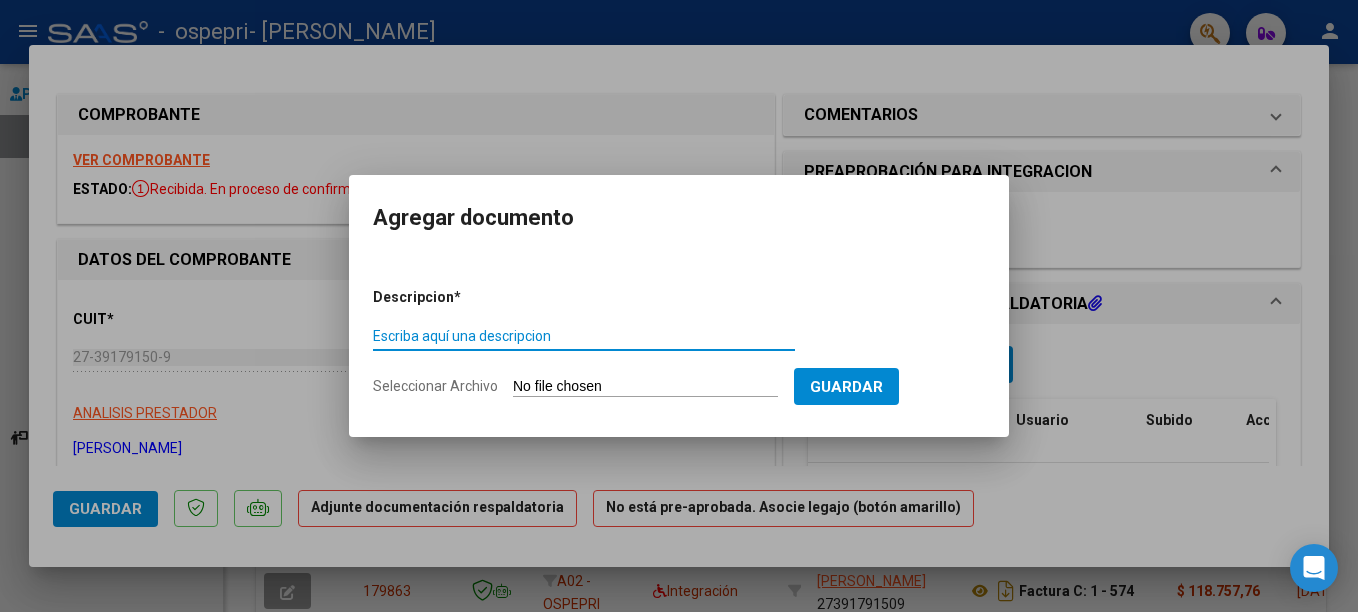 paste on "planilla de asistencia" 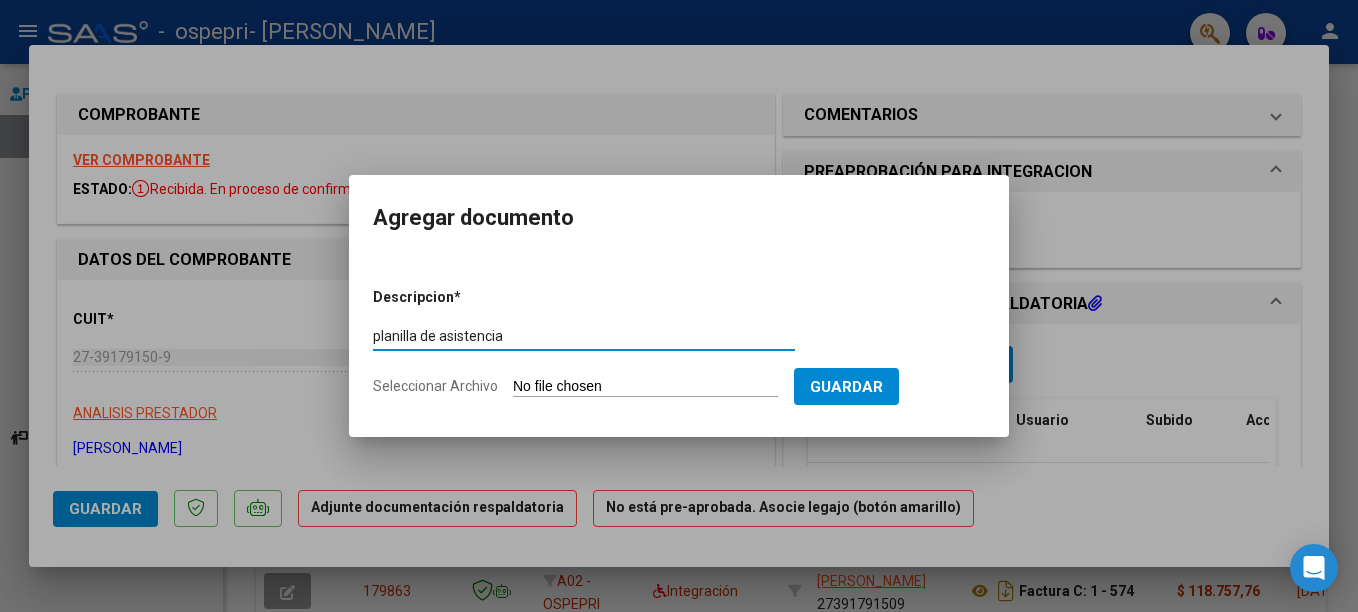 type on "planilla de asistencia" 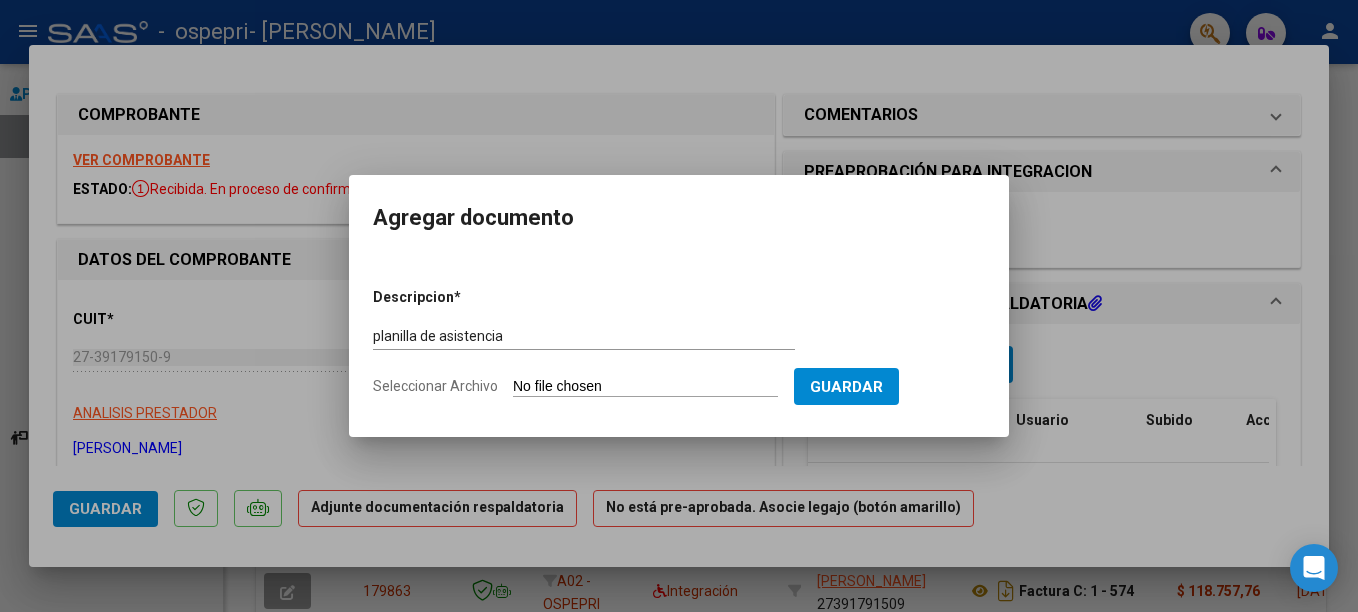 click on "Seleccionar Archivo" at bounding box center [645, 387] 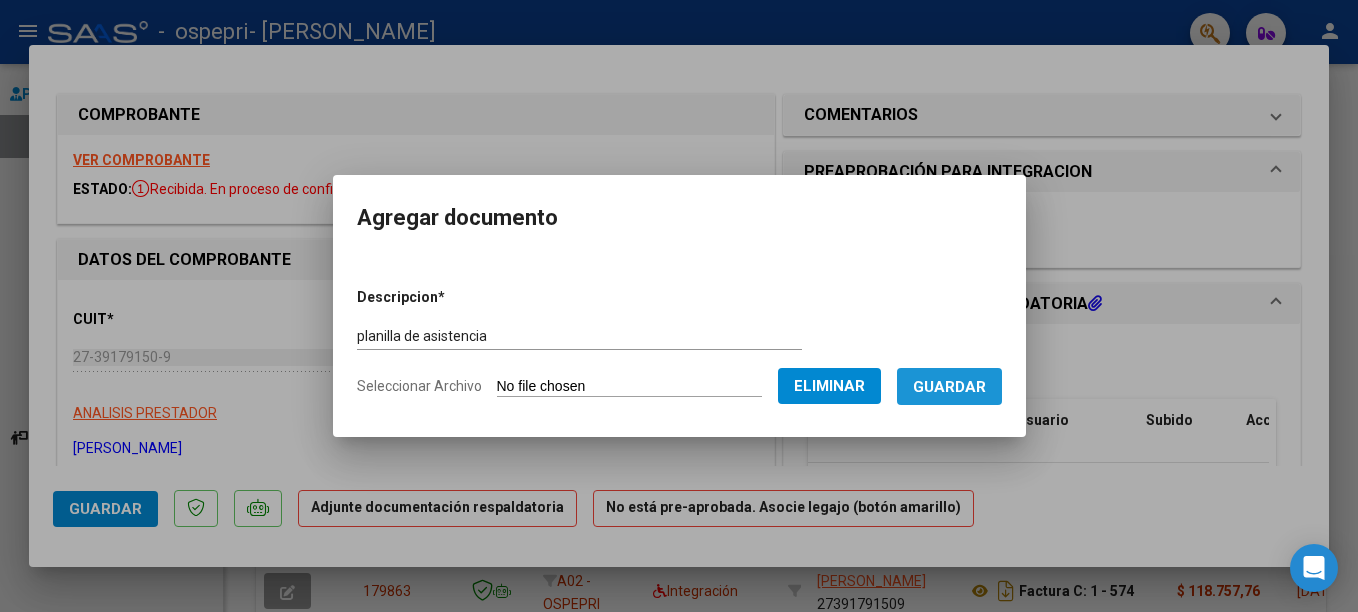 click on "Guardar" at bounding box center [949, 387] 